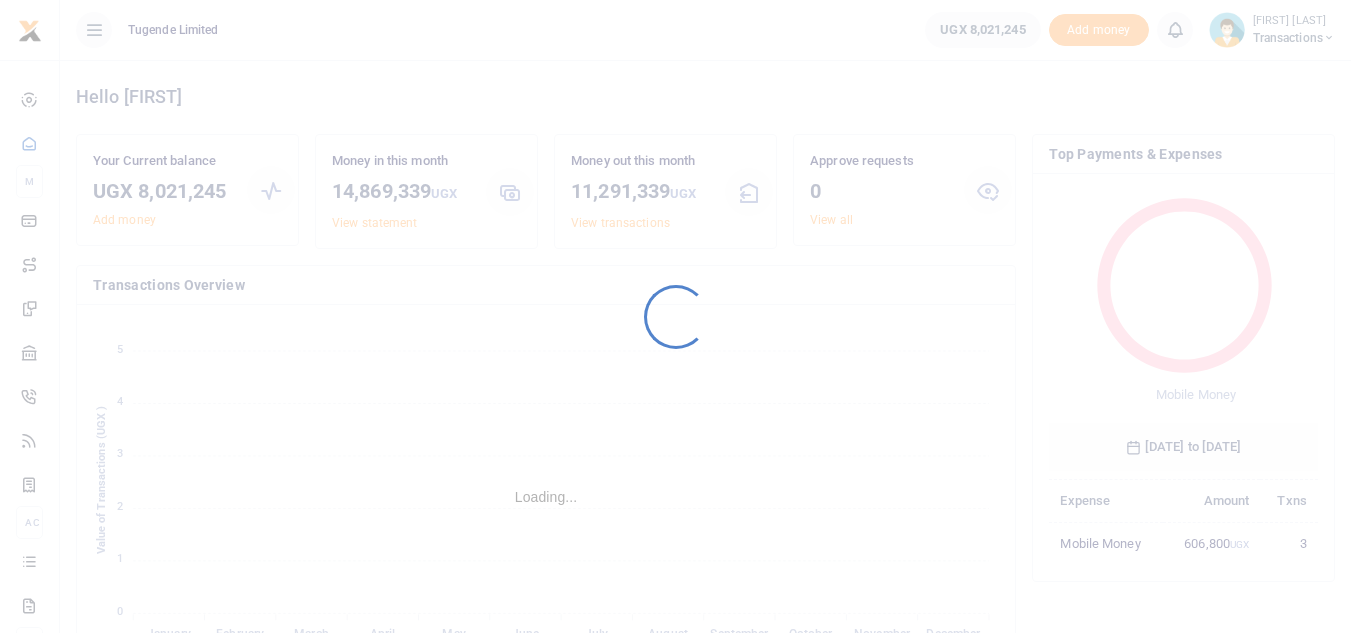 scroll, scrollTop: 0, scrollLeft: 0, axis: both 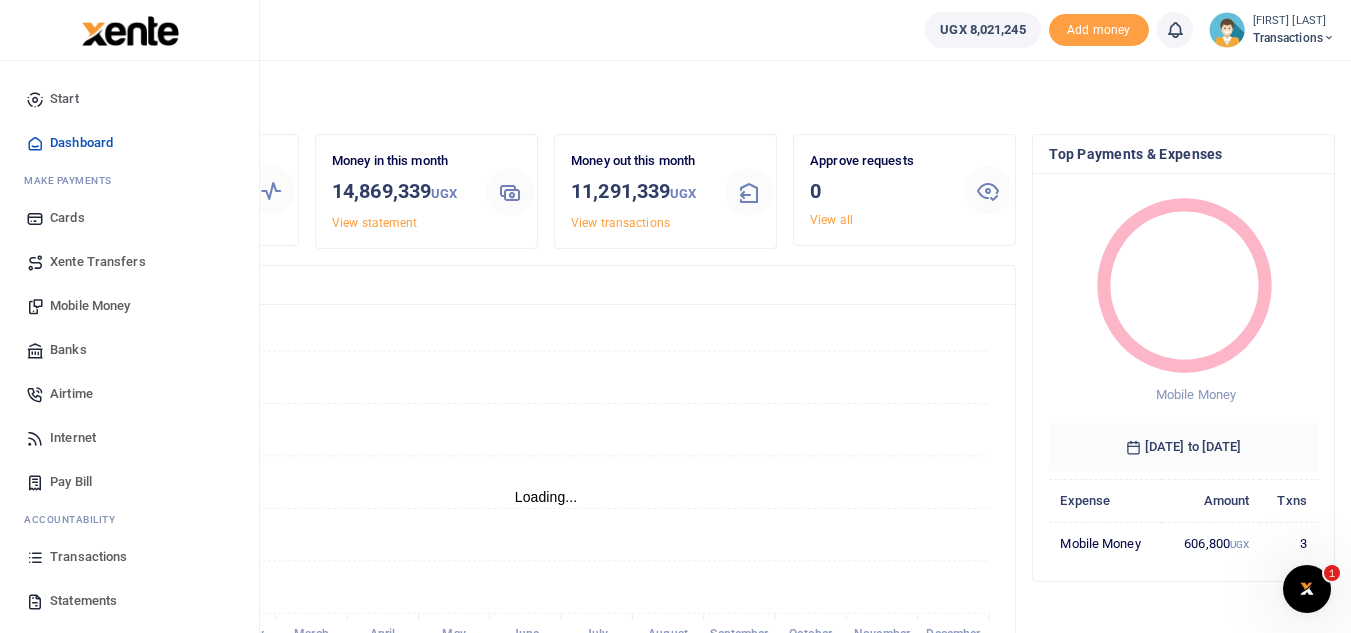 click on "Transactions" at bounding box center [129, 557] 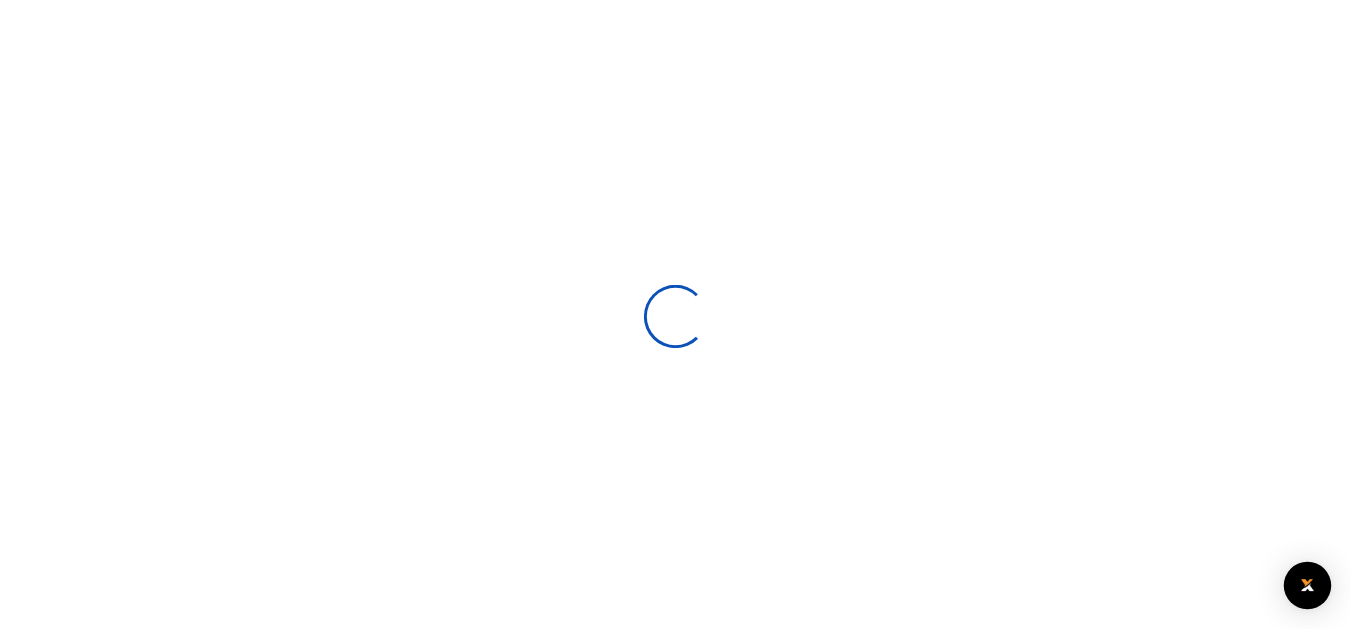 scroll, scrollTop: 0, scrollLeft: 0, axis: both 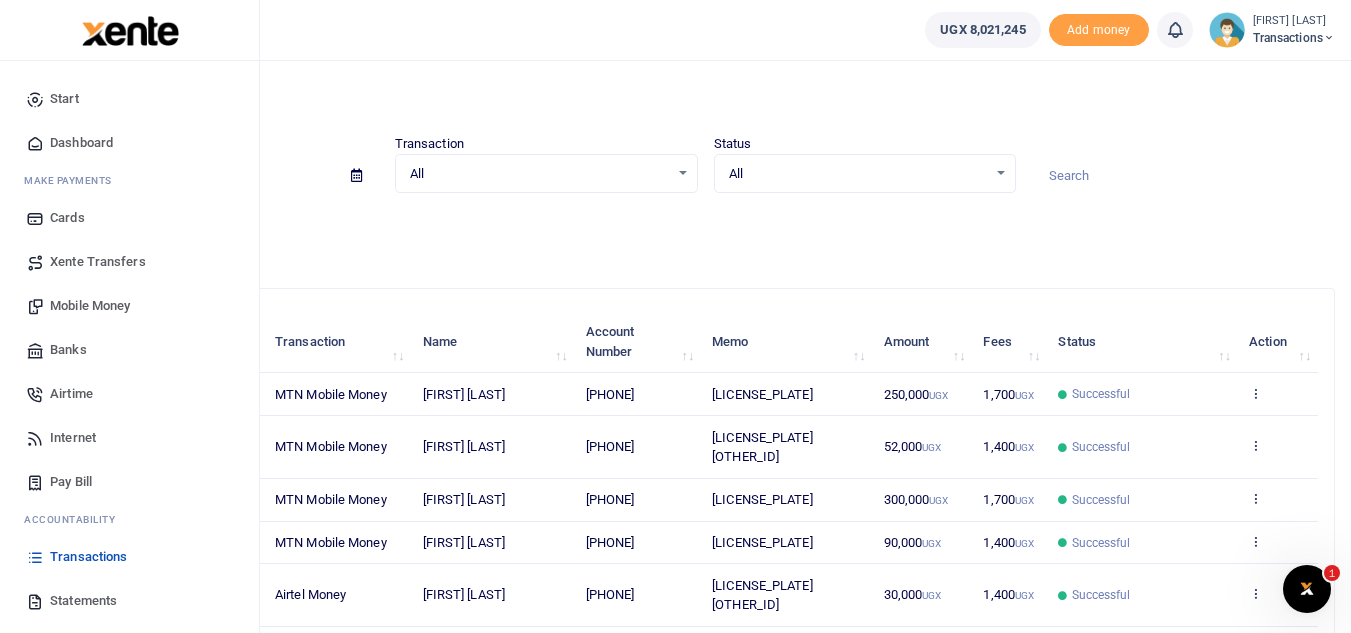 click on "Mobile Money" at bounding box center [90, 306] 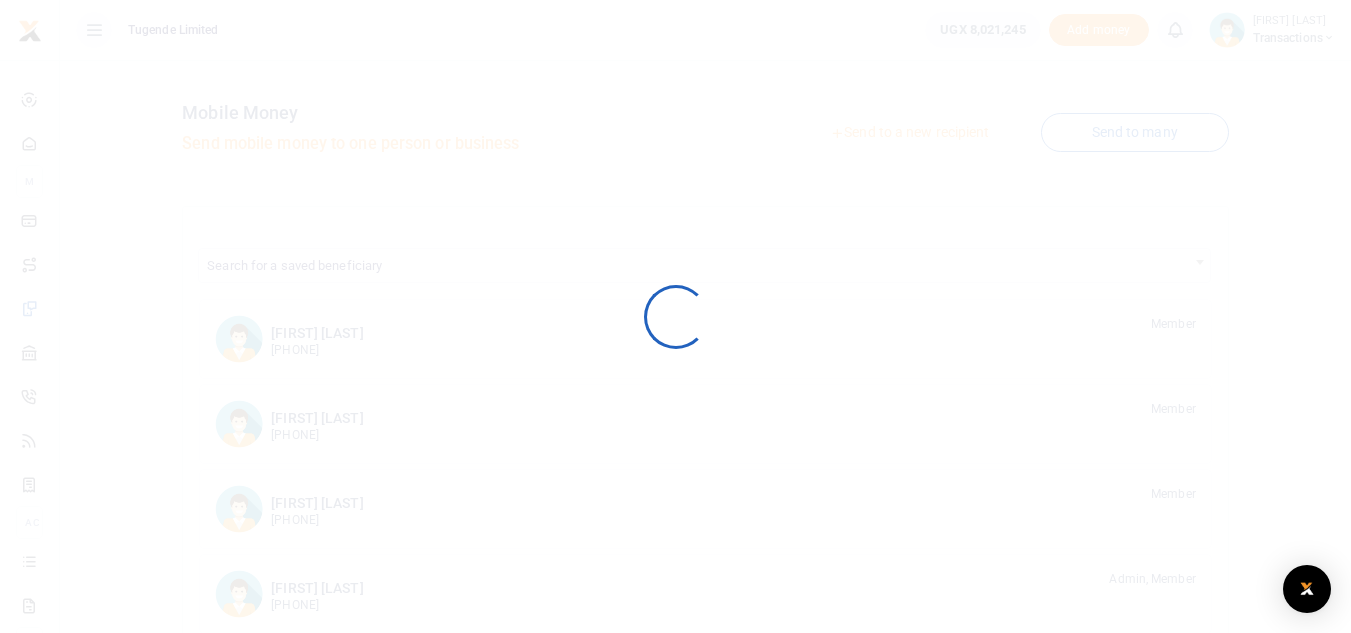 scroll, scrollTop: 0, scrollLeft: 0, axis: both 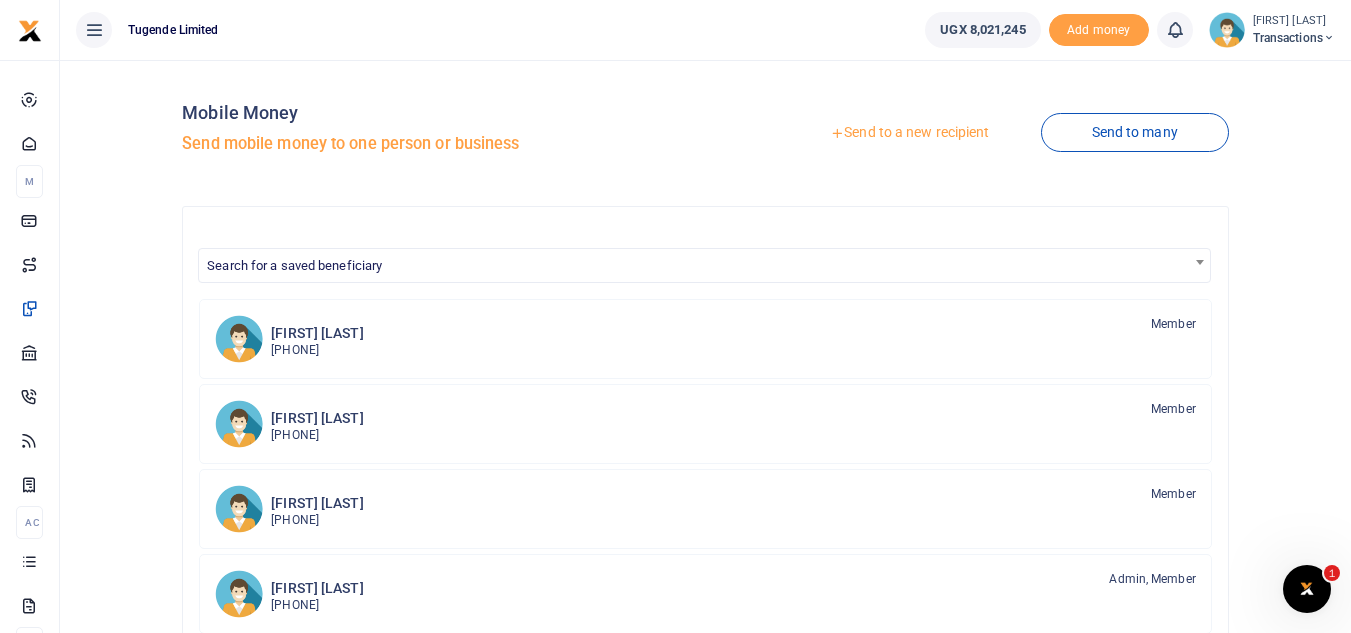 click on "Send to a new recipient" at bounding box center [909, 133] 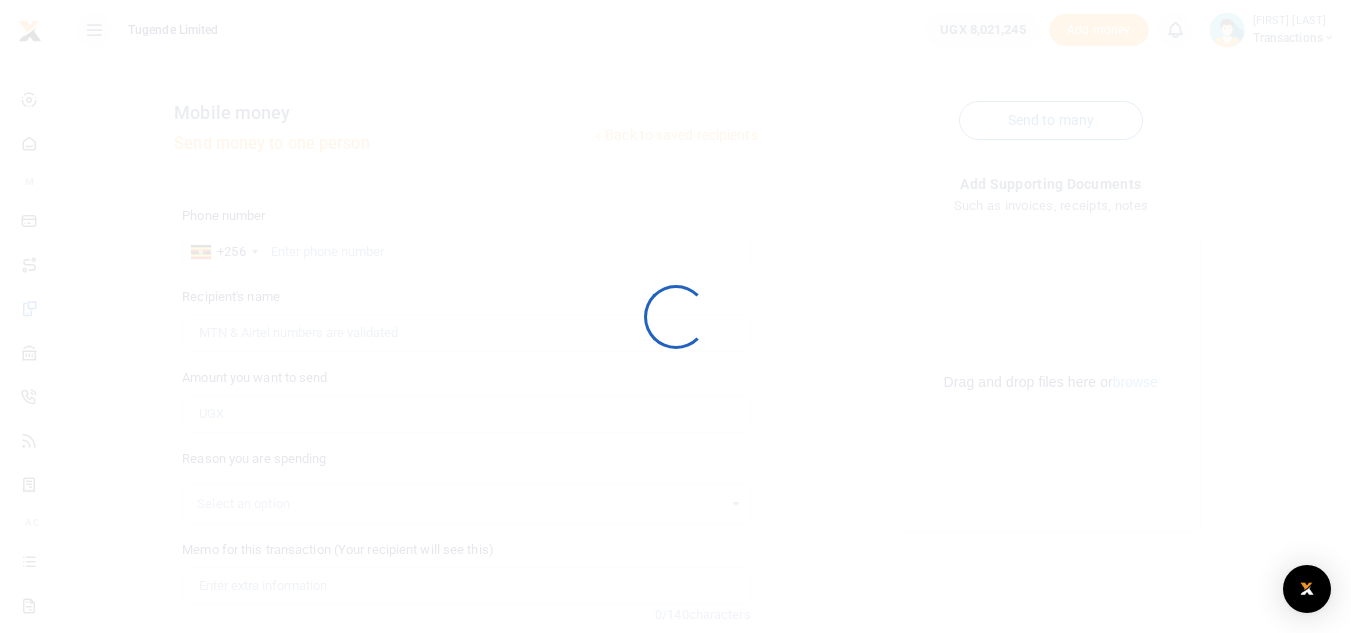 scroll, scrollTop: 0, scrollLeft: 0, axis: both 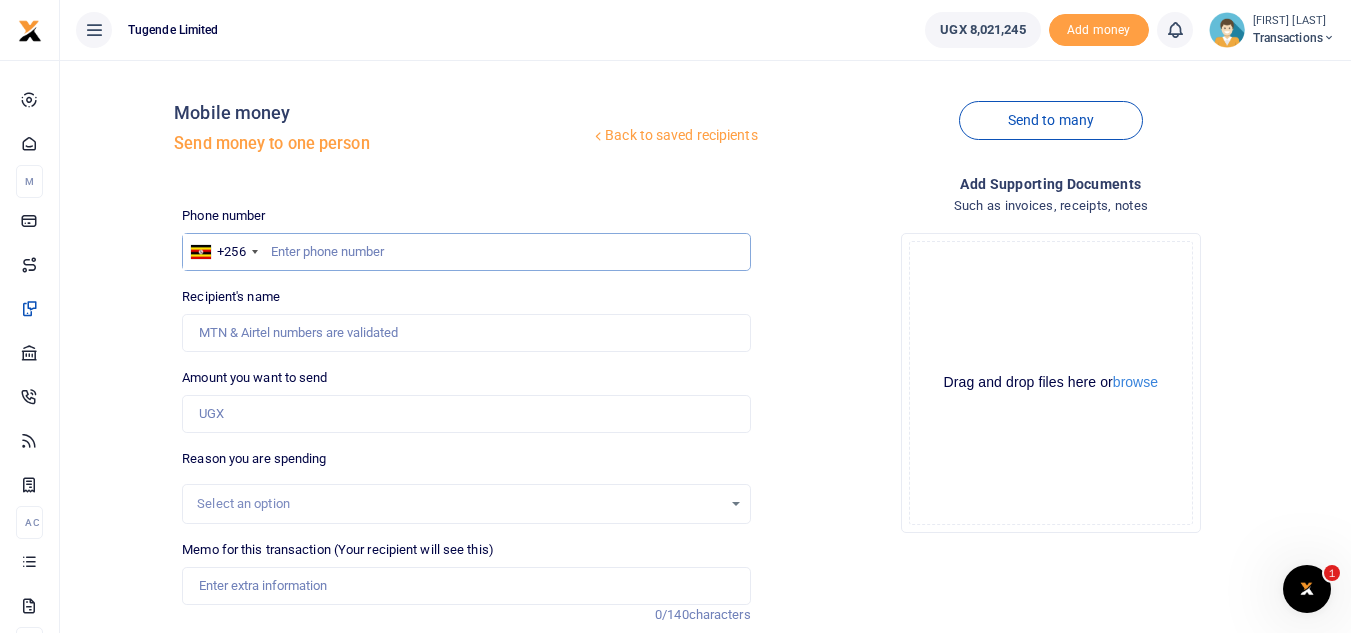 click at bounding box center [466, 252] 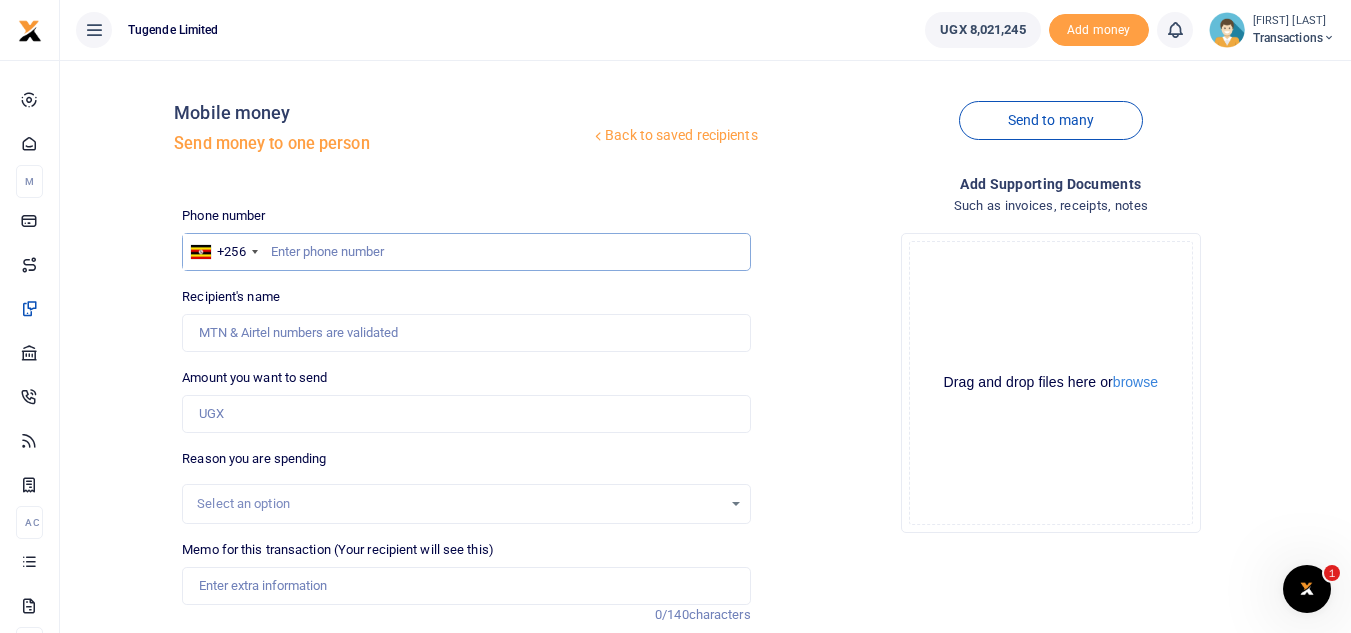 paste on "[PHONE]" 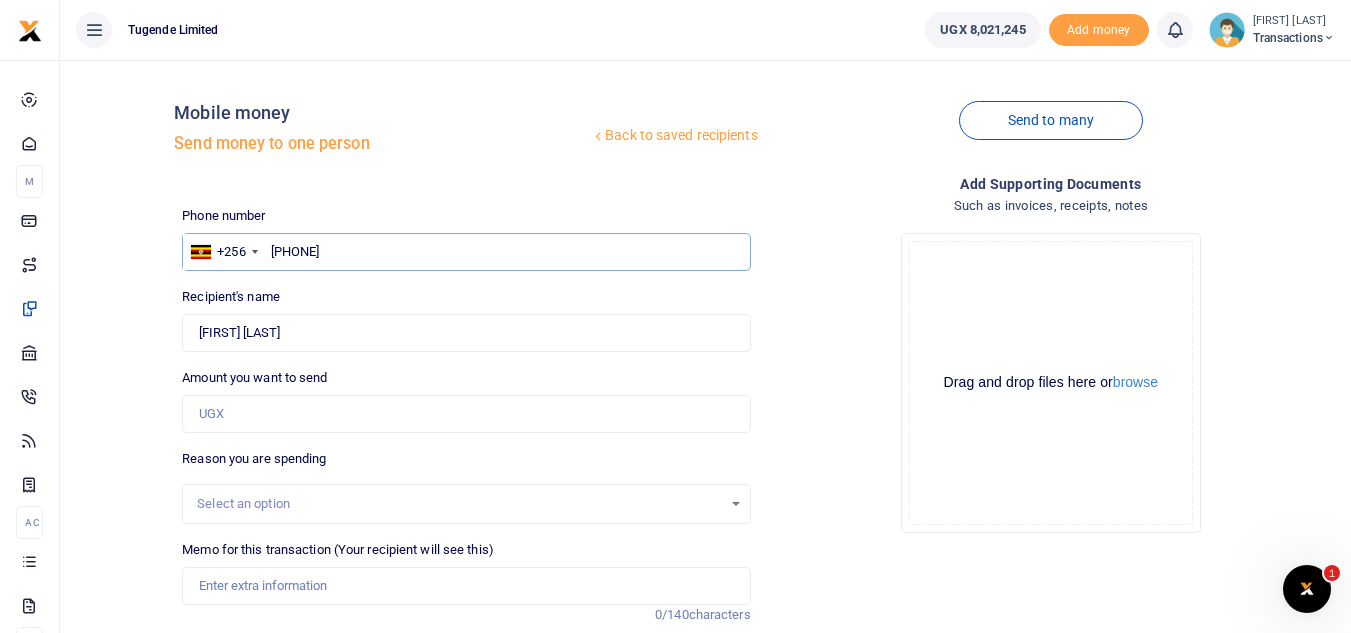 type on "[PHONE]" 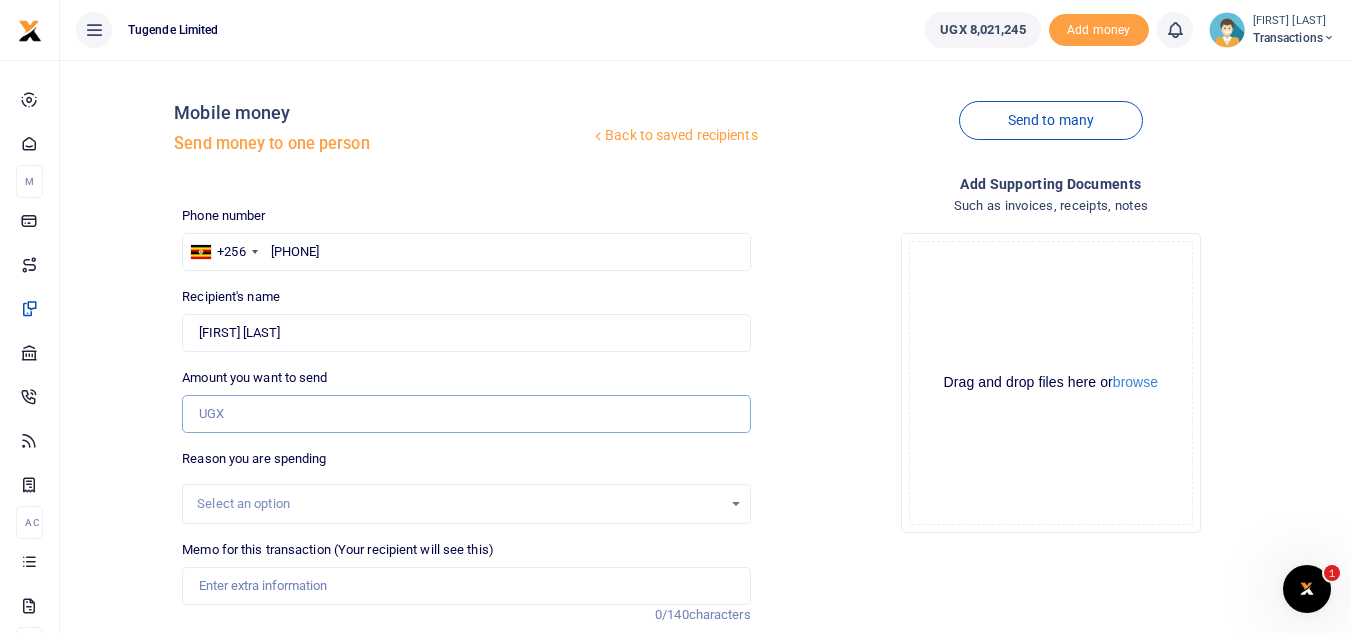 click on "Amount you want to send" at bounding box center [466, 414] 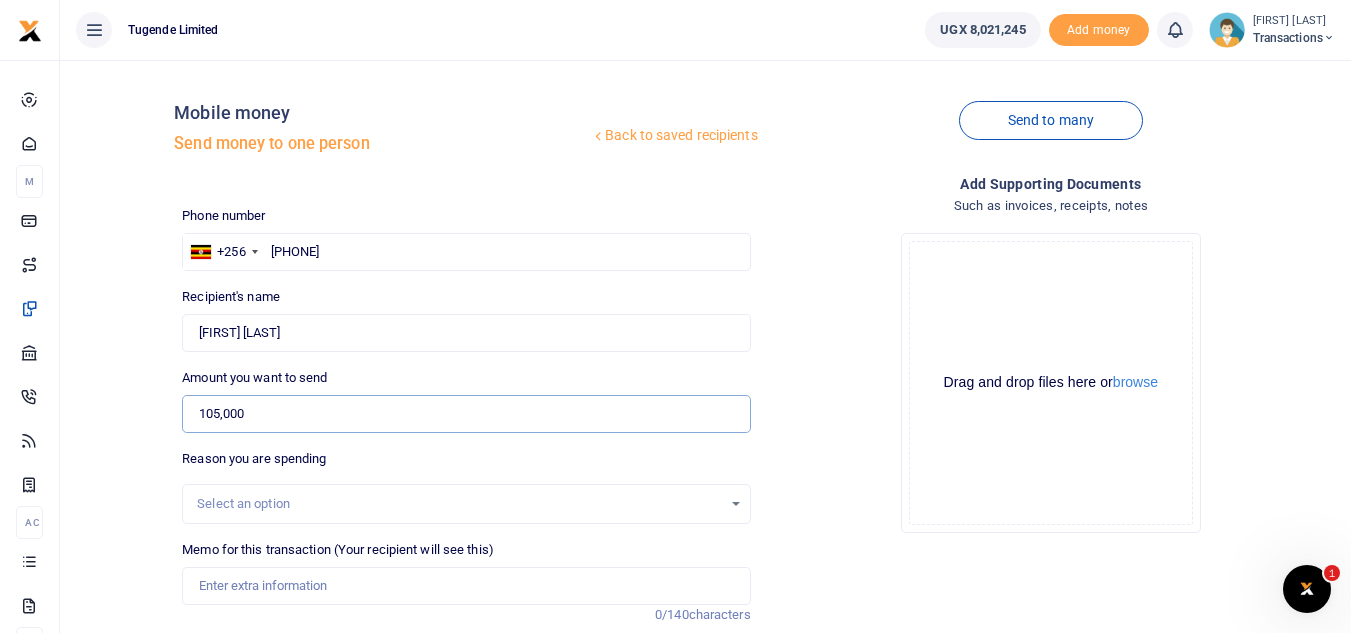 type on "105,000" 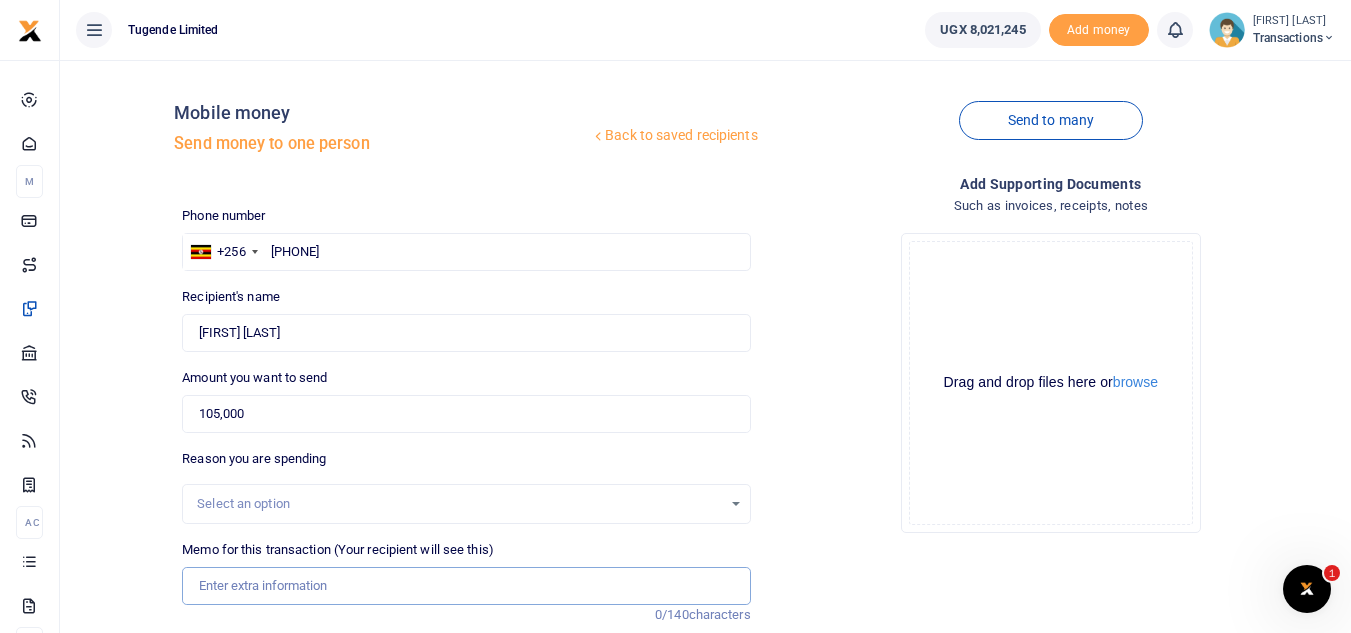 click on "Memo for this transaction (Your recipient will see this)" at bounding box center [466, 586] 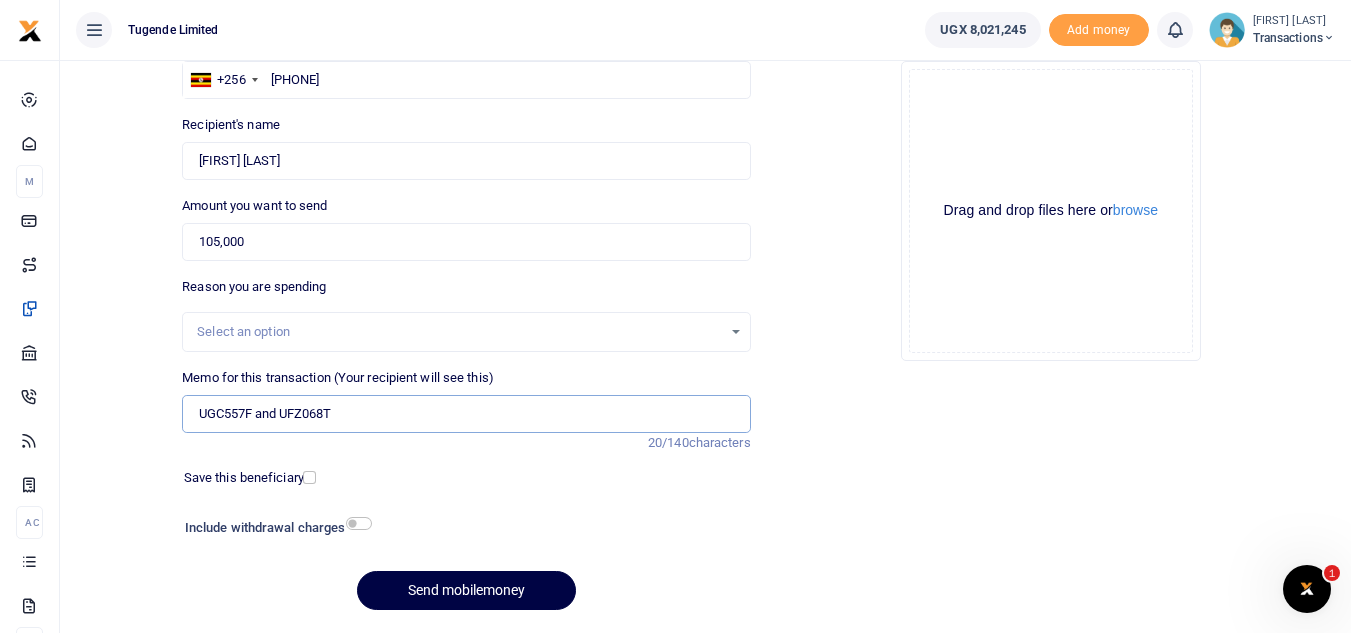 scroll, scrollTop: 174, scrollLeft: 0, axis: vertical 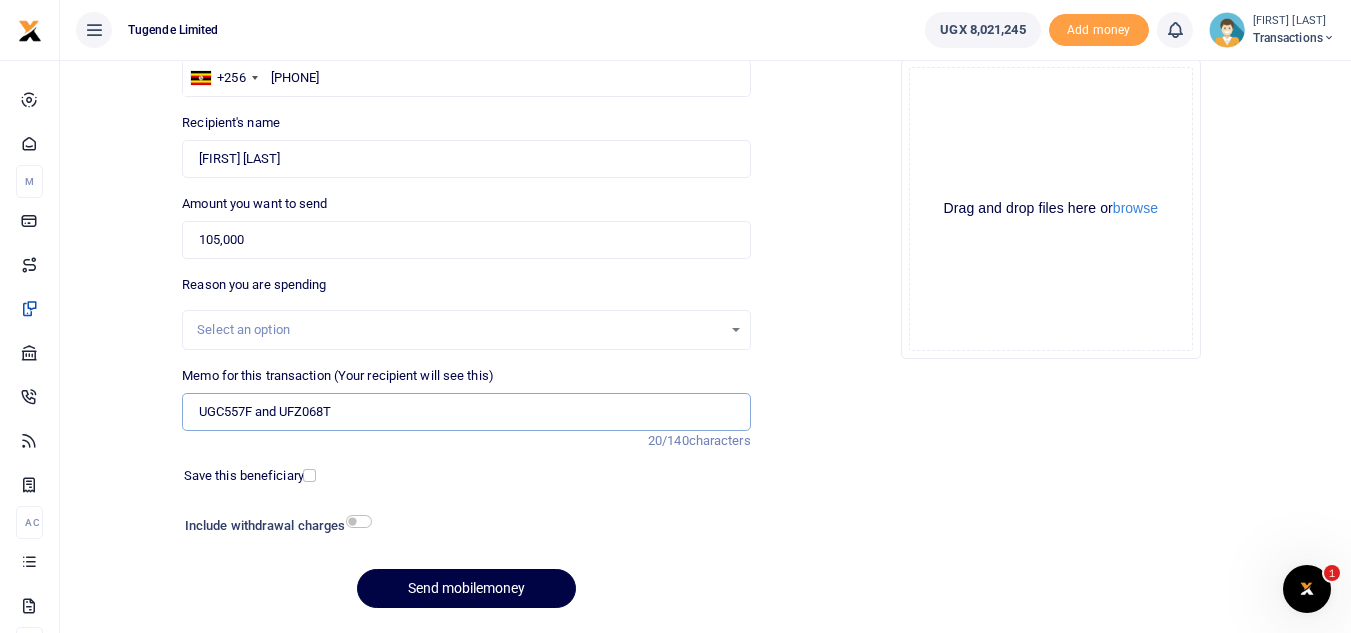 type on "UGC557F and UFZ068T" 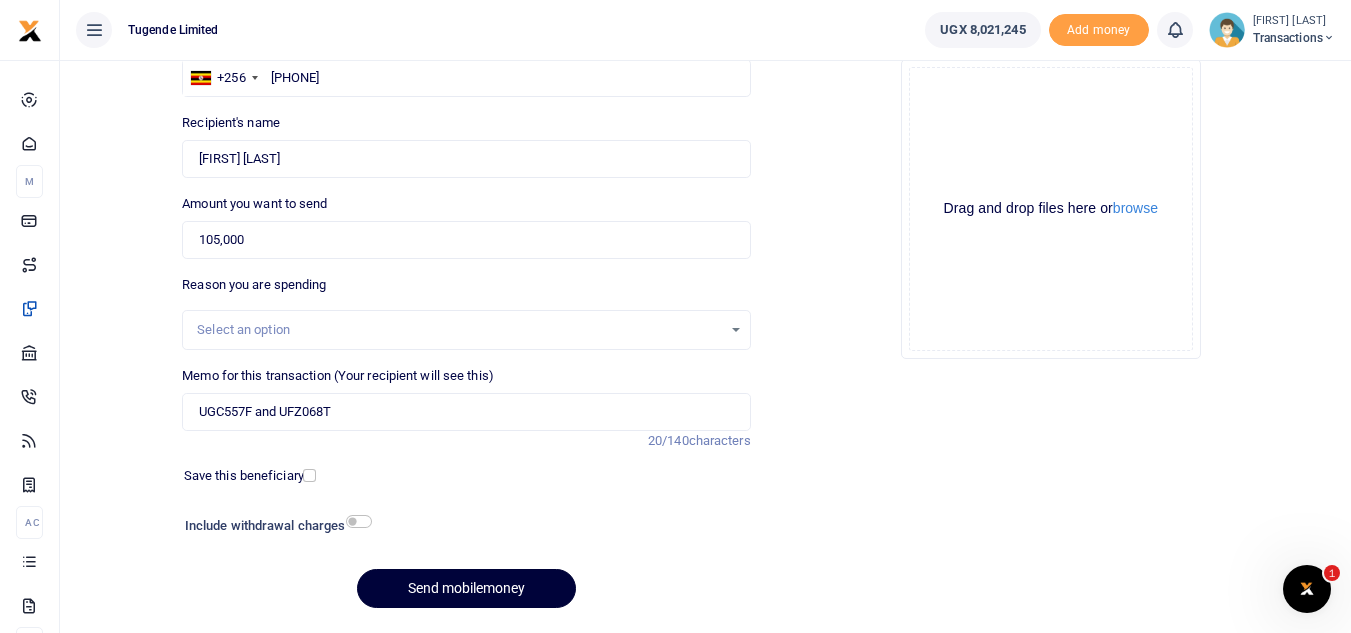click on "Send mobilemoney" at bounding box center (466, 588) 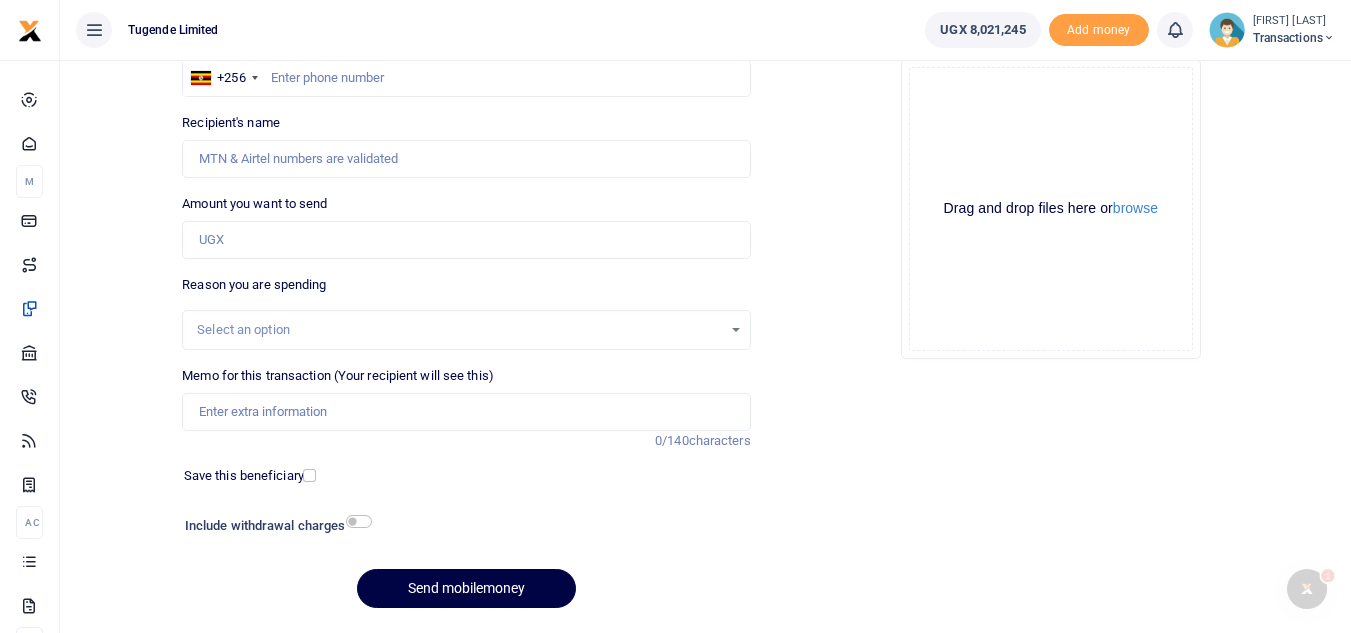 scroll, scrollTop: 174, scrollLeft: 0, axis: vertical 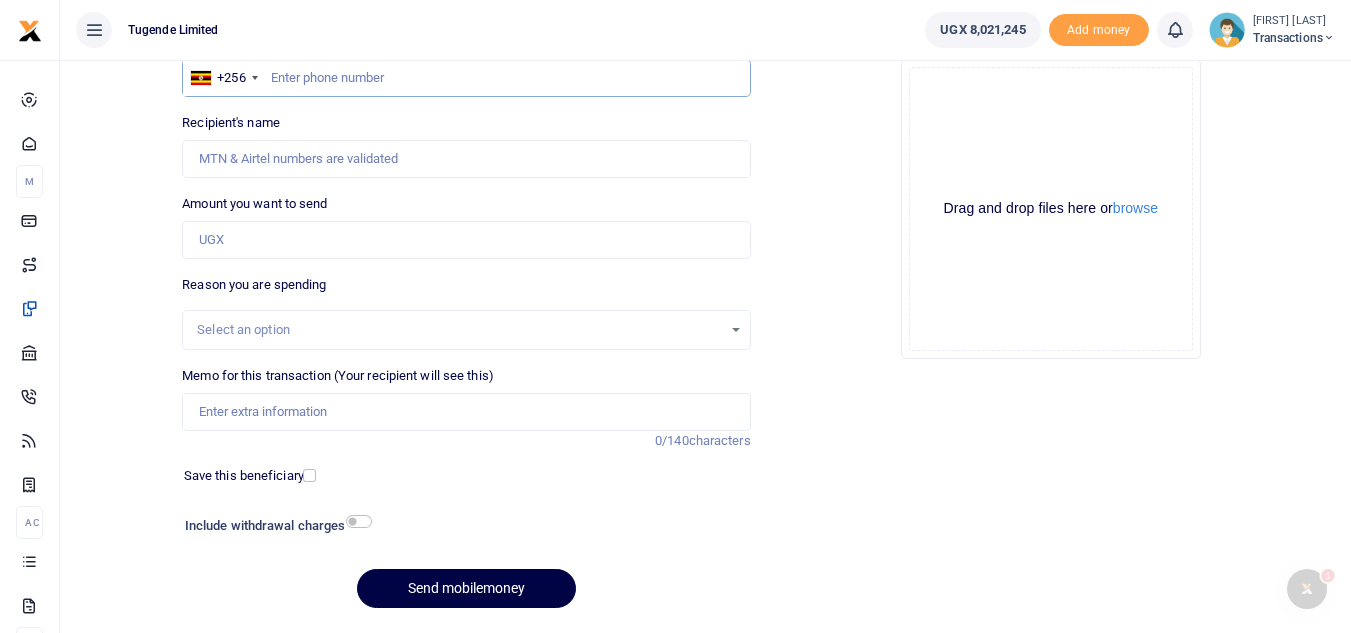 click at bounding box center (466, 78) 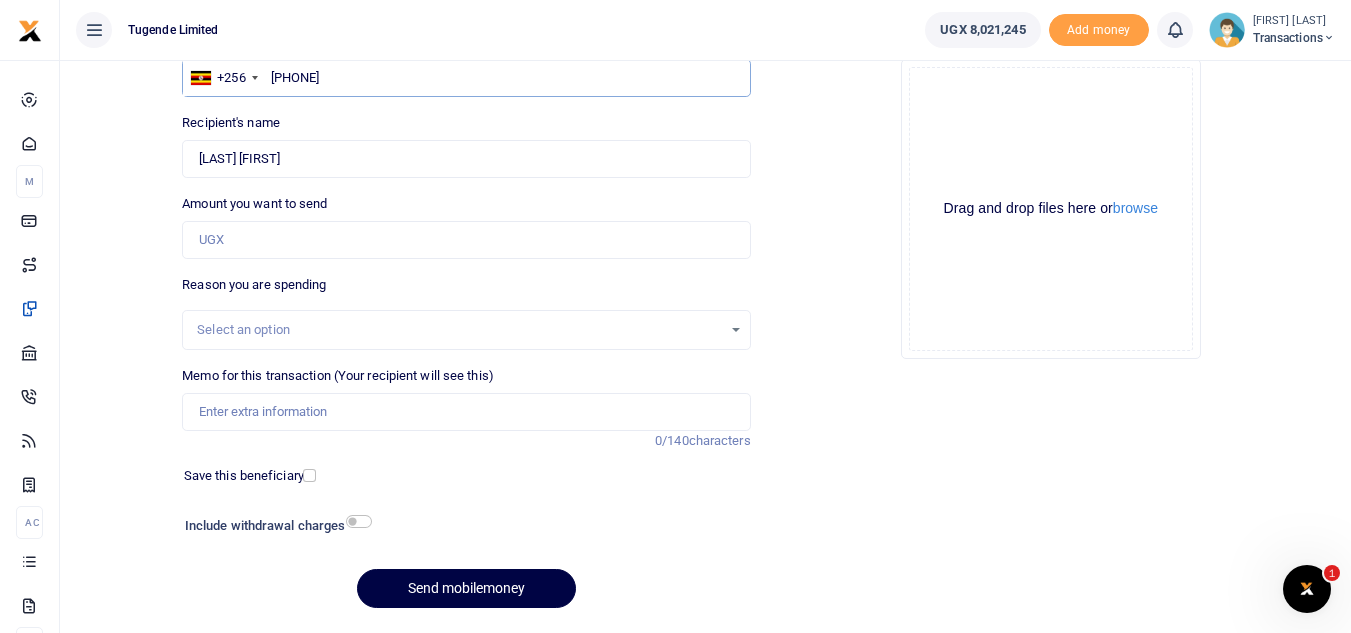 type on "786092219" 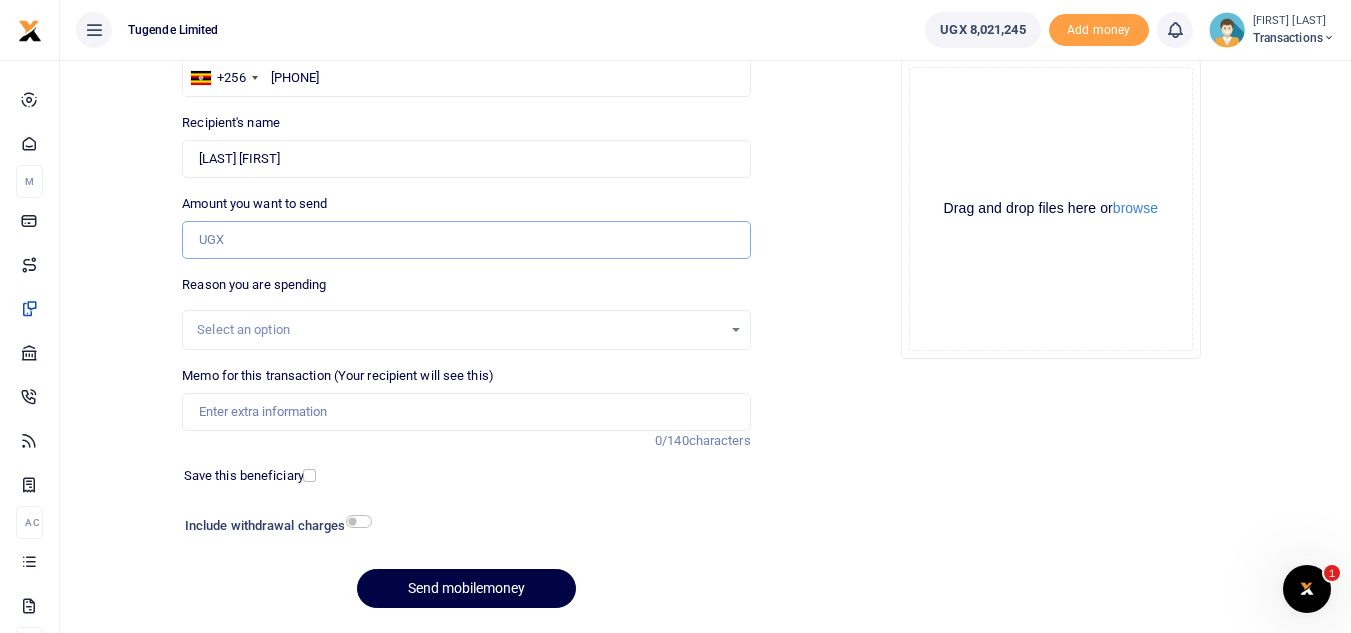 click on "Amount you want to send" at bounding box center [466, 240] 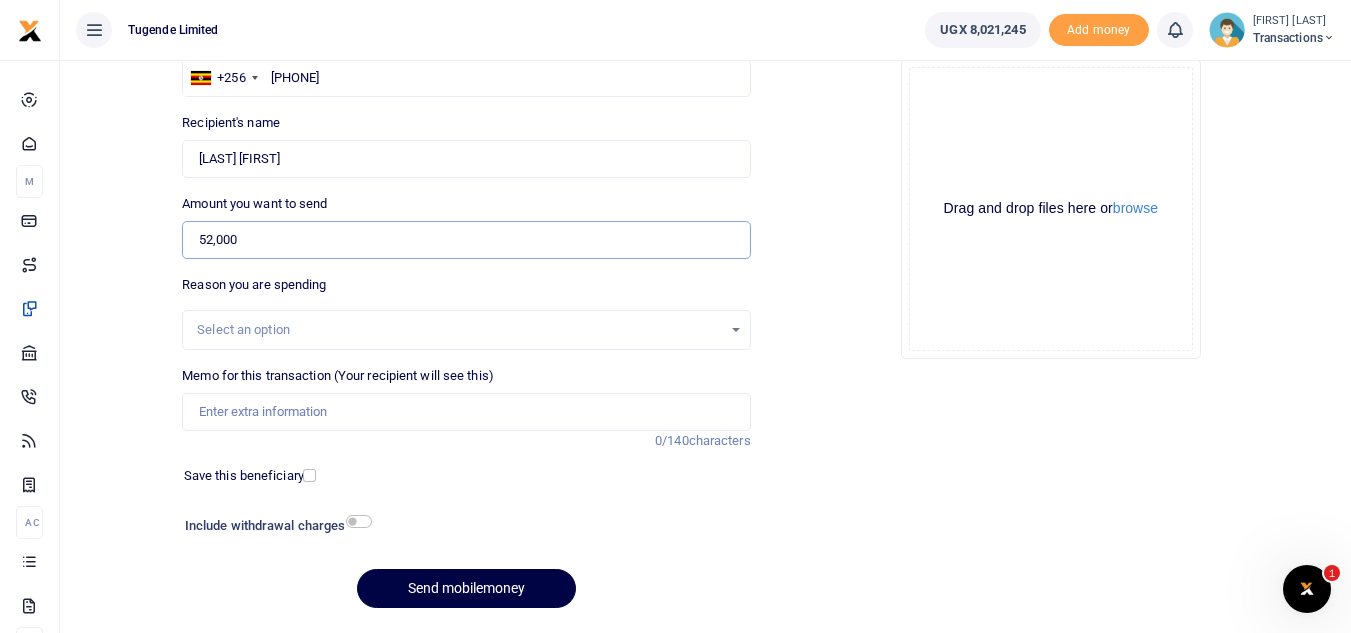 type on "52,000" 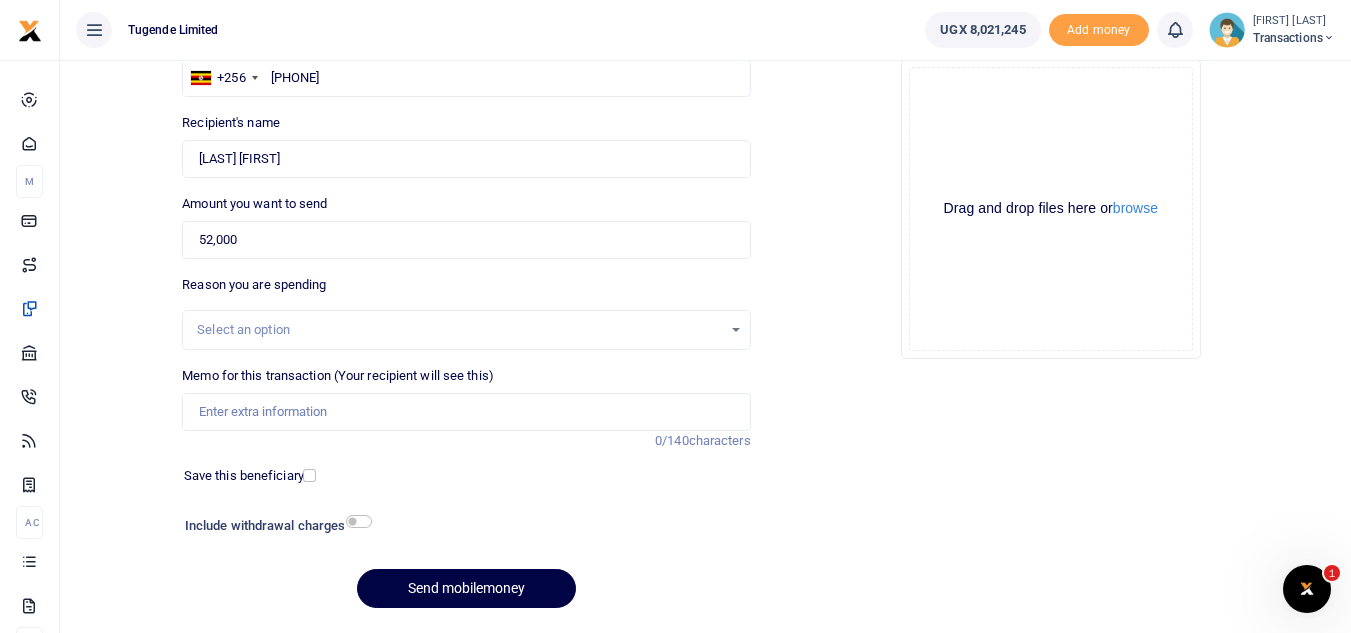 click on "Memo for this transaction (Your recipient will see this)
Reason is required.
0/140  characters" at bounding box center (466, 408) 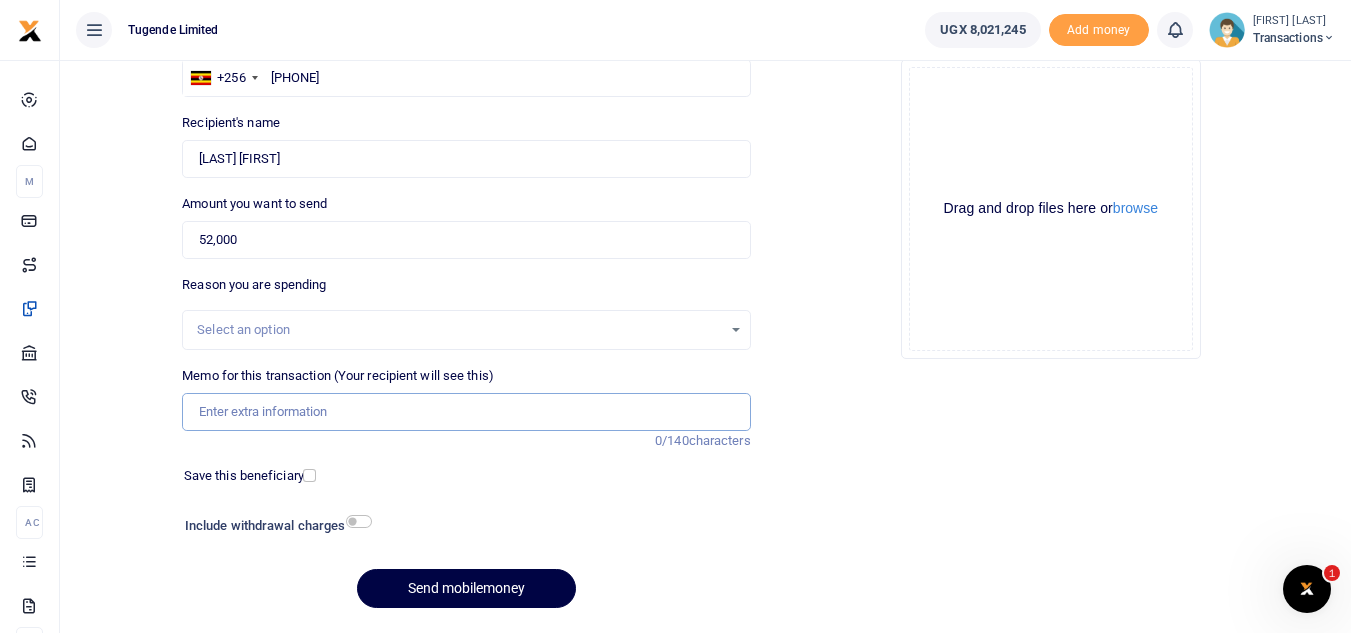 click on "Memo for this transaction (Your recipient will see this)" at bounding box center [466, 412] 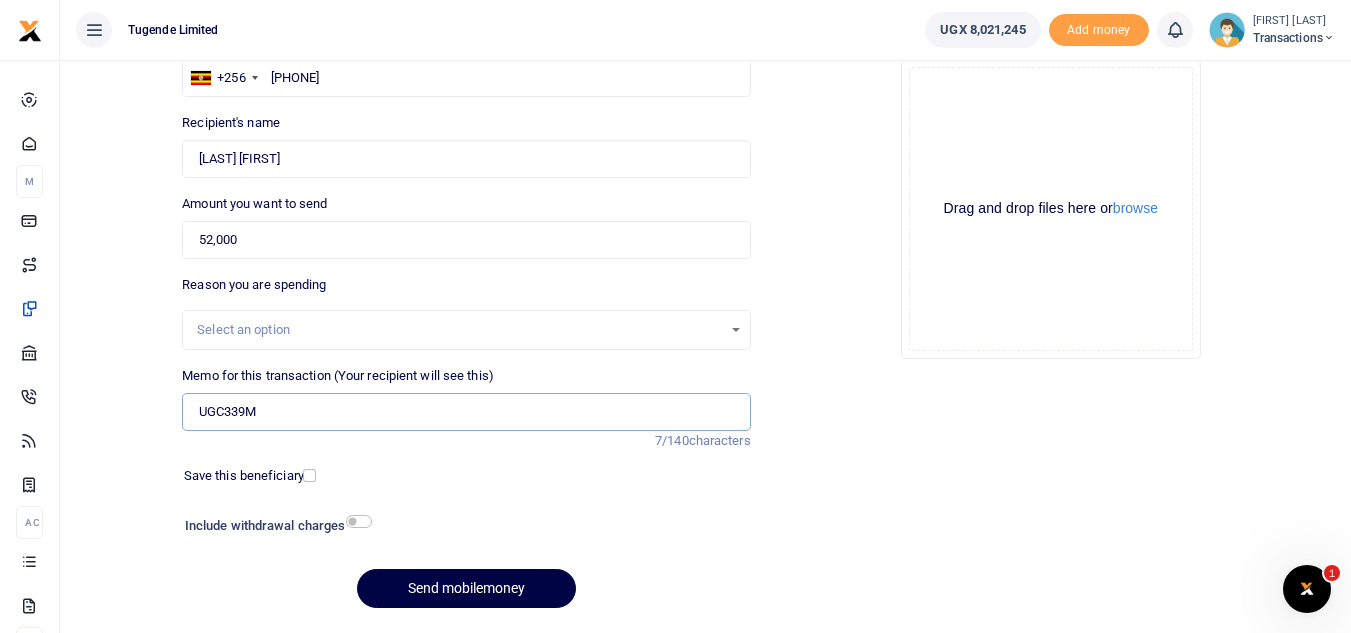 scroll, scrollTop: 0, scrollLeft: 0, axis: both 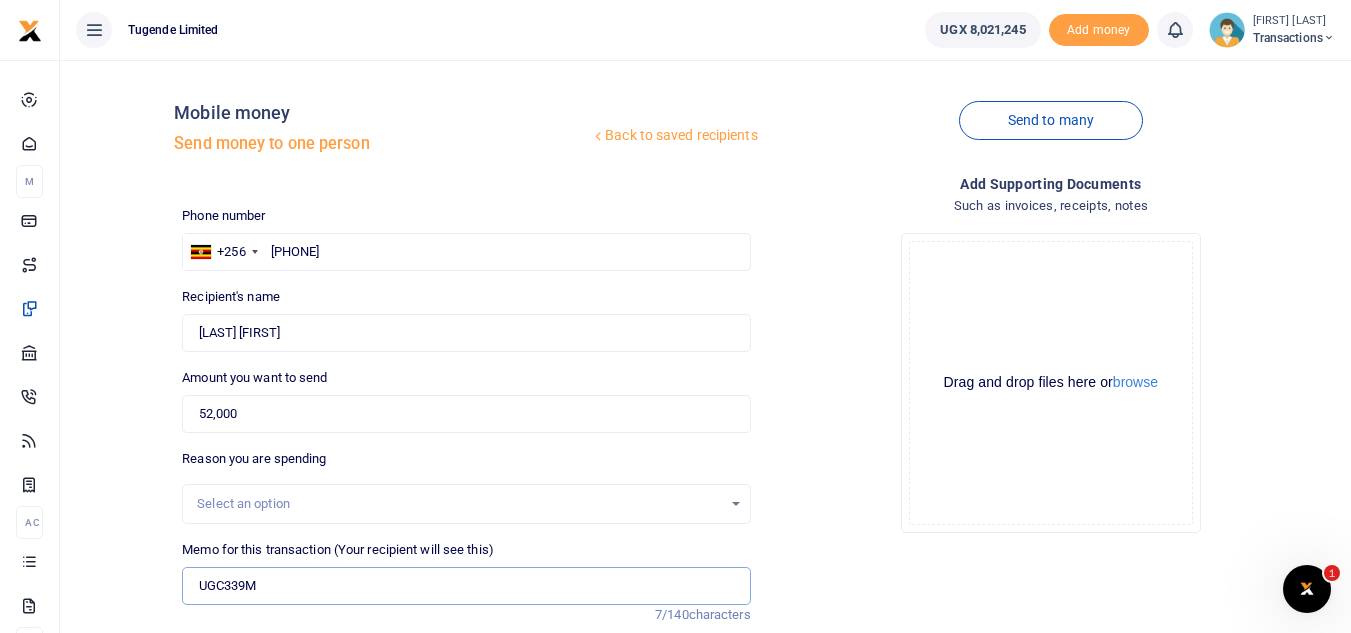 type on "UGC339M" 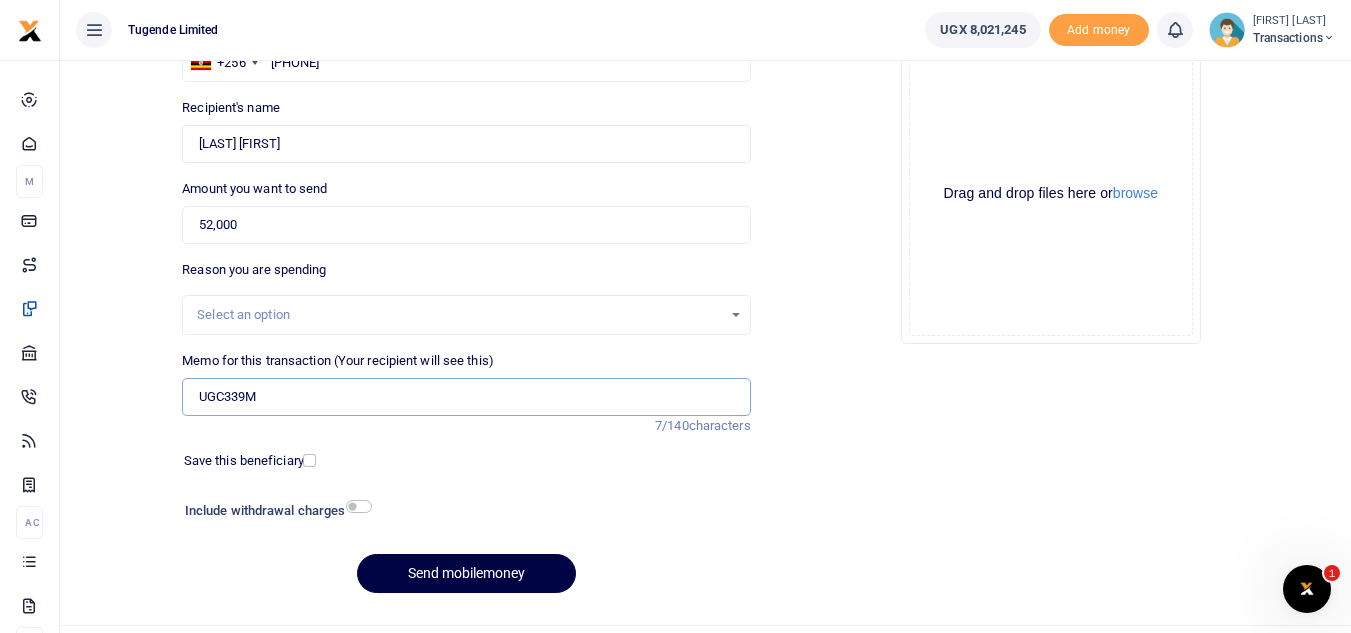 scroll, scrollTop: 233, scrollLeft: 0, axis: vertical 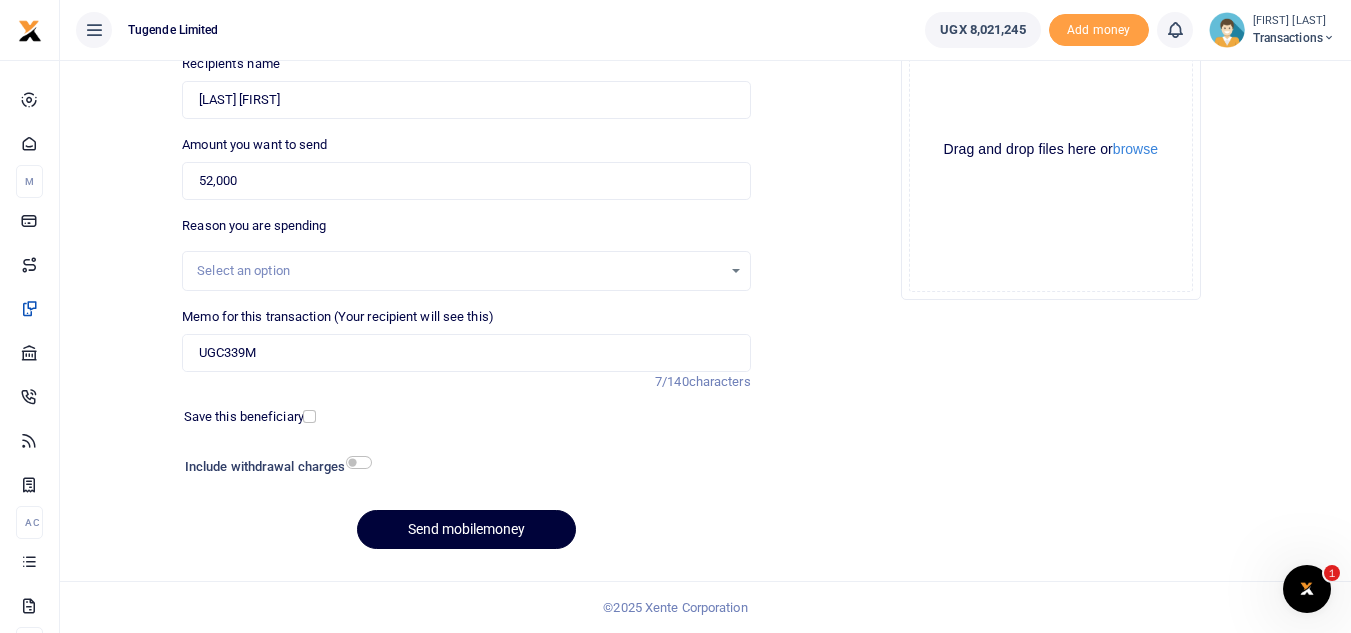 click on "Send mobilemoney" at bounding box center (466, 529) 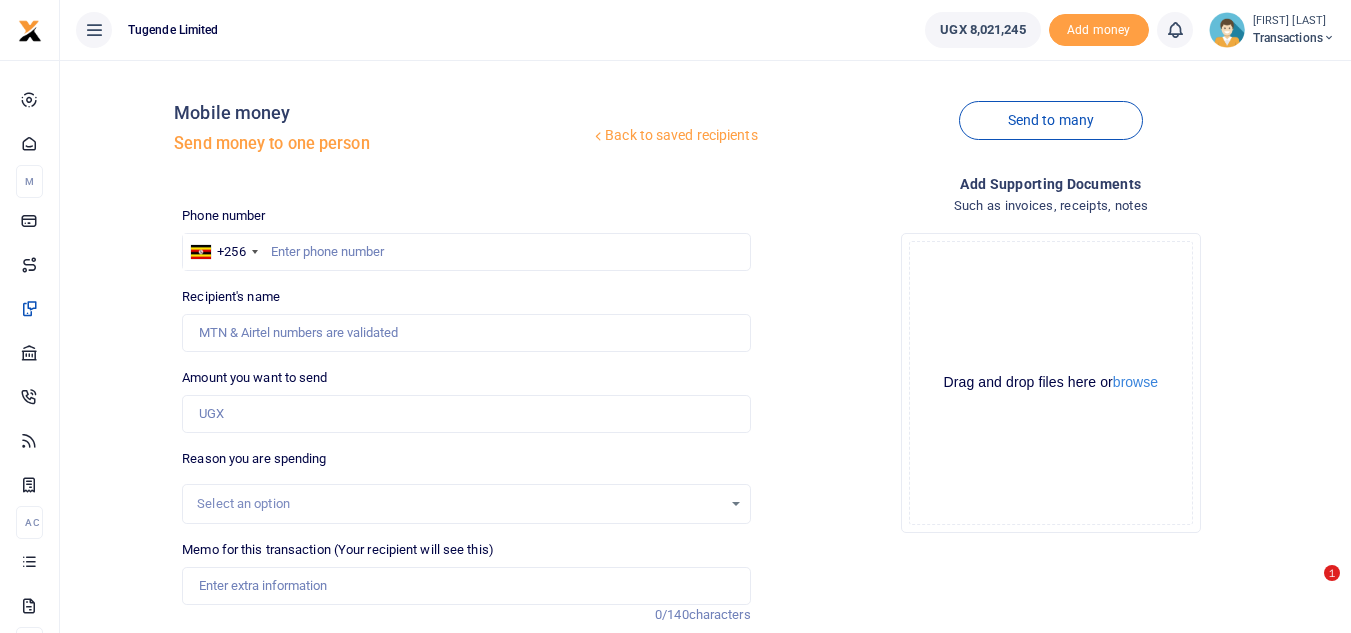 scroll, scrollTop: 233, scrollLeft: 0, axis: vertical 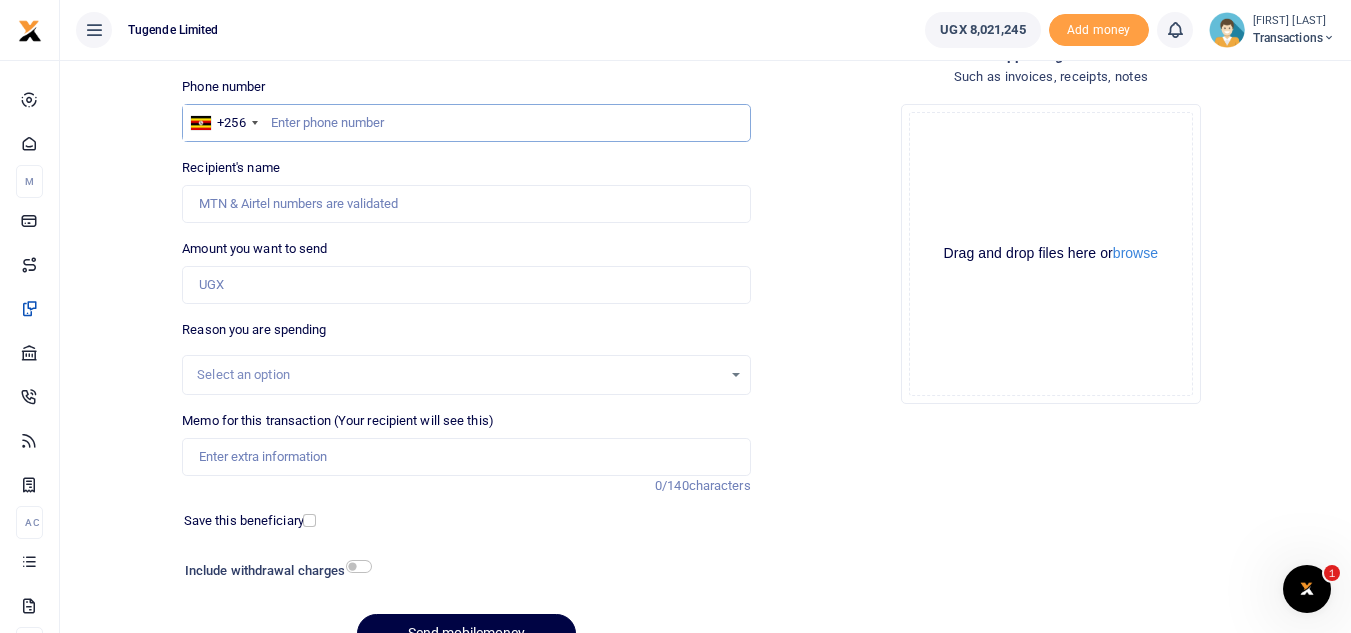 click at bounding box center (466, 123) 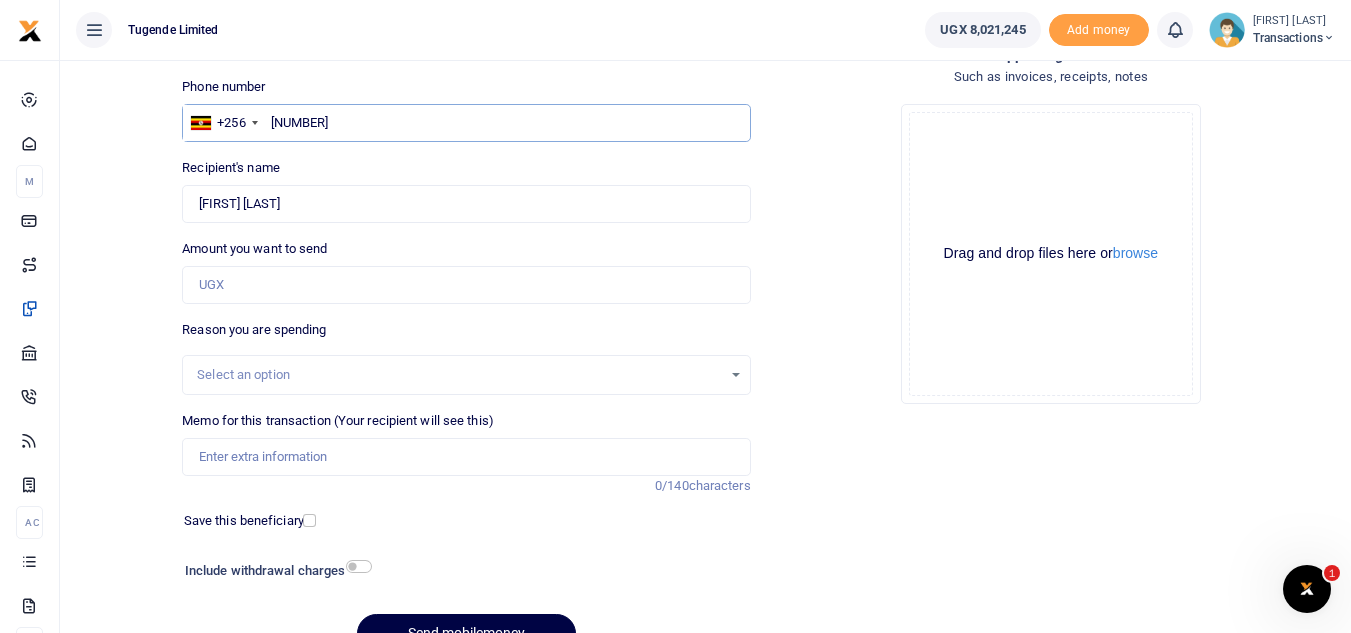 type on "781713307" 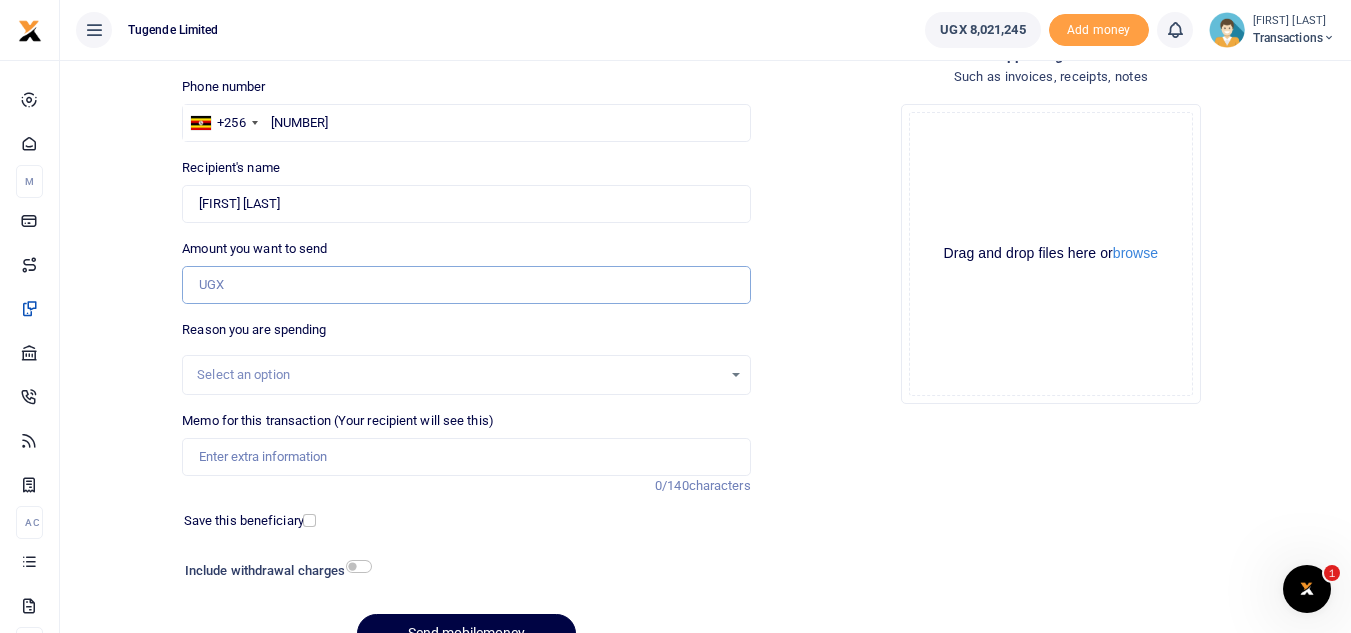 click on "Amount you want to send" at bounding box center (466, 285) 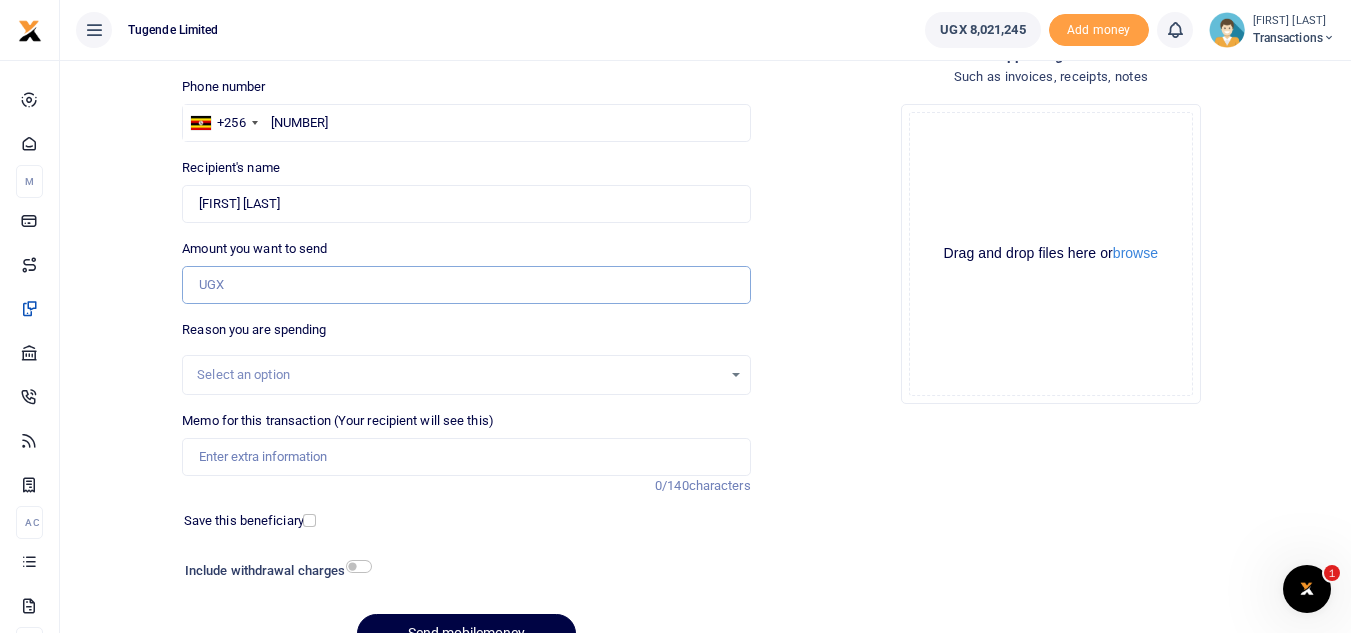 paste on "105000" 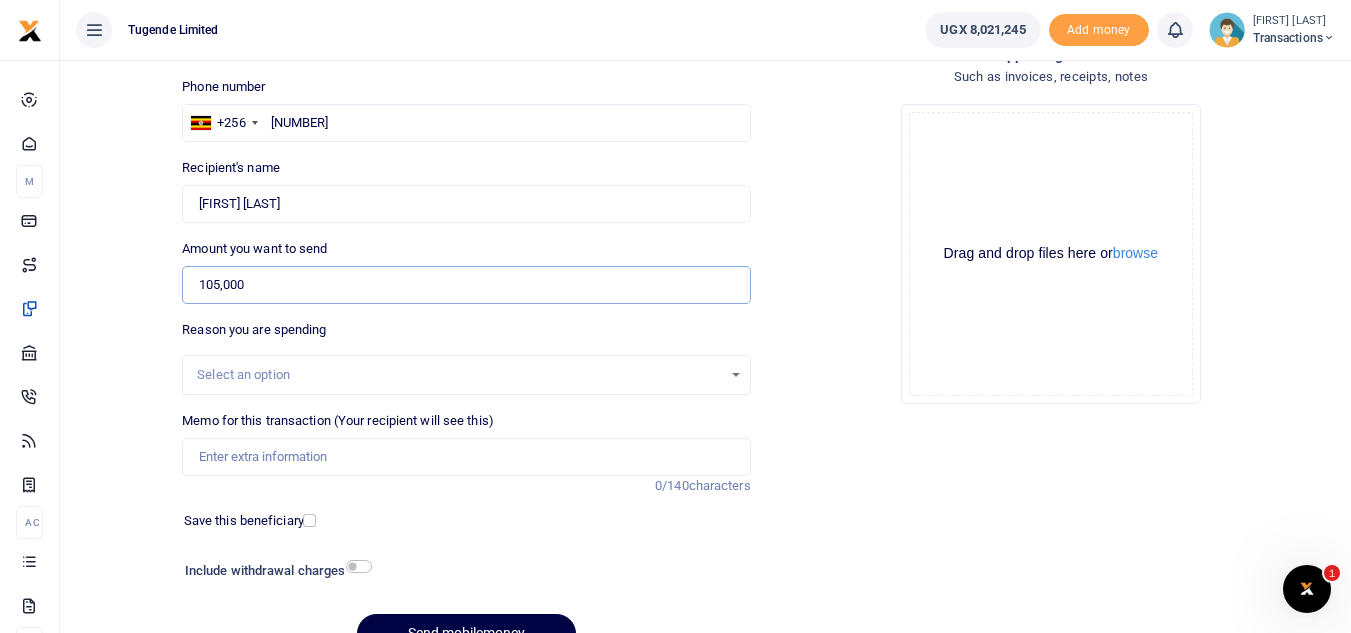 type on "105,000" 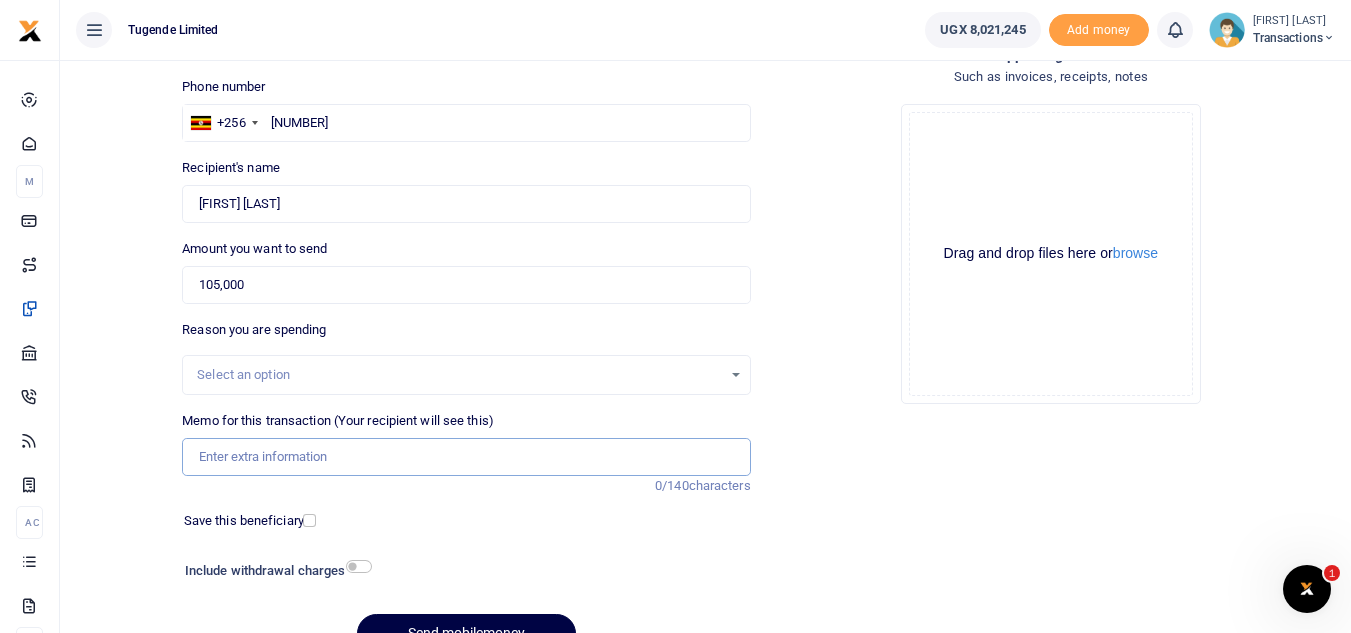 click on "Memo for this transaction (Your recipient will see this)" at bounding box center (466, 457) 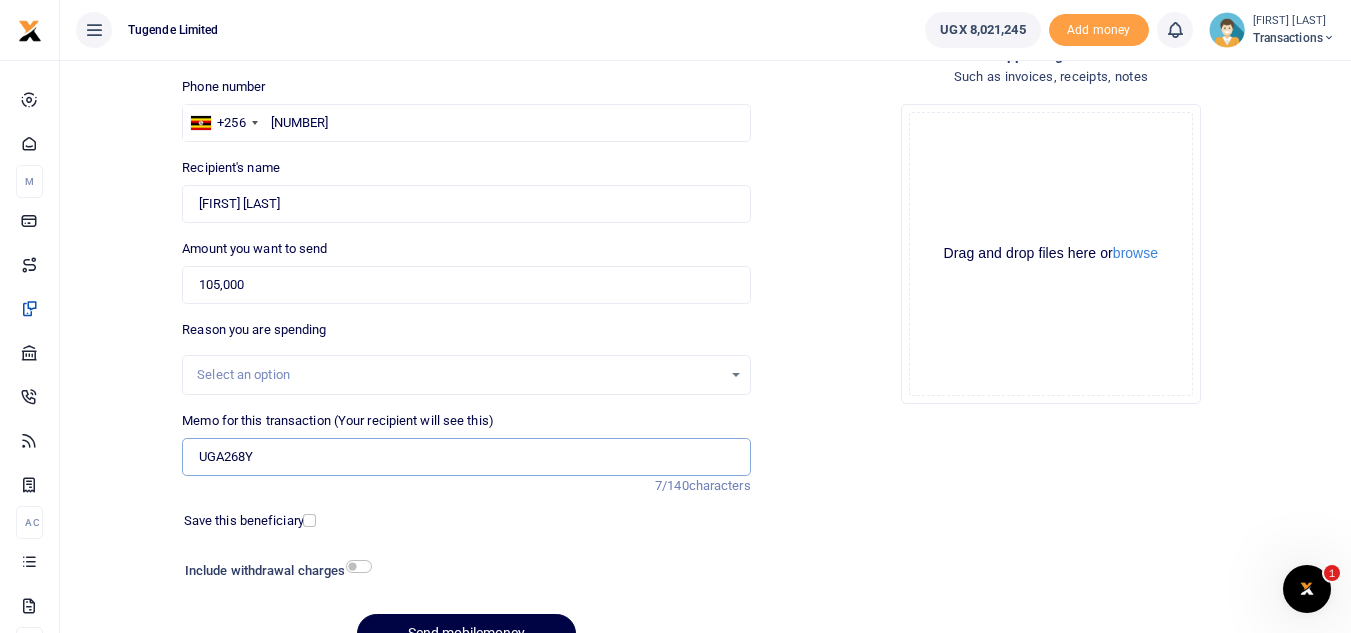 type on "UGA268Y" 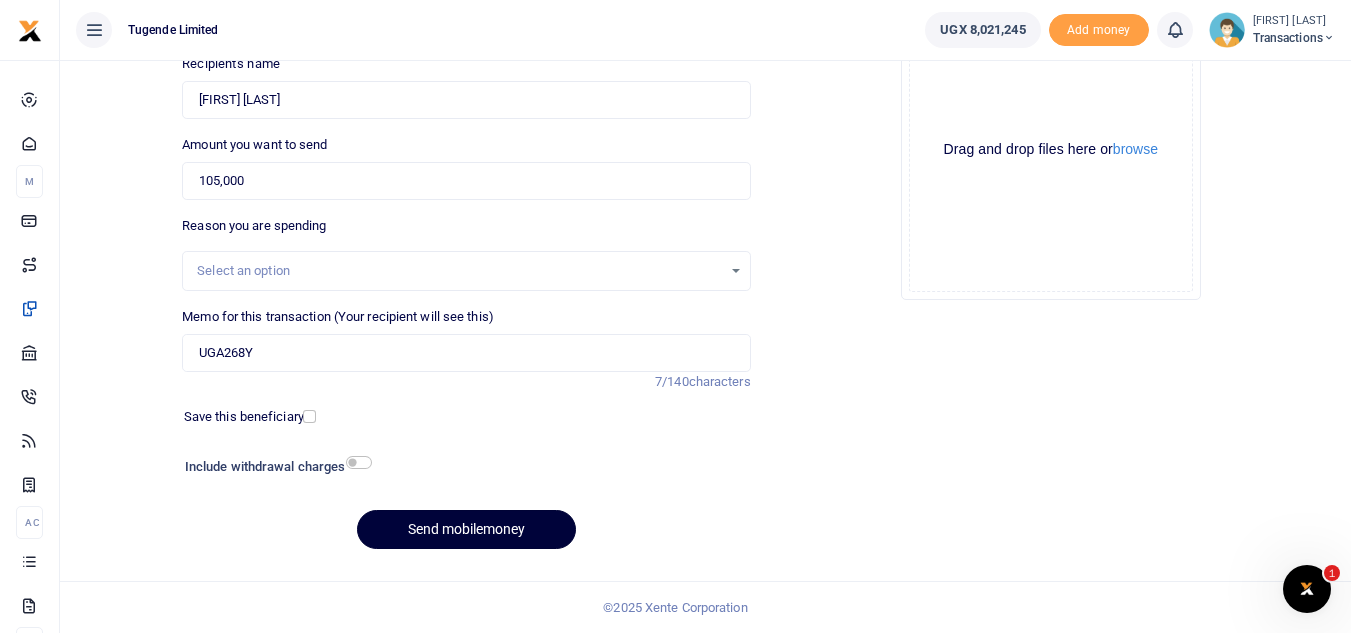 click on "Send mobilemoney" at bounding box center (466, 529) 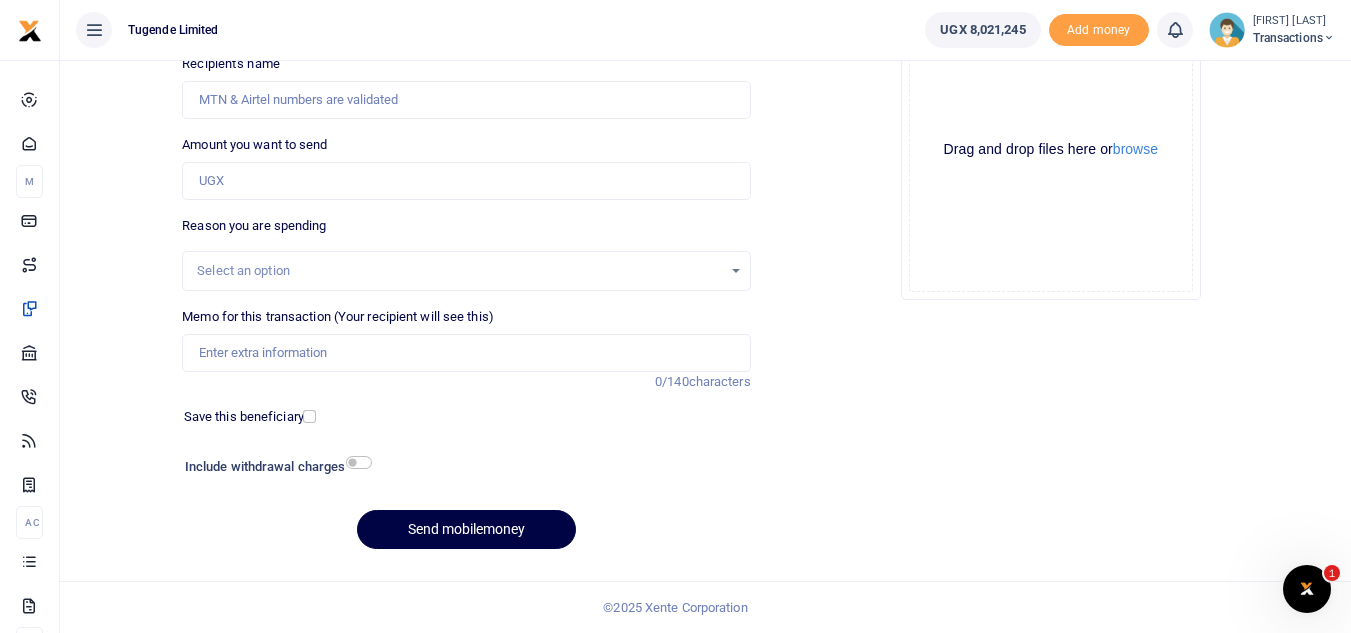 scroll, scrollTop: 233, scrollLeft: 0, axis: vertical 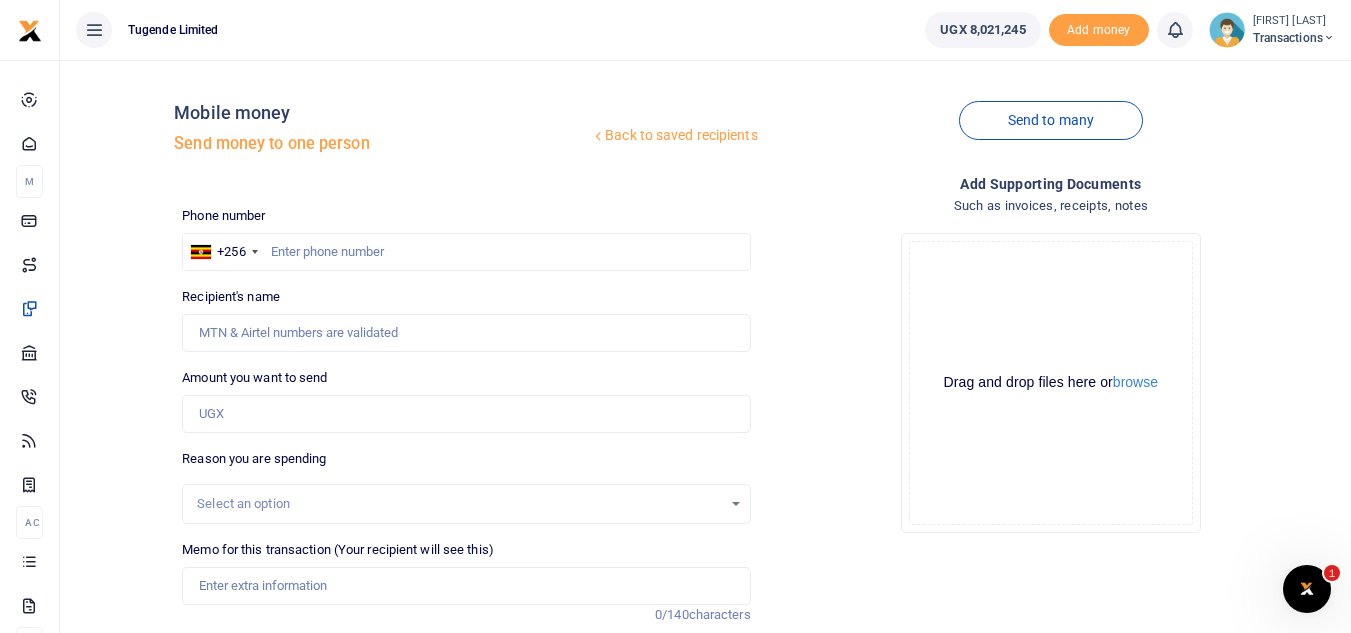 click on "Phone number
[COUNTRY_CODE] [COUNTRY] +[COUNTRY_CODE]
Phone is required." at bounding box center [466, 238] 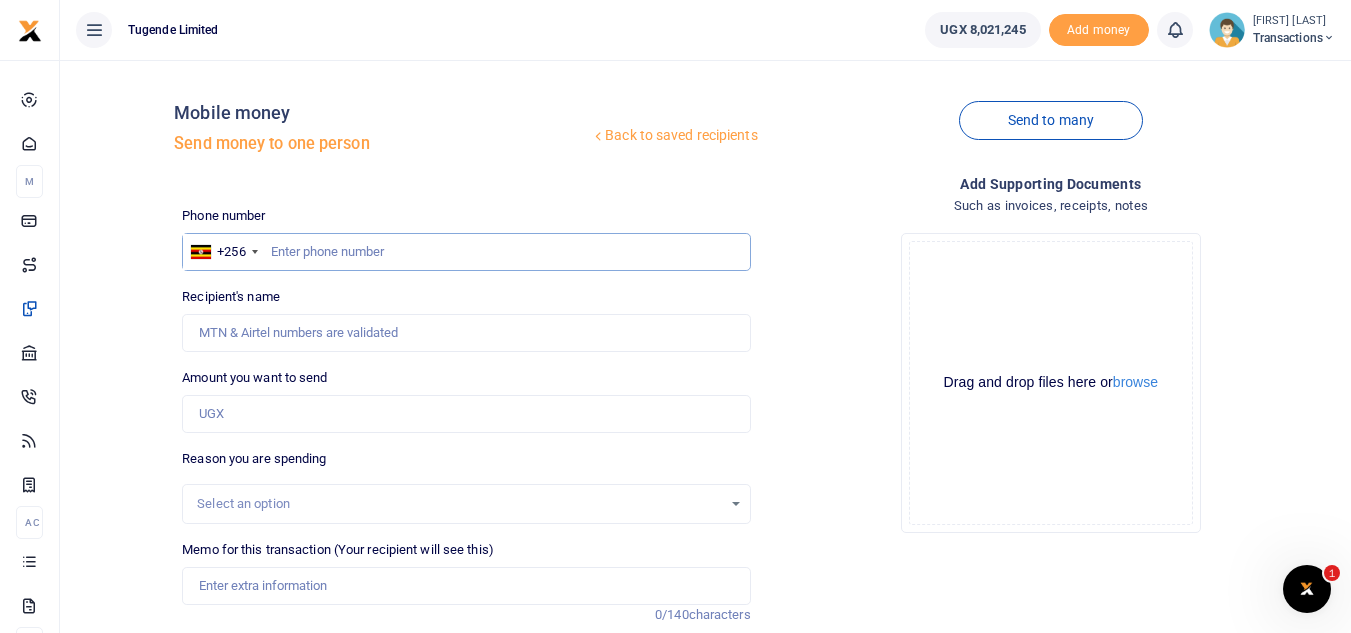 click at bounding box center [466, 252] 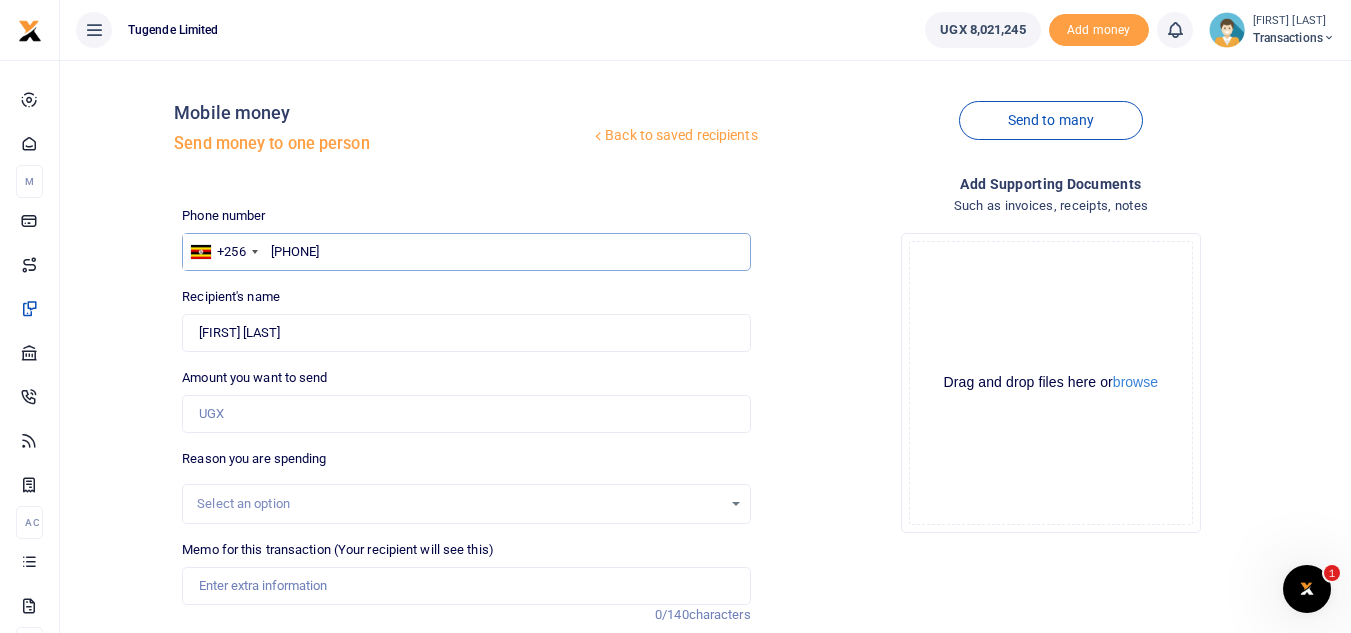 type on "[PHONE]" 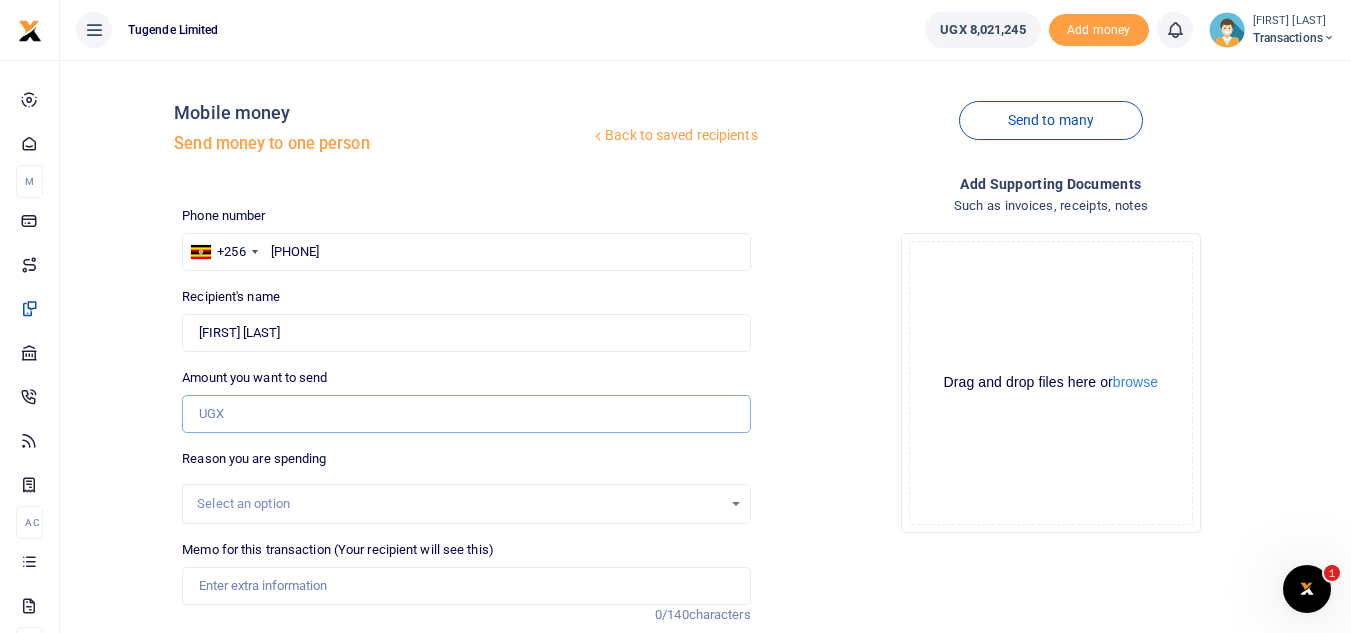 click on "Amount you want to send" at bounding box center (466, 414) 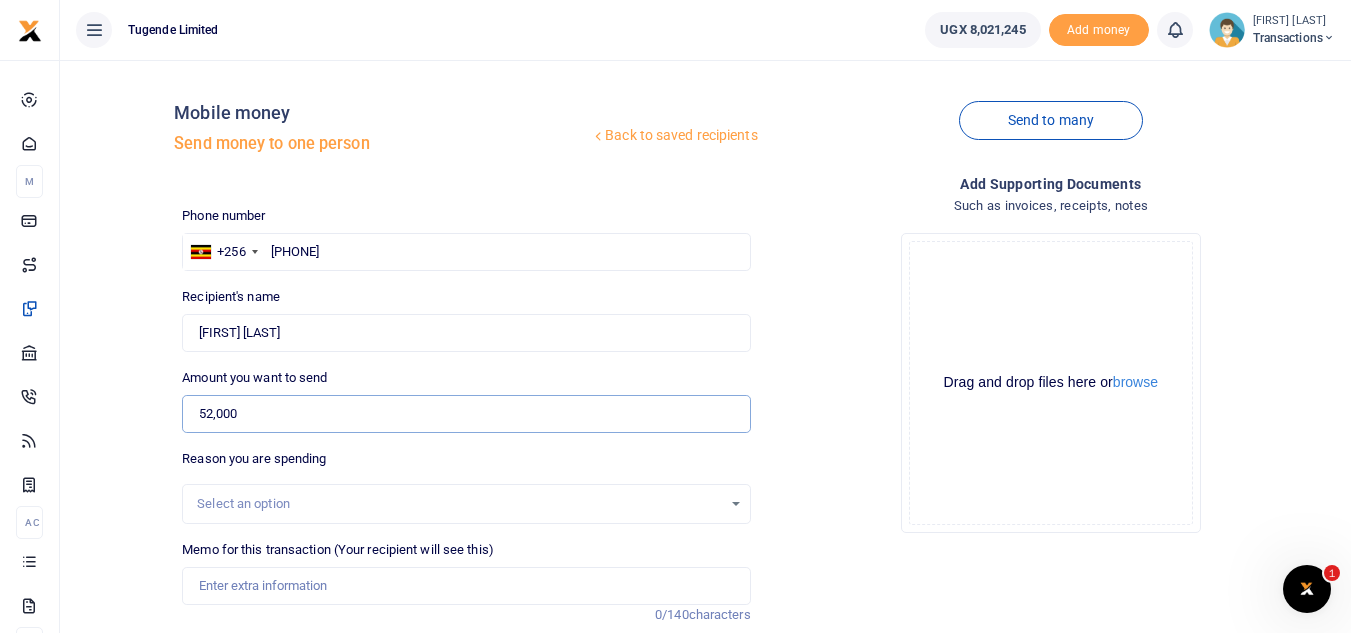 type on "52,000" 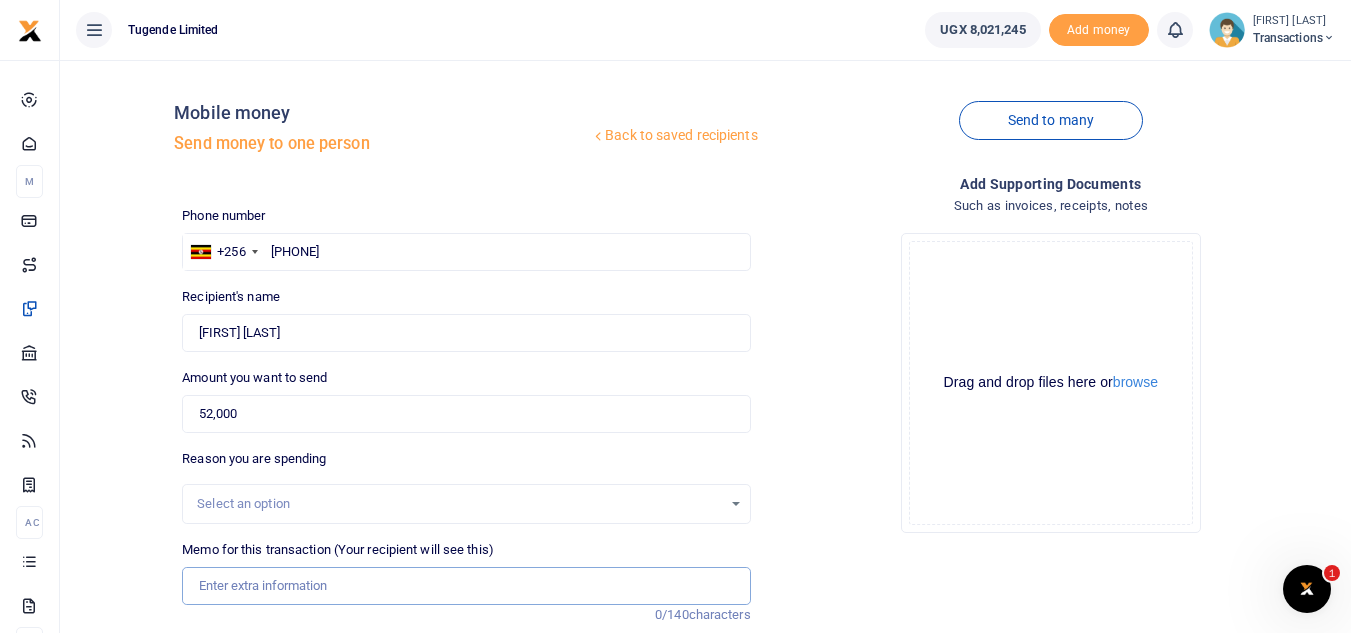 click on "Memo for this transaction (Your recipient will see this)" at bounding box center [466, 586] 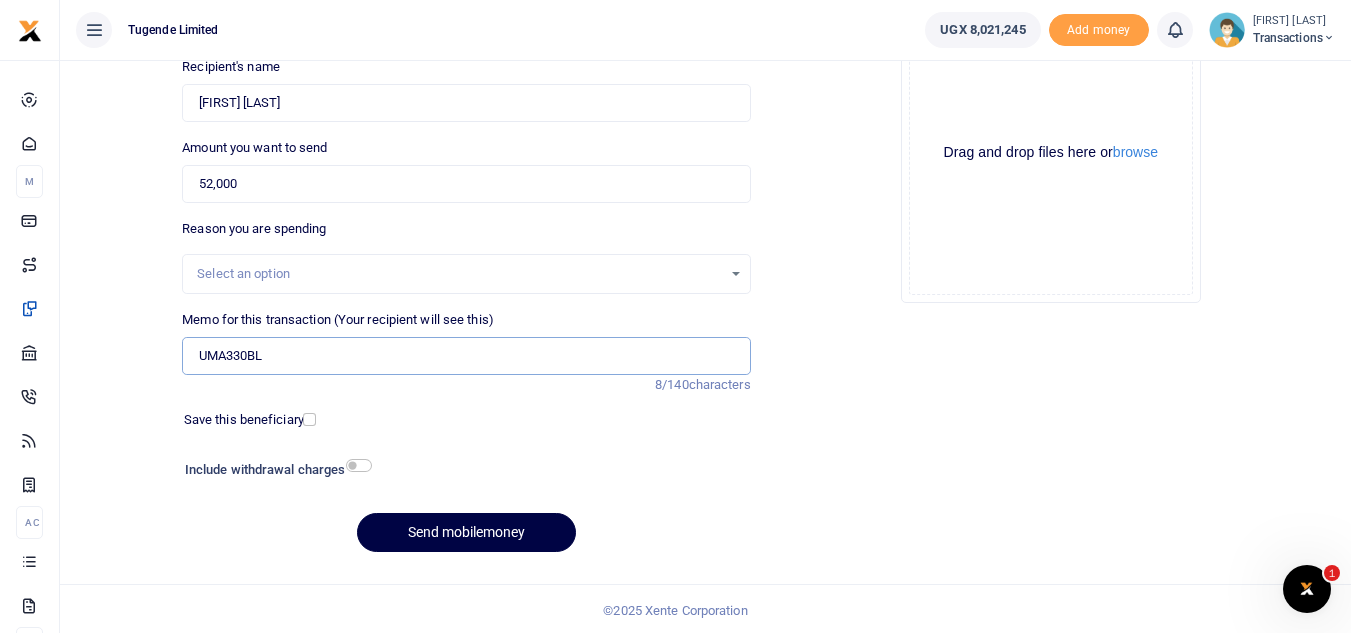 scroll, scrollTop: 233, scrollLeft: 0, axis: vertical 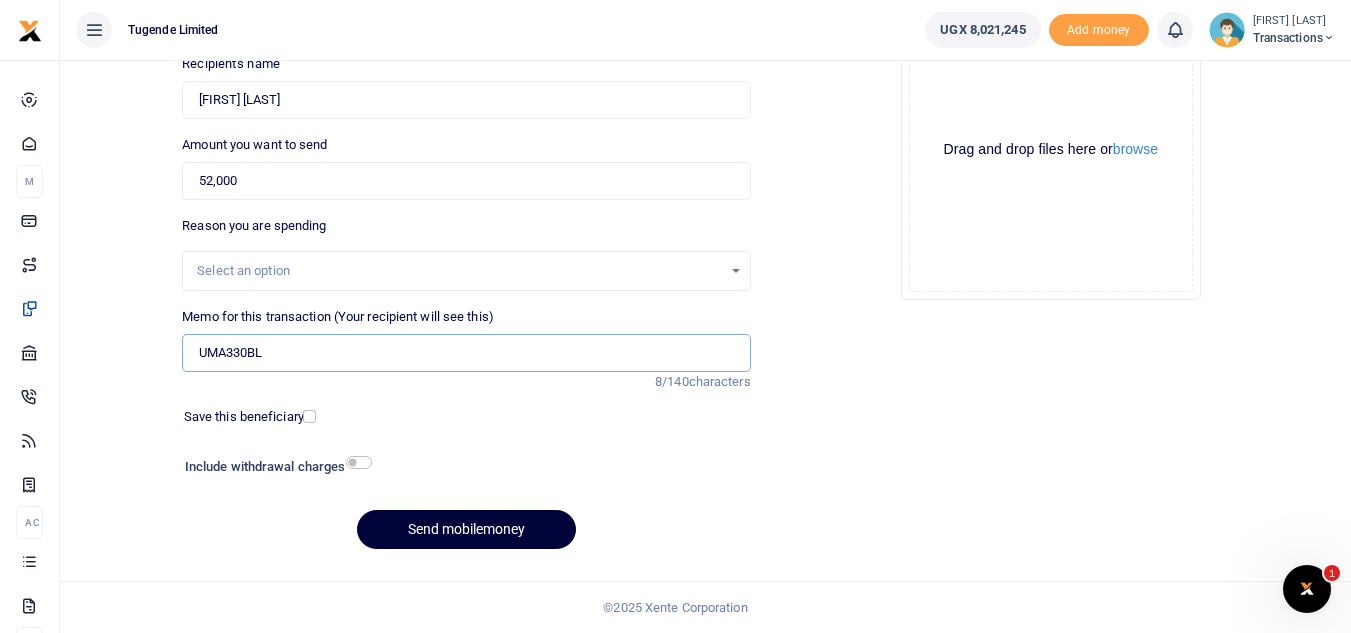 type on "UMA330BL" 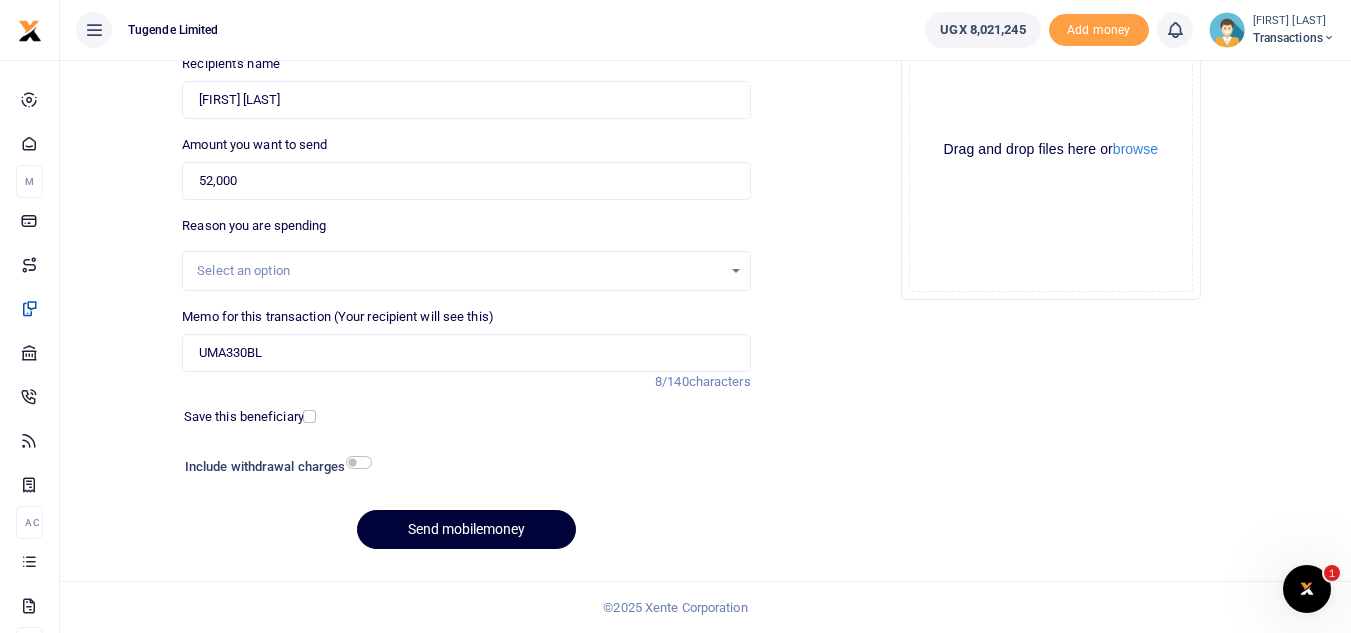 click on "Send mobilemoney" at bounding box center [466, 529] 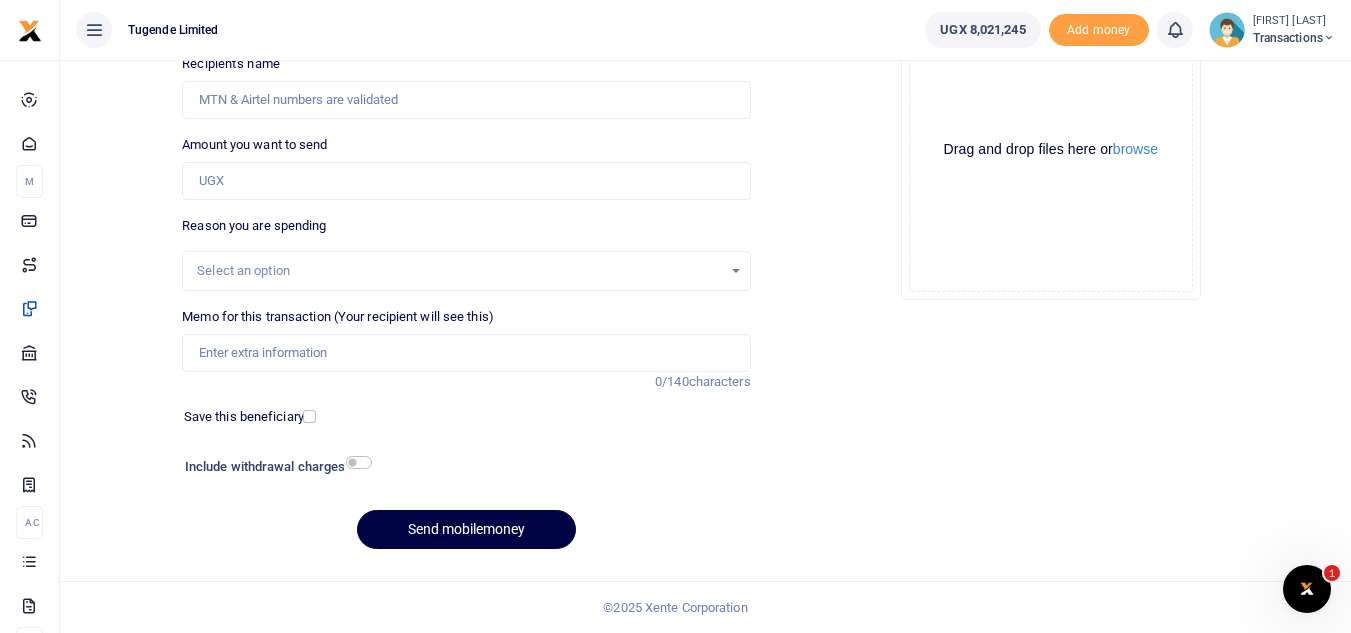 scroll, scrollTop: 233, scrollLeft: 0, axis: vertical 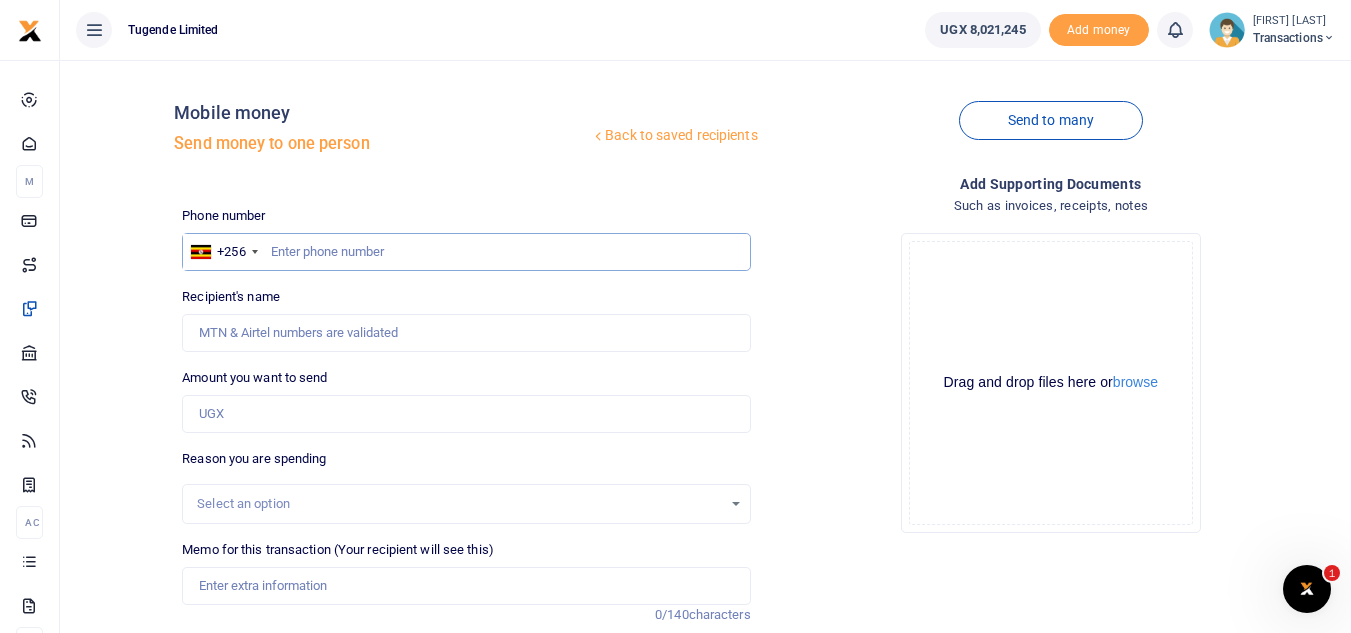 click at bounding box center [466, 252] 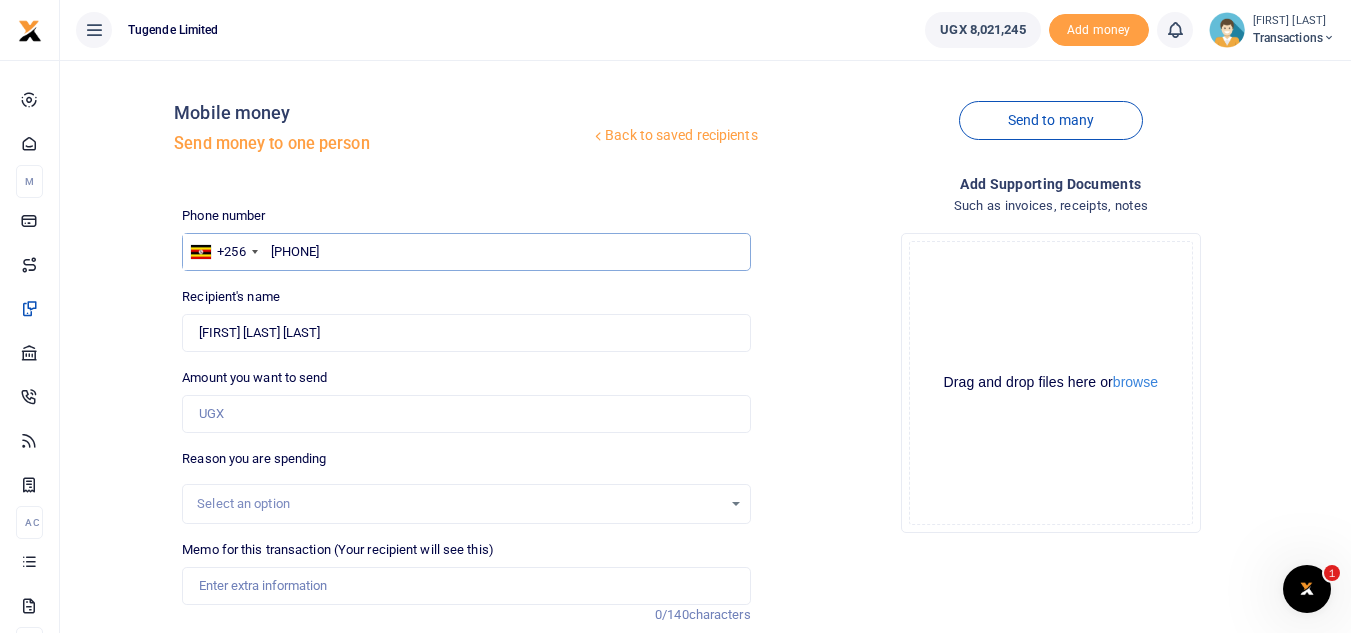 type on "[PHONE]" 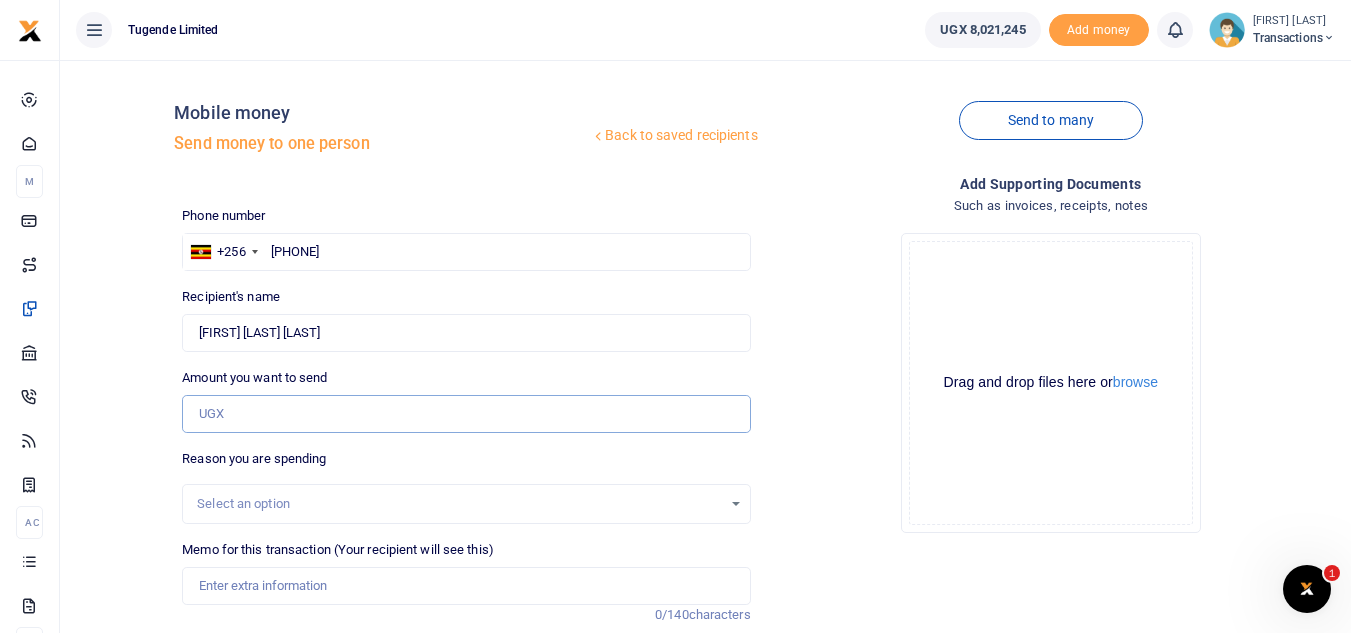 click on "Amount you want to send" at bounding box center [466, 414] 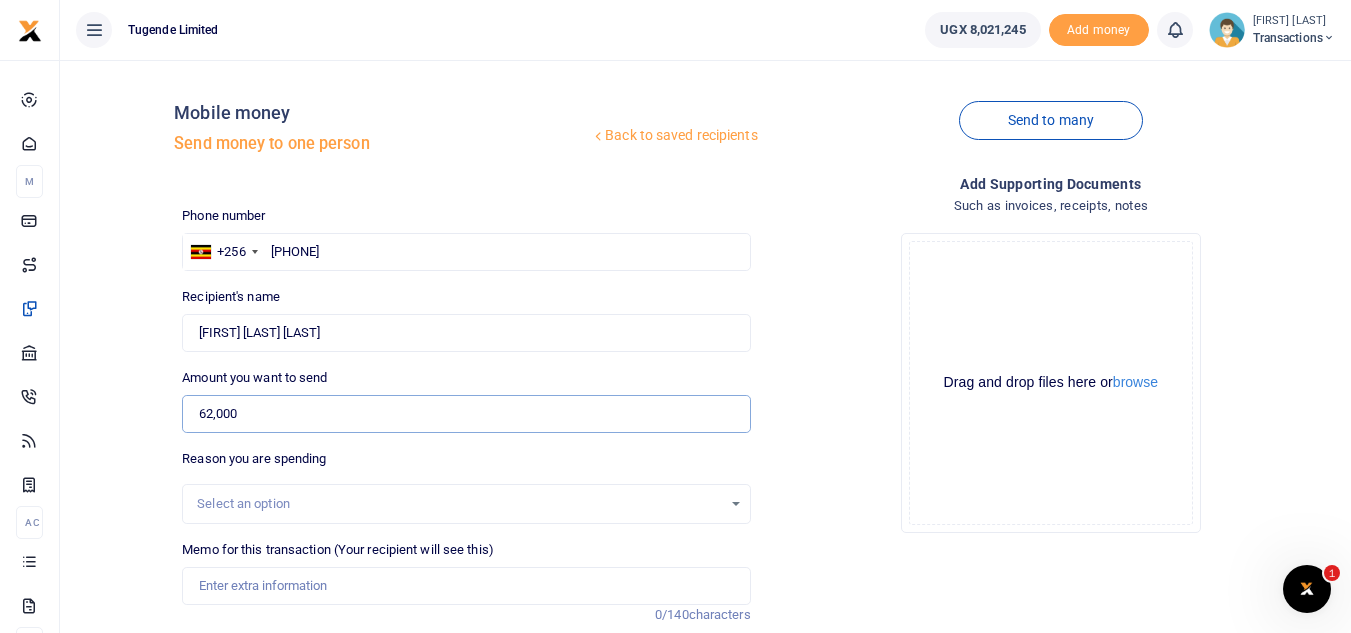 click on "62,000" at bounding box center (466, 414) 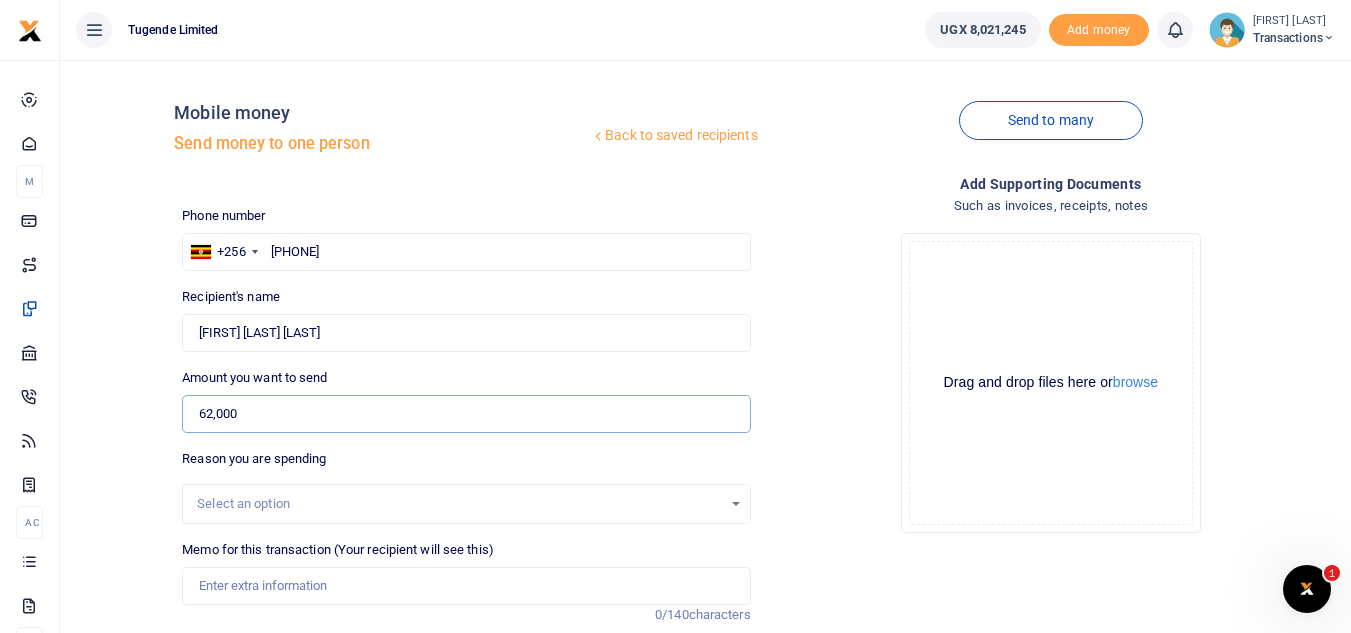 type on "62,000" 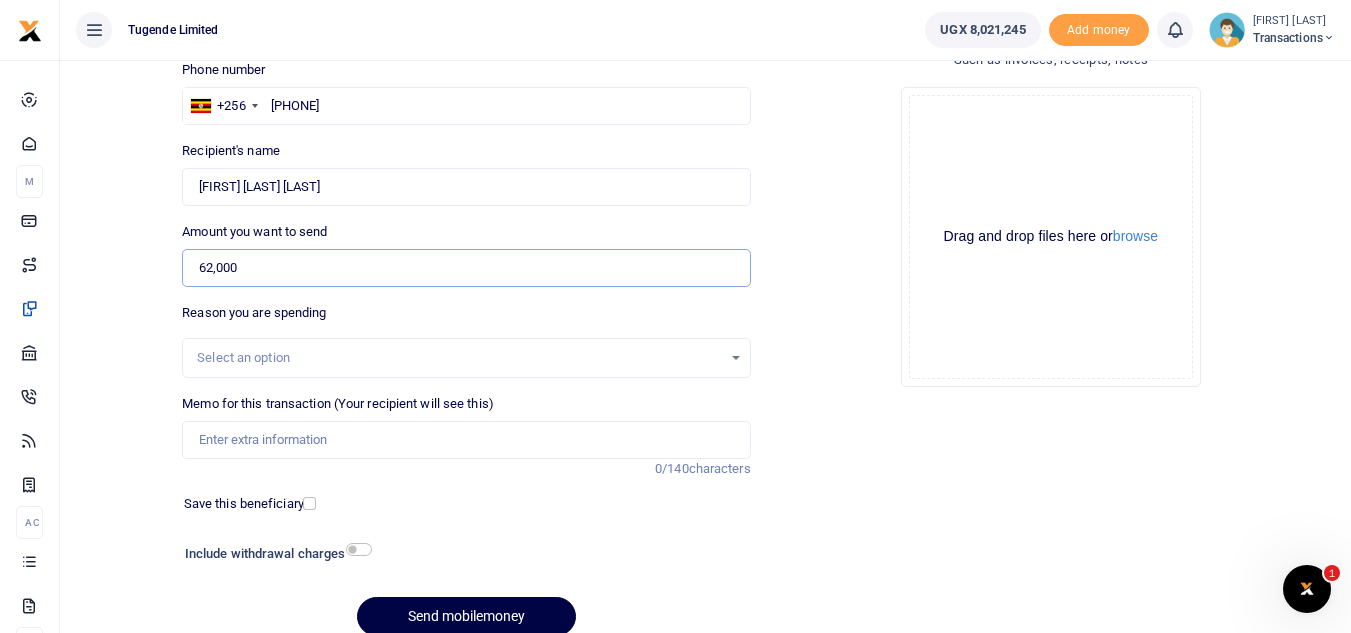 scroll, scrollTop: 147, scrollLeft: 0, axis: vertical 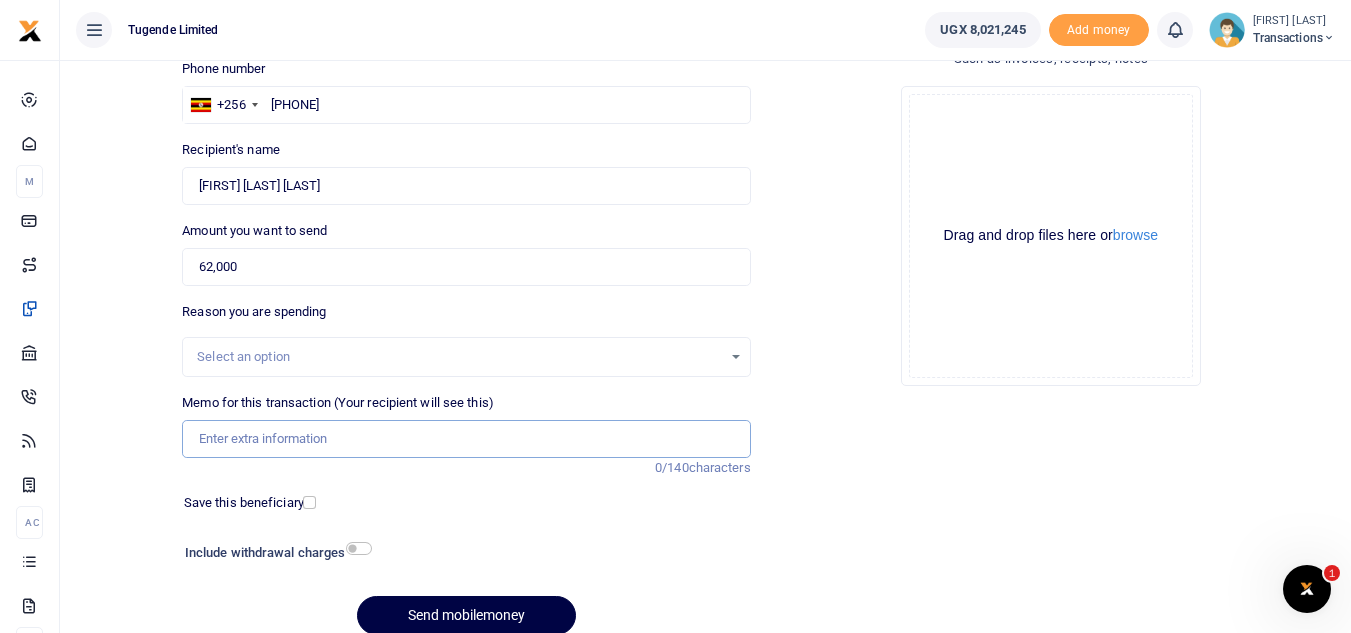 click on "Memo for this transaction (Your recipient will see this)" at bounding box center [466, 439] 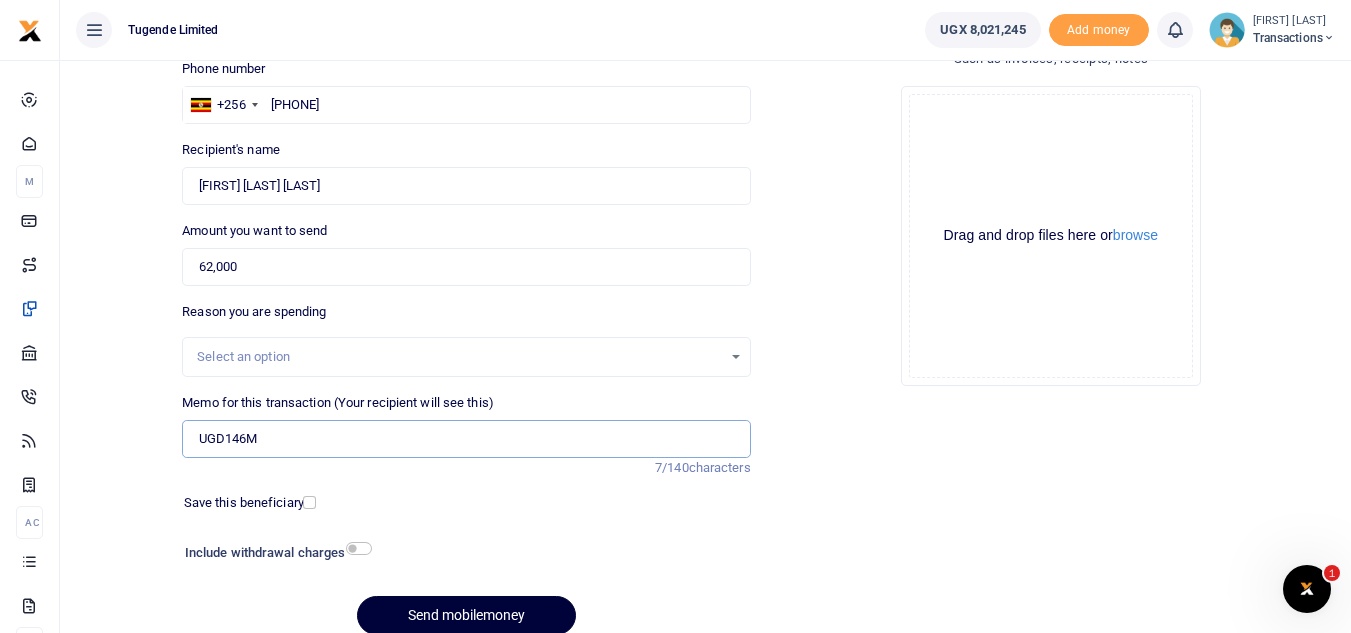 type on "UGD146M" 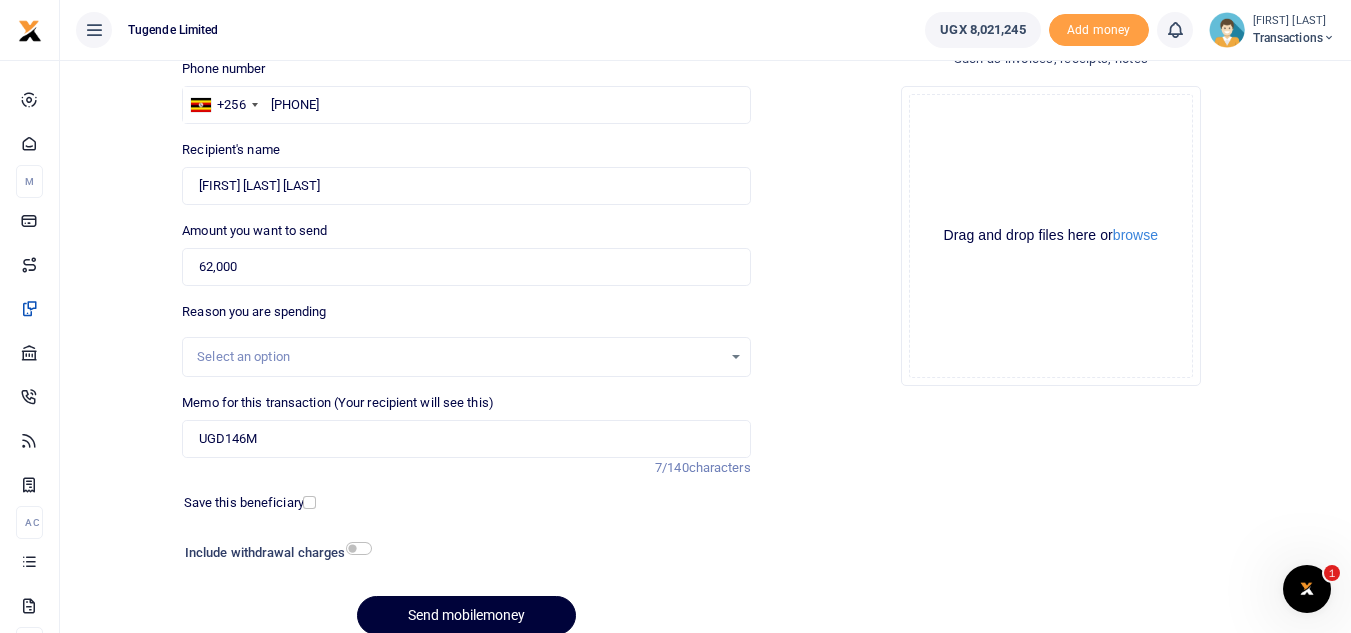 click on "Send mobilemoney" at bounding box center [466, 615] 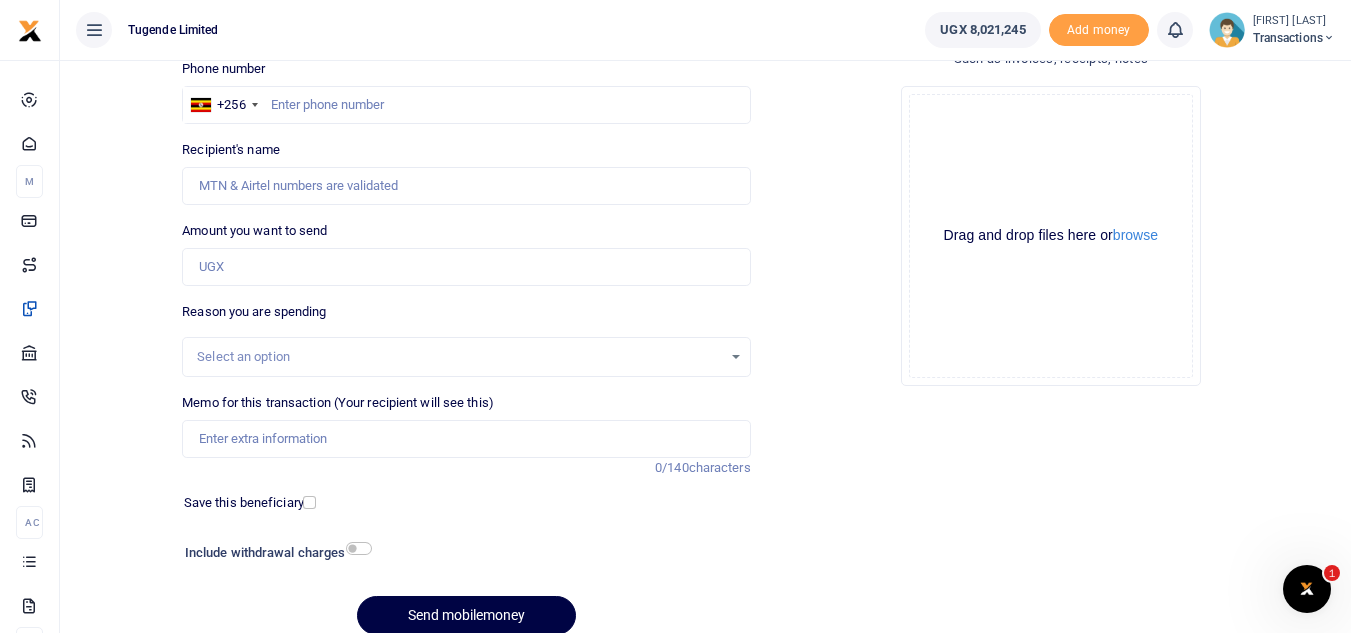 scroll, scrollTop: 0, scrollLeft: 0, axis: both 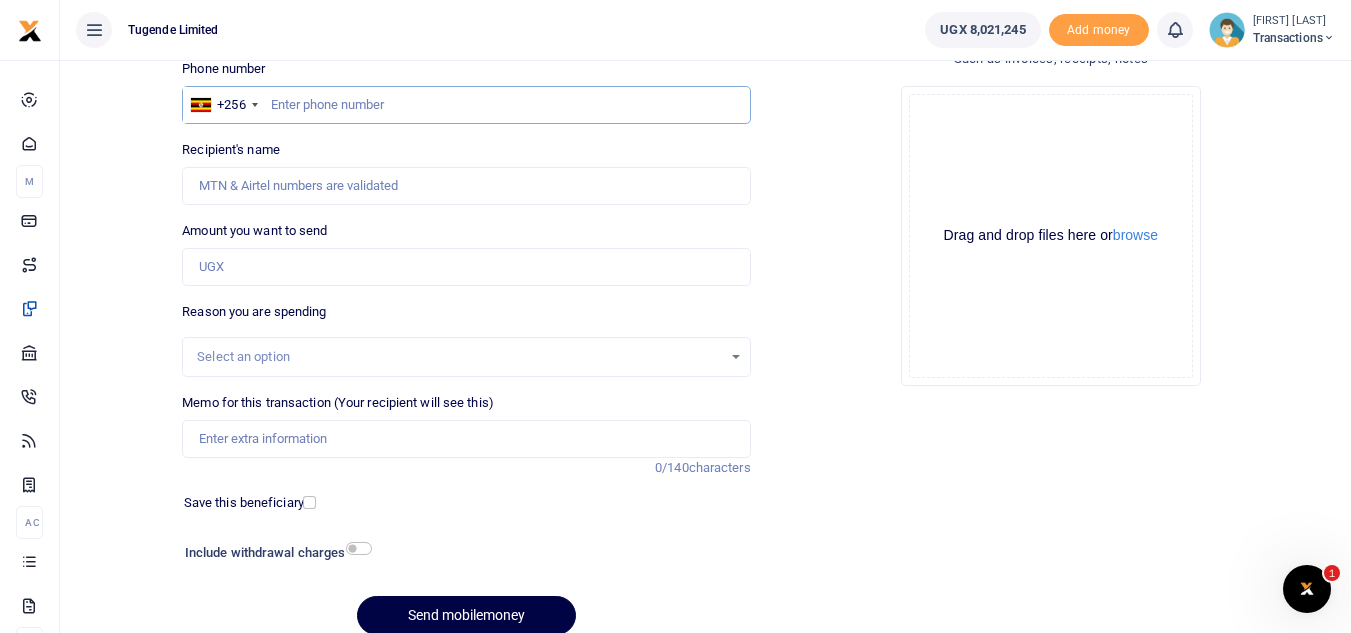 click at bounding box center [466, 105] 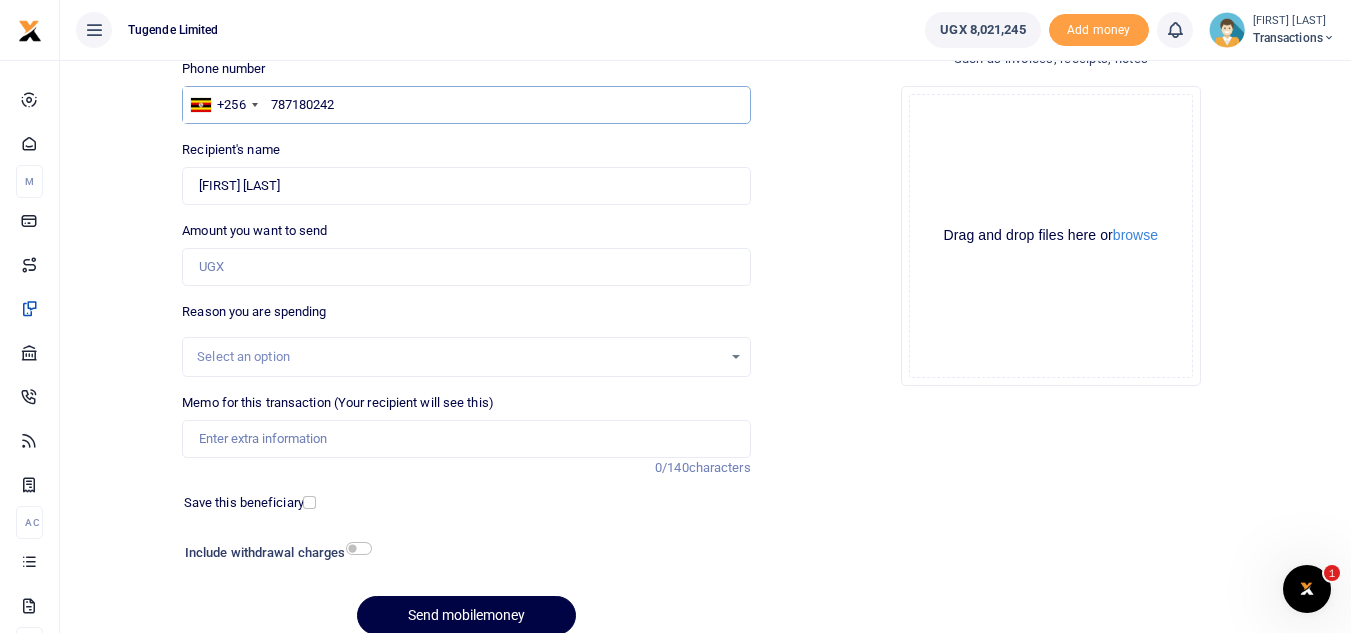 type on "787180242" 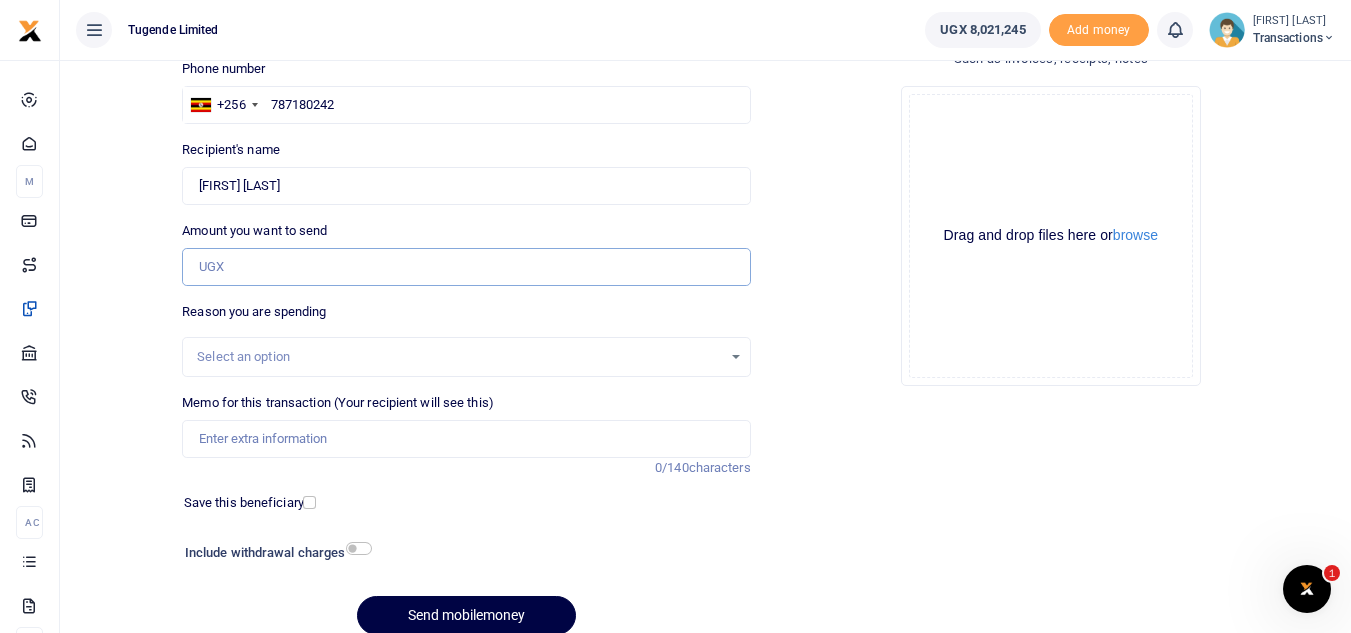 click on "Amount you want to send" at bounding box center [466, 267] 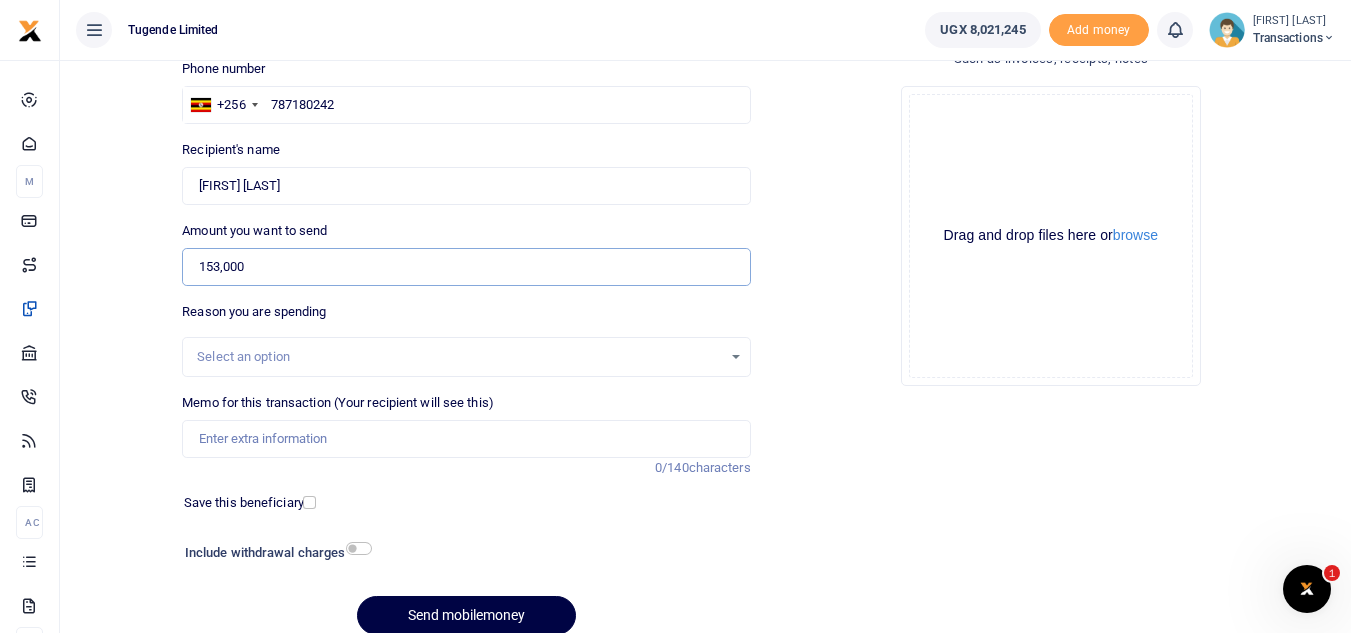 type on "153,000" 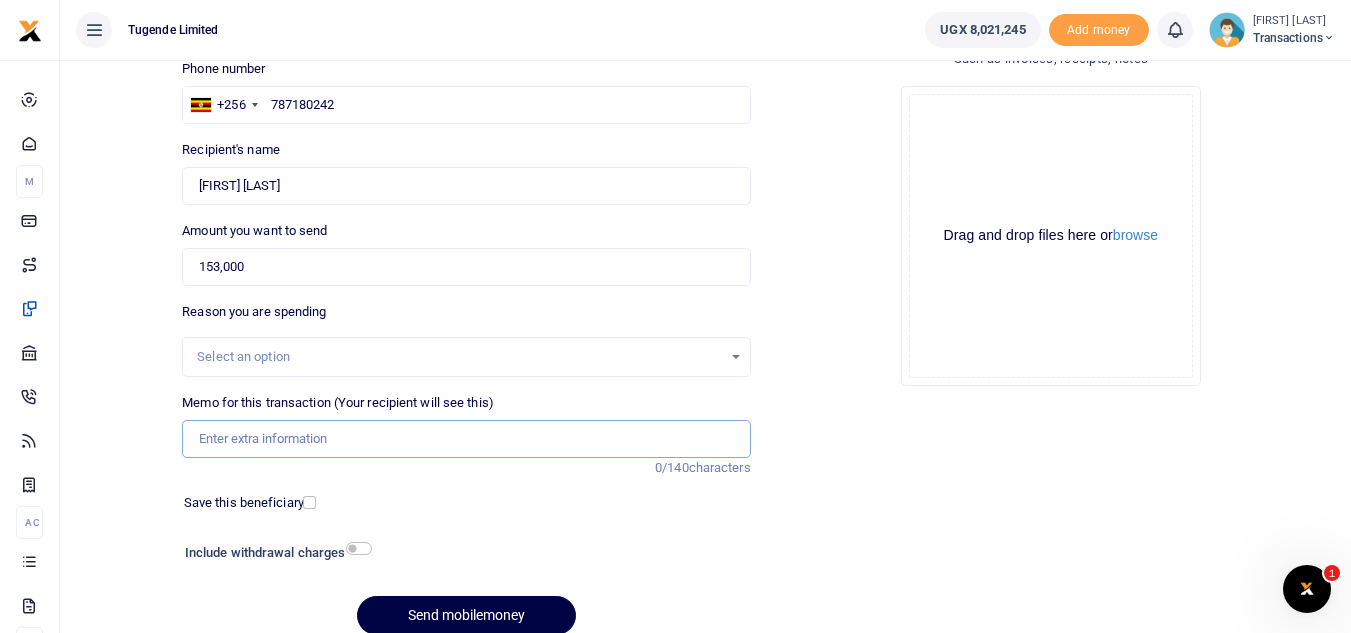 click on "Memo for this transaction (Your recipient will see this)" at bounding box center [466, 439] 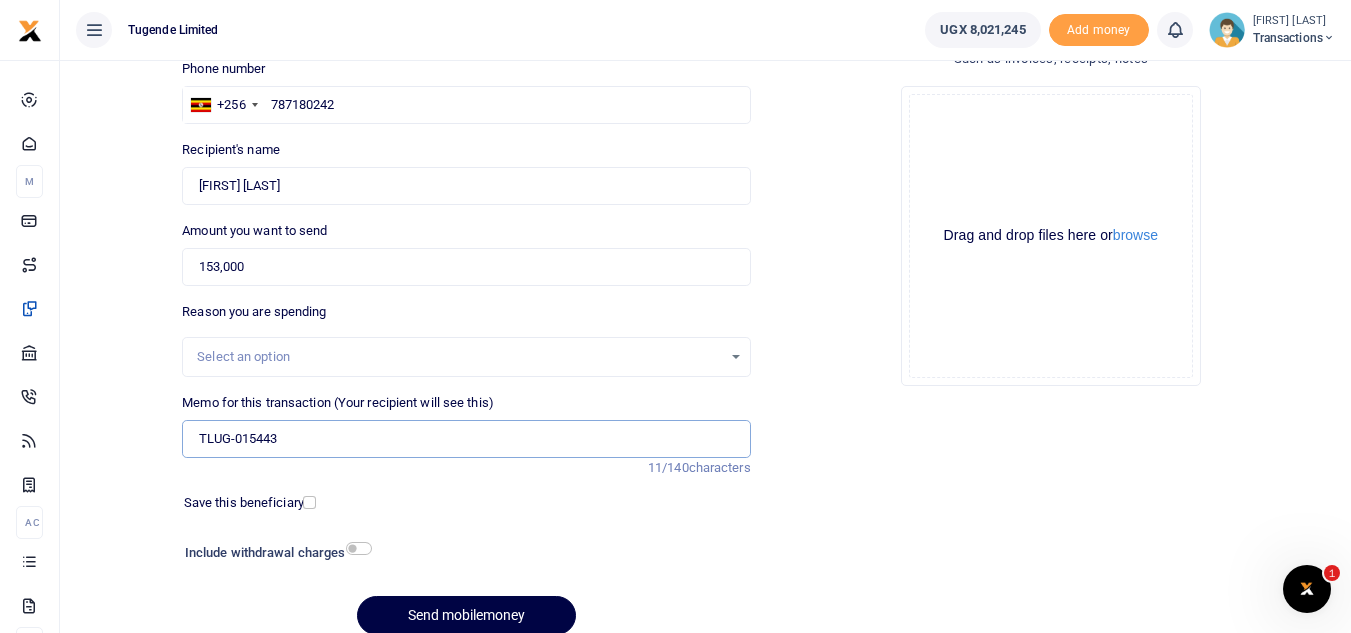 click on "TLUG-015443" at bounding box center [466, 439] 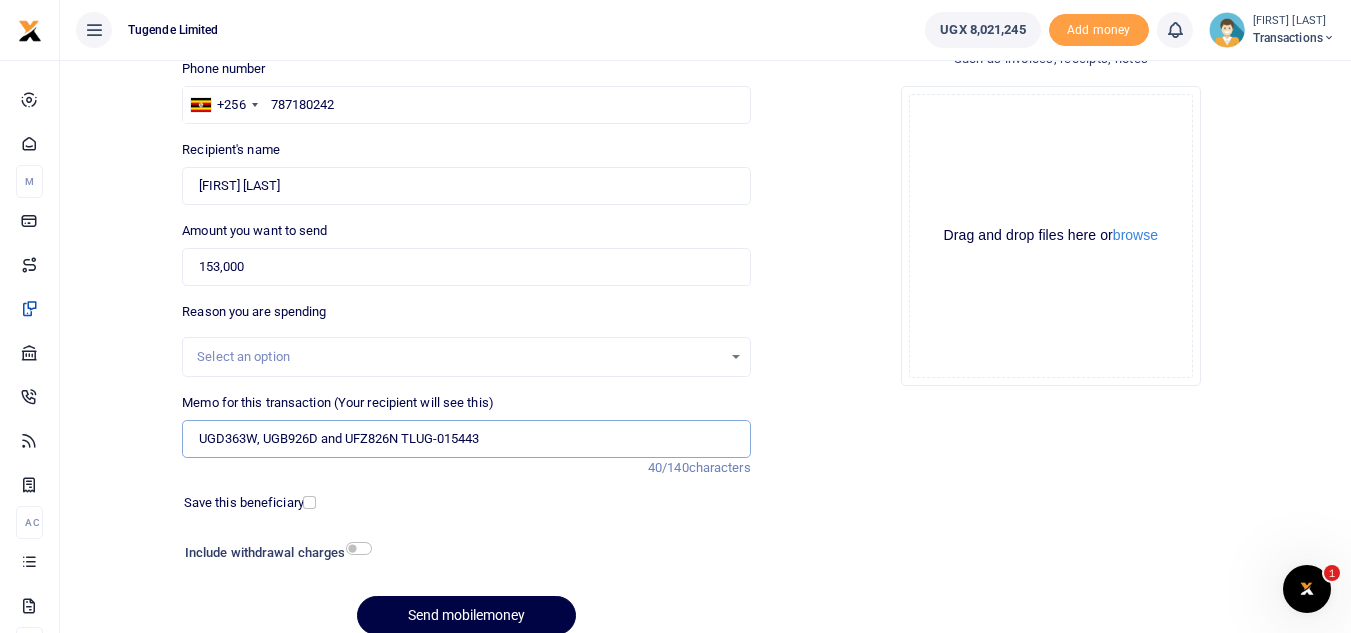 click on "UGD363W, UGB926D and UFZ826N TLUG-015443" at bounding box center [466, 439] 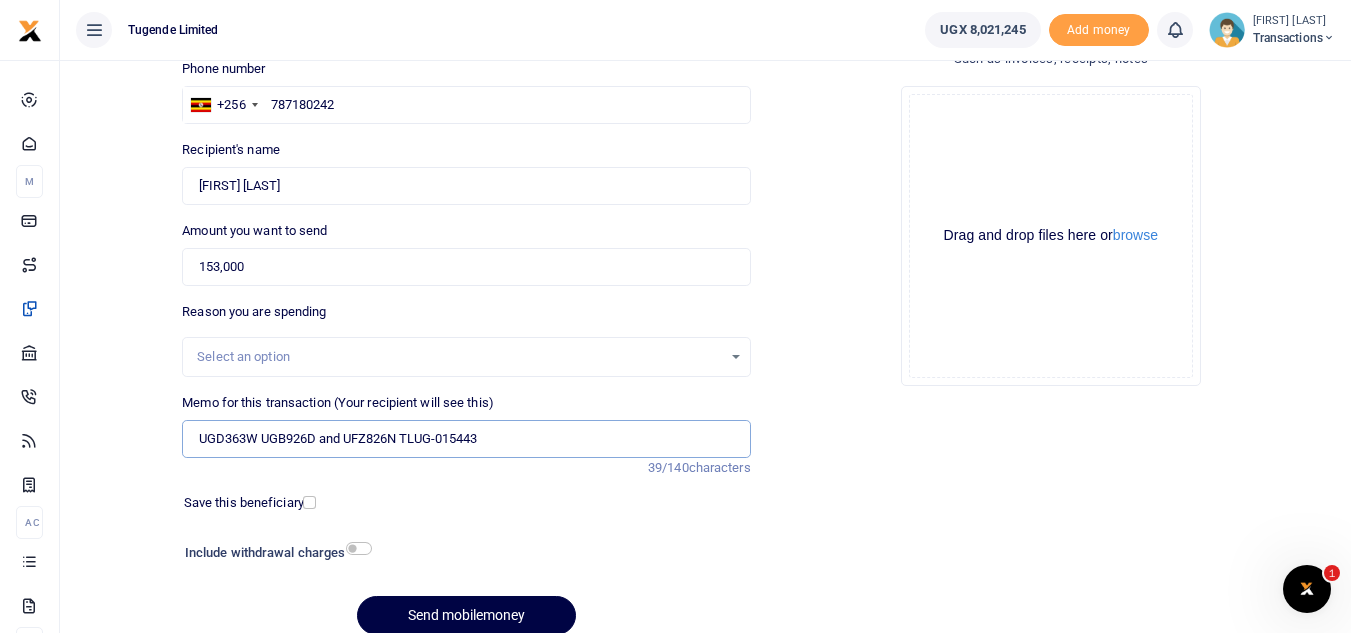 click on "UGD363W UGB926D and UFZ826N TLUG-015443" at bounding box center [466, 439] 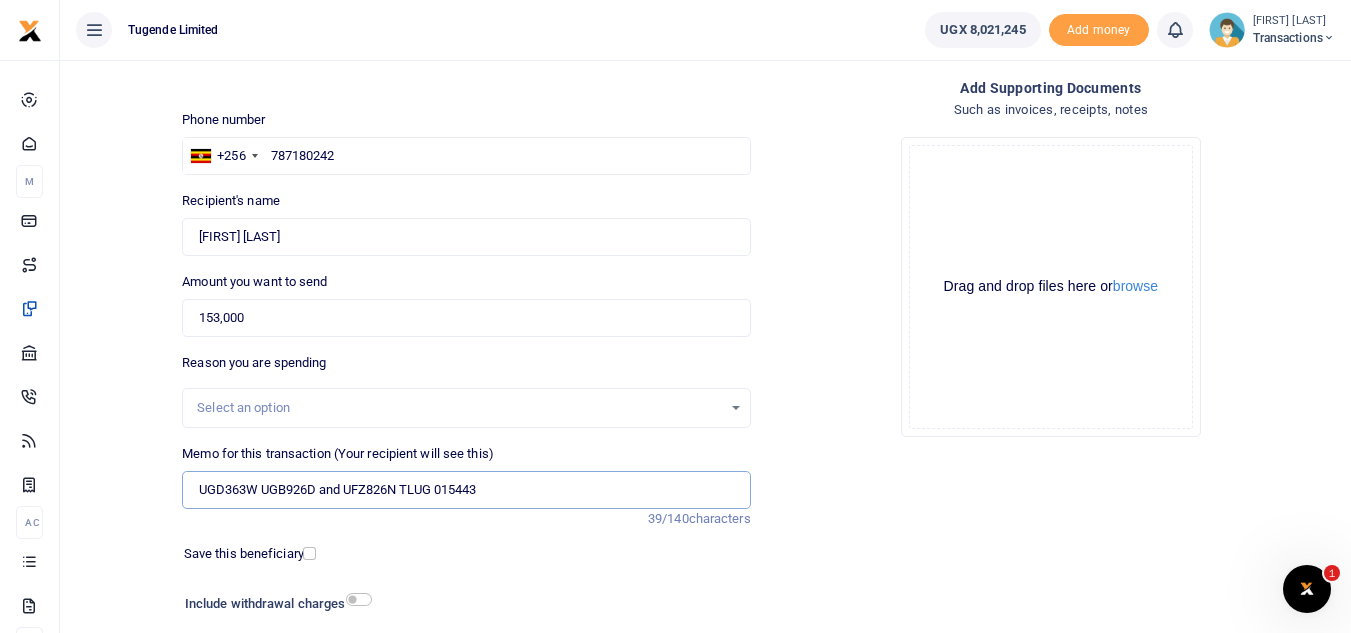 scroll, scrollTop: 233, scrollLeft: 0, axis: vertical 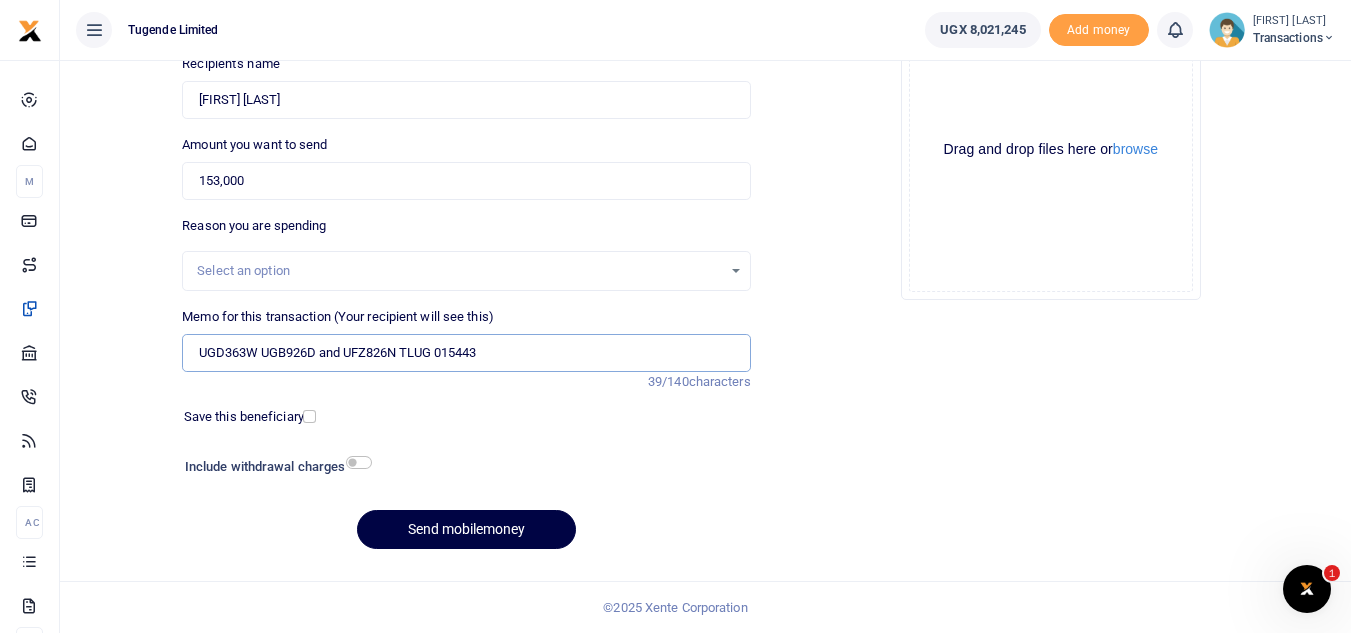 type on "UGD363W UGB926D and UFZ826N TLUG 015443" 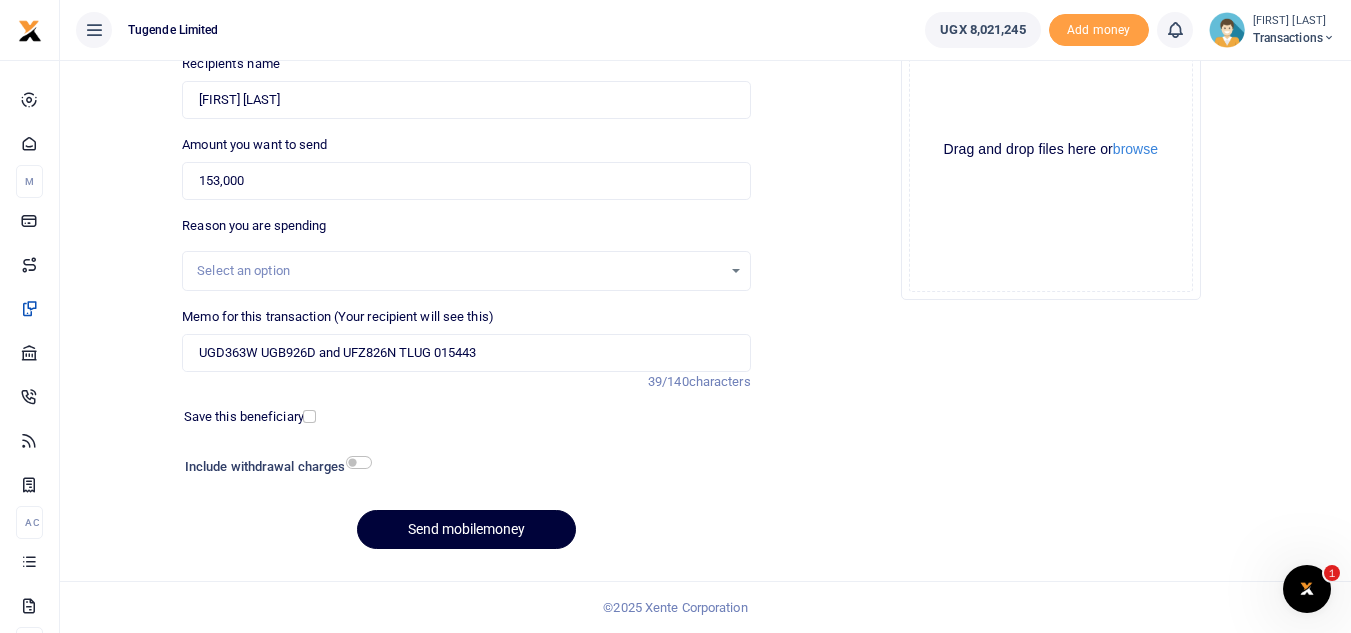 click on "Send mobilemoney" at bounding box center [466, 529] 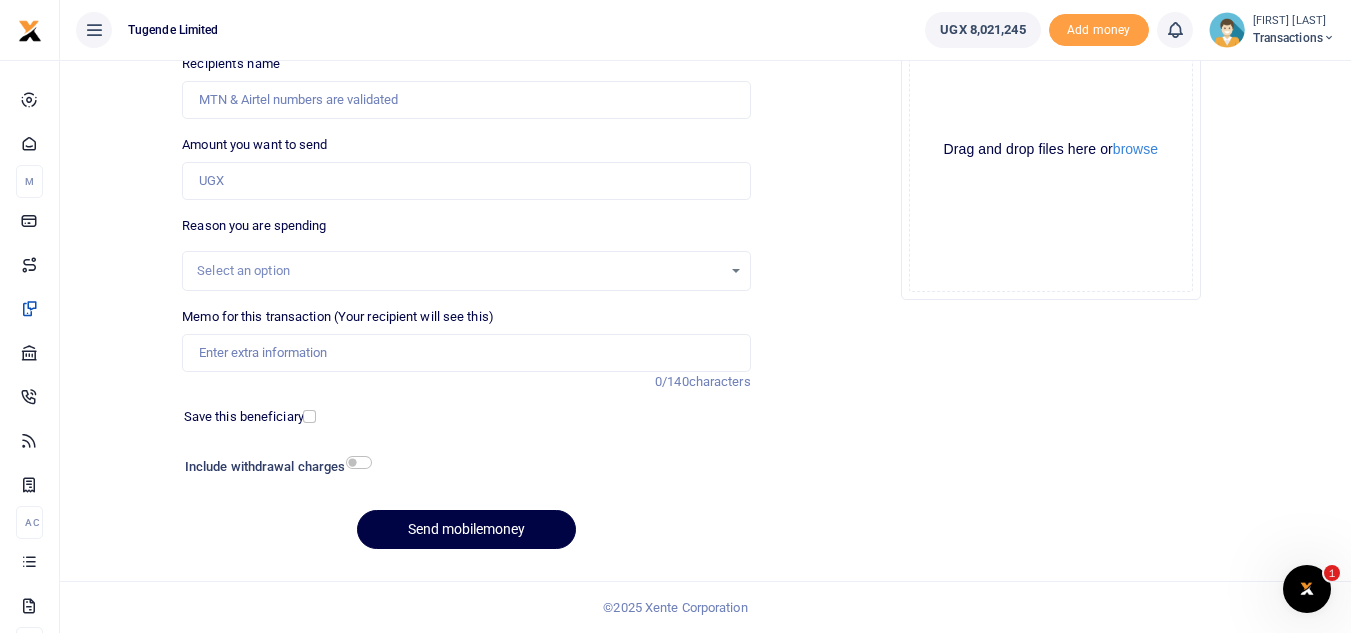 scroll, scrollTop: 233, scrollLeft: 0, axis: vertical 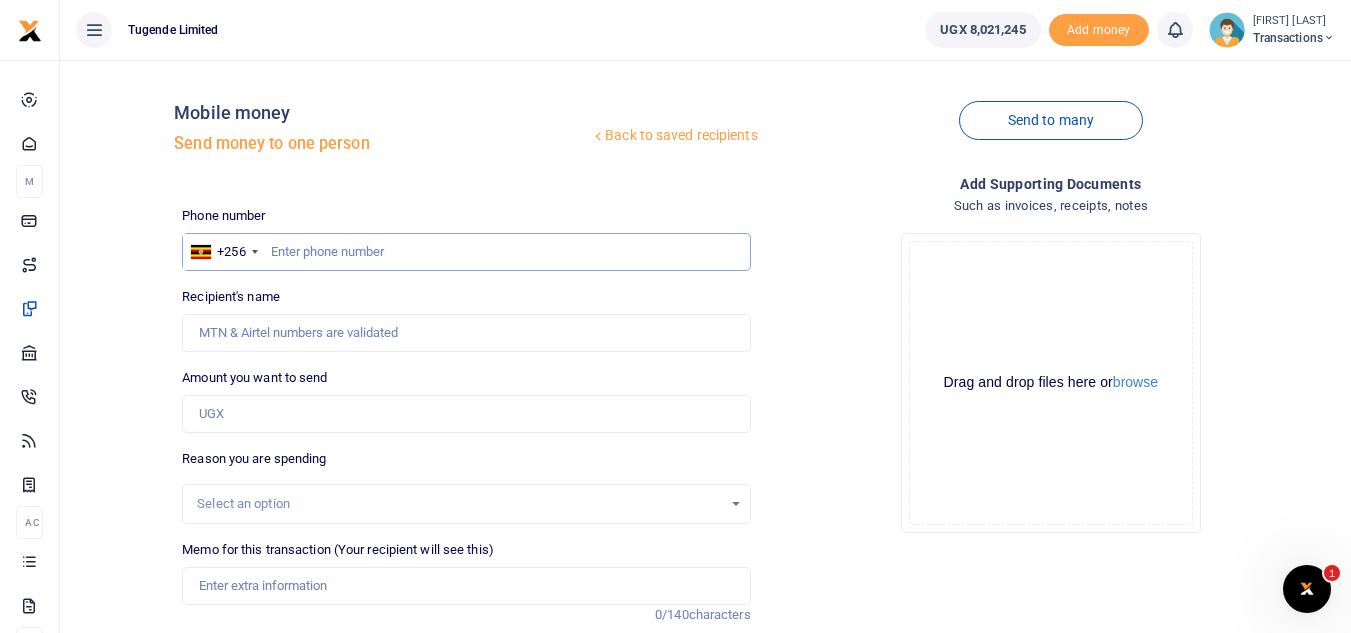 click at bounding box center [466, 252] 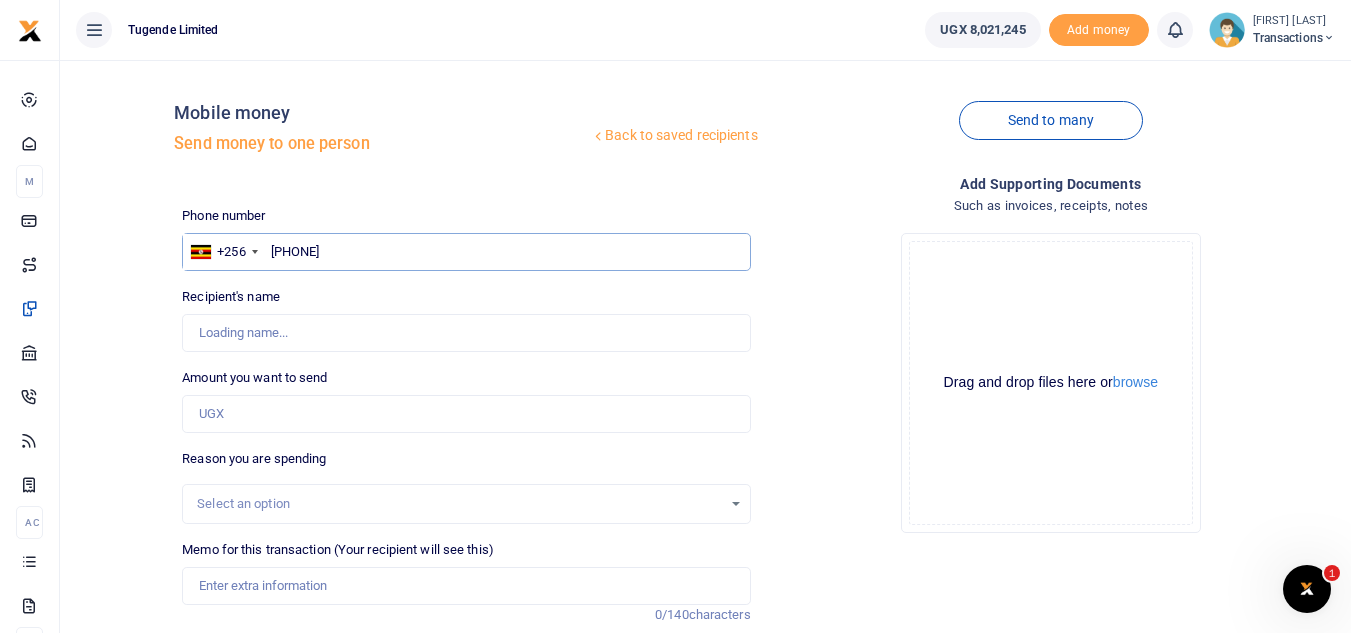 type on "[PHONE]" 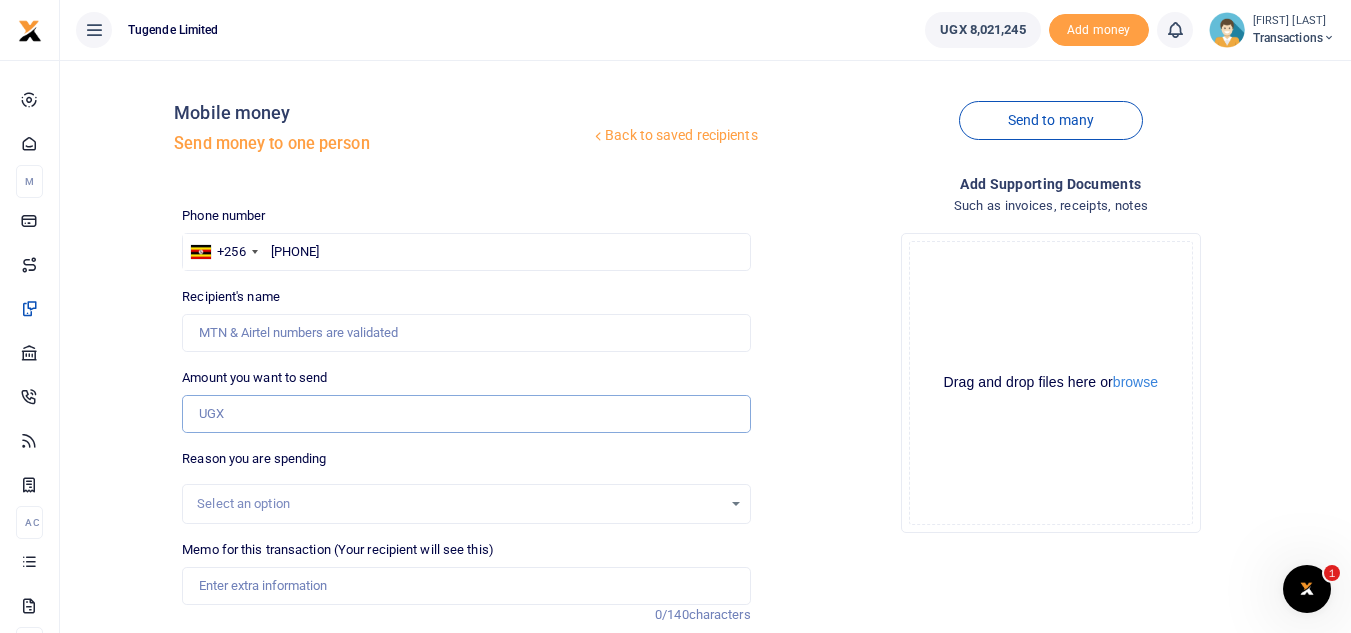 click on "Amount you want to send" at bounding box center [466, 414] 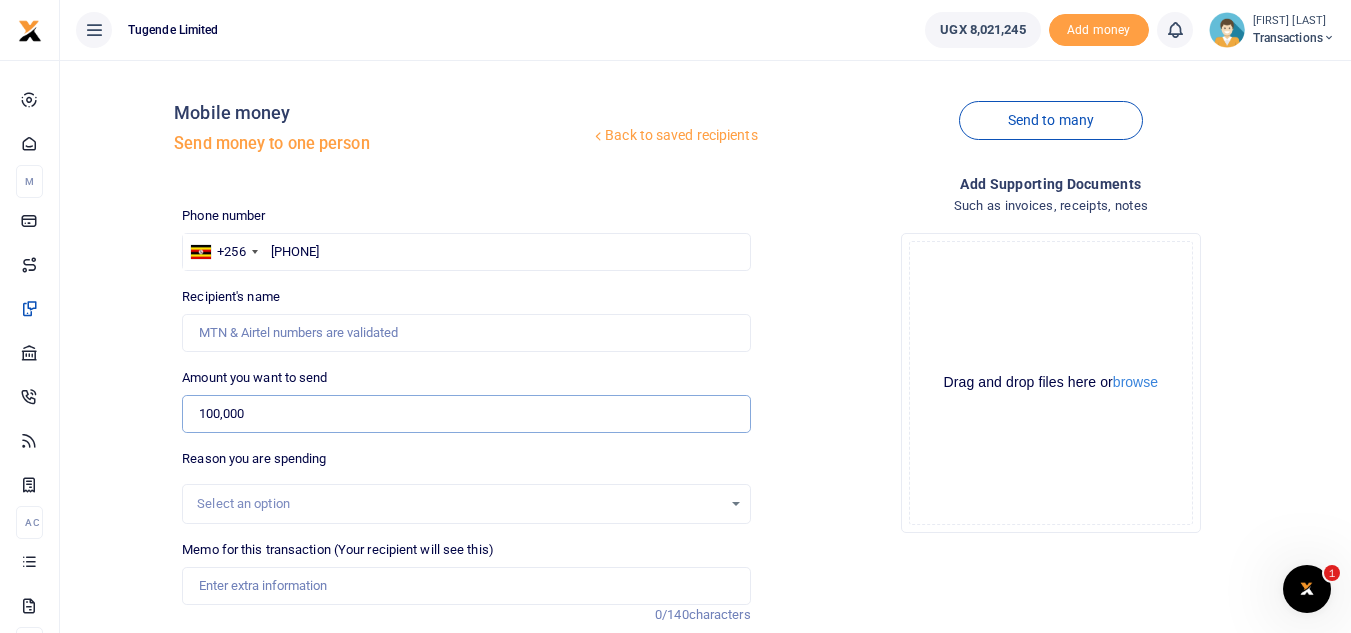 type on "100,000" 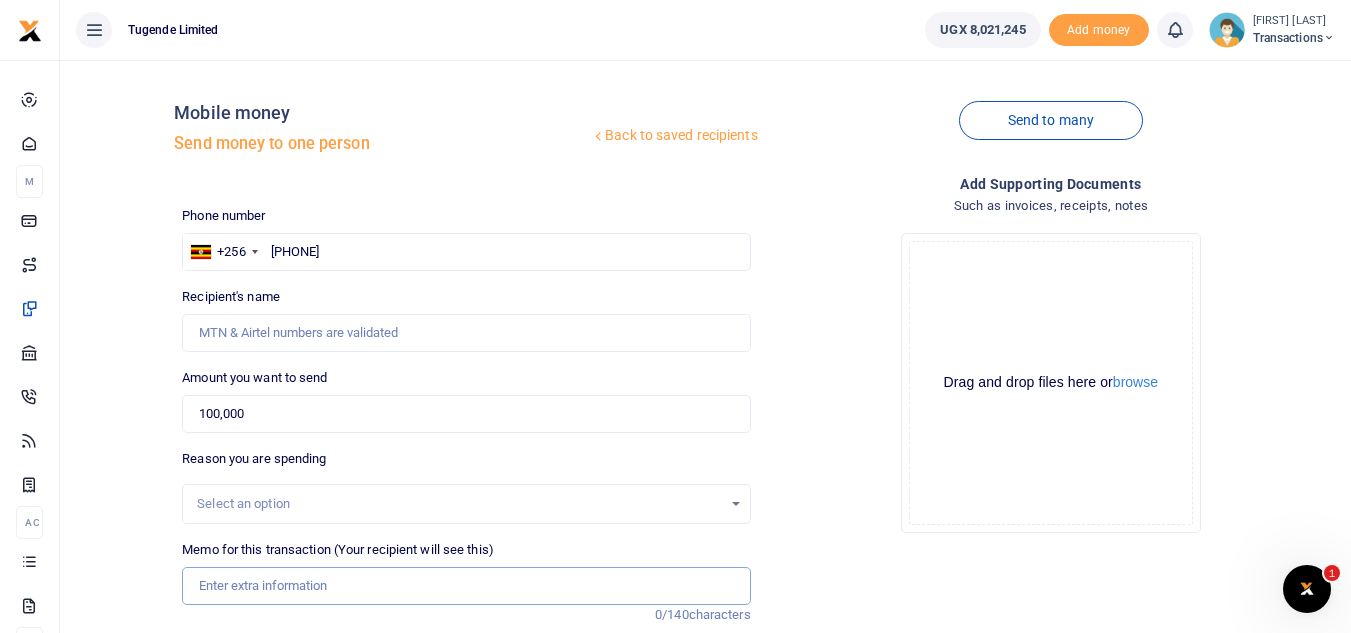 click on "Memo for this transaction (Your recipient will see this)" at bounding box center [466, 586] 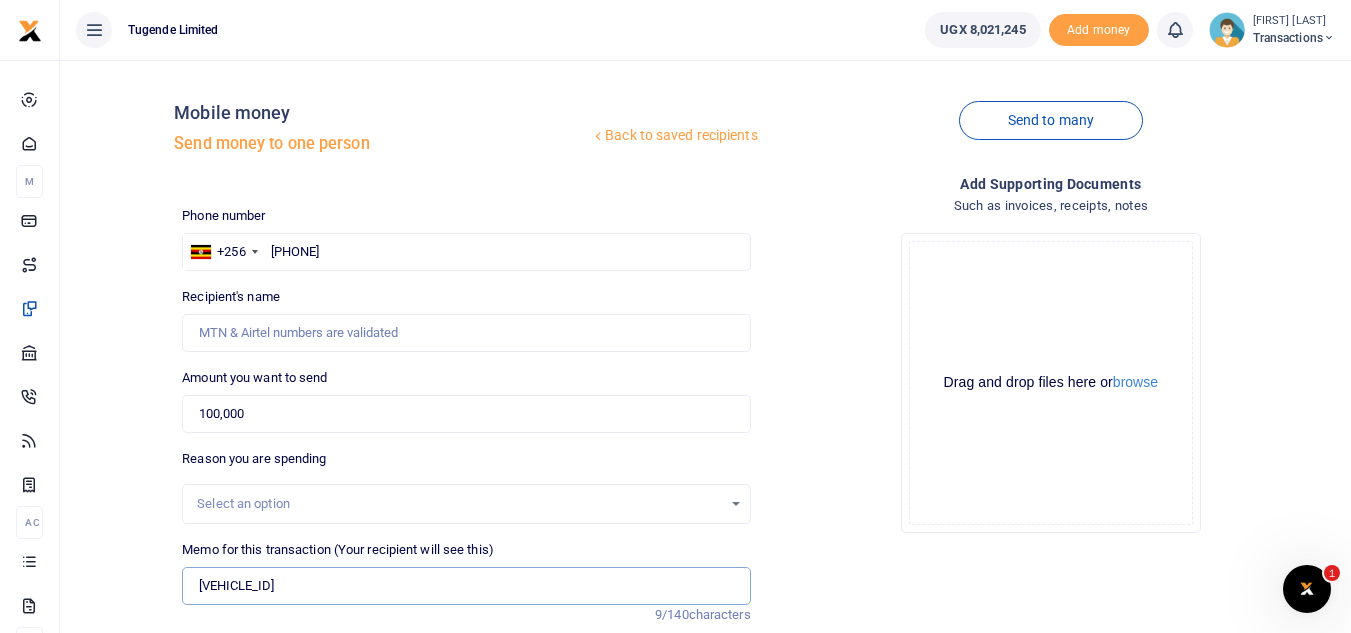 paste on "TLUG-015444" 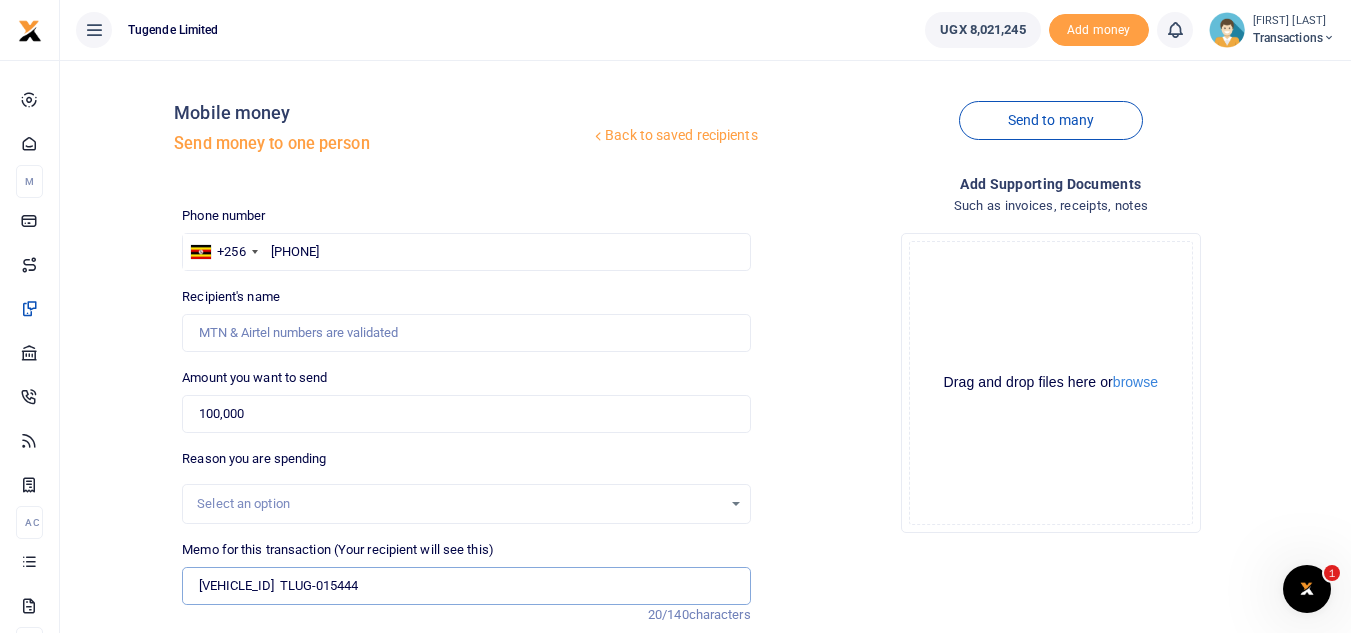 click on "UGH218L  TLUG-015444" at bounding box center (466, 586) 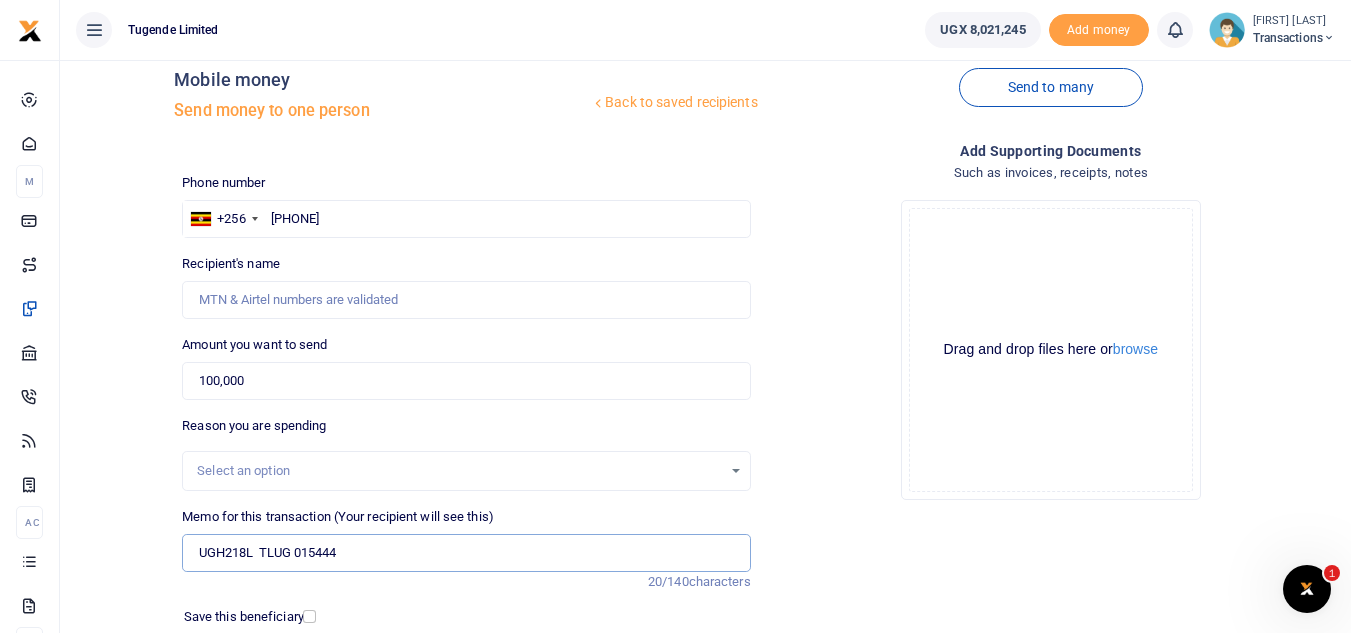scroll, scrollTop: 40, scrollLeft: 0, axis: vertical 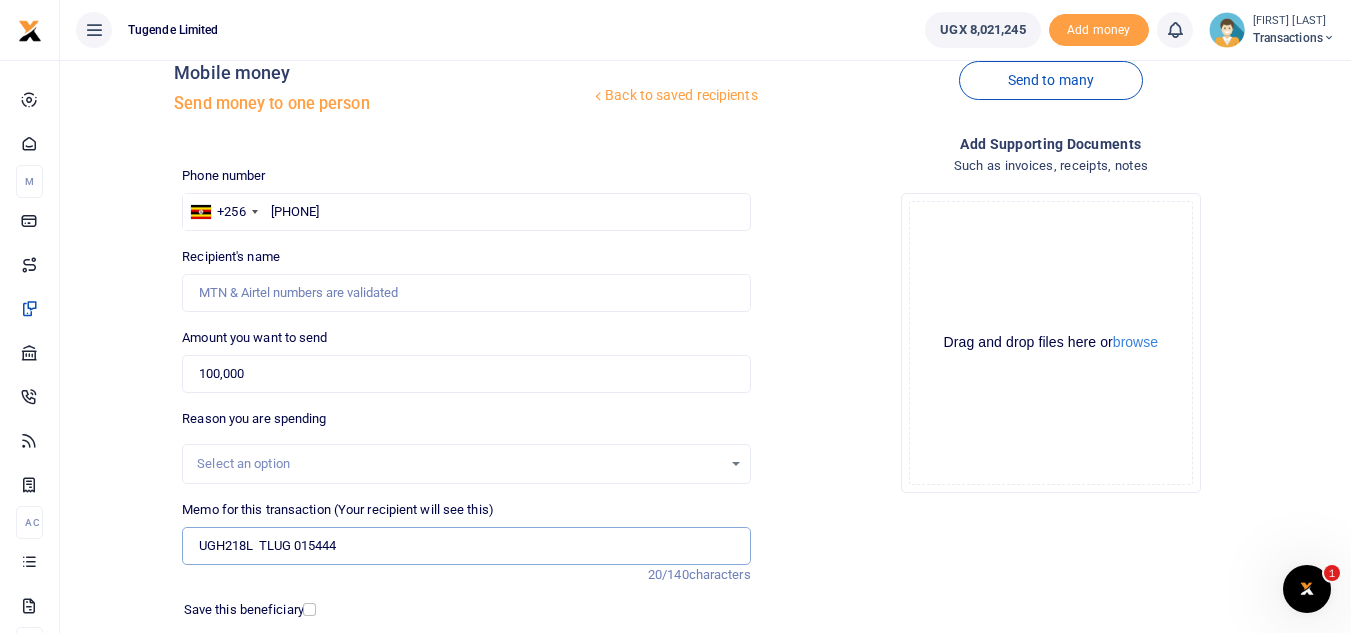 type on "UGH218L  TLUG 015444" 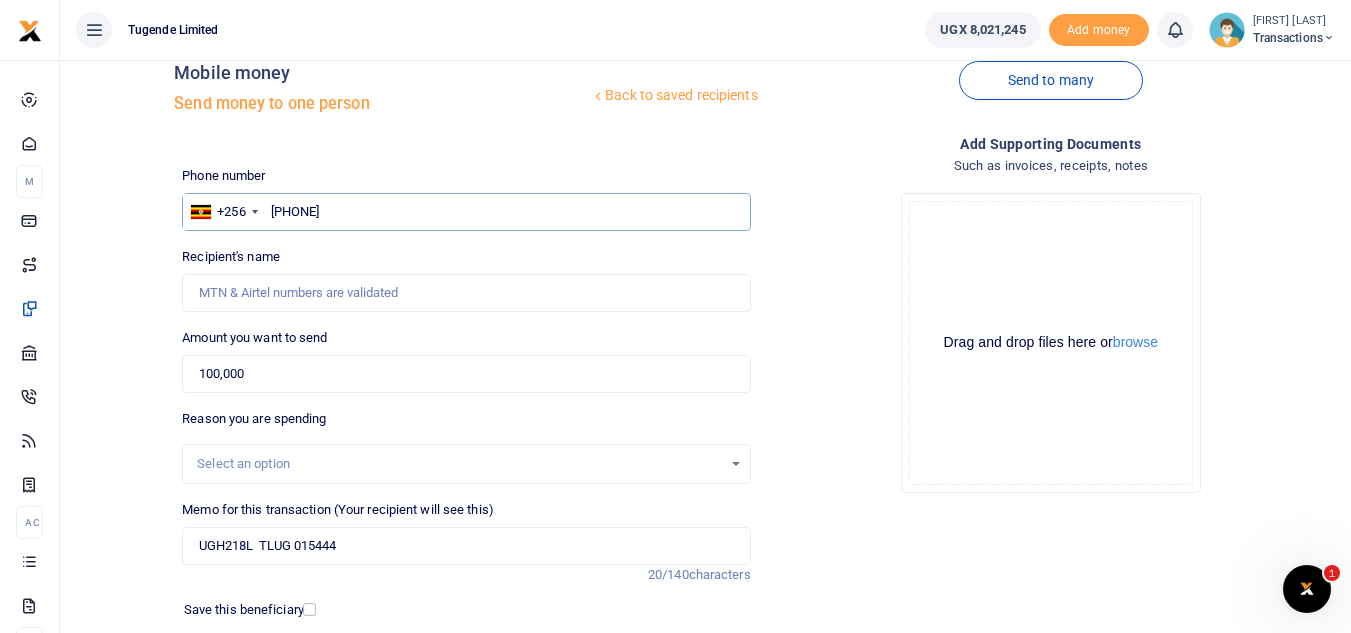 click on "702709356" at bounding box center [466, 212] 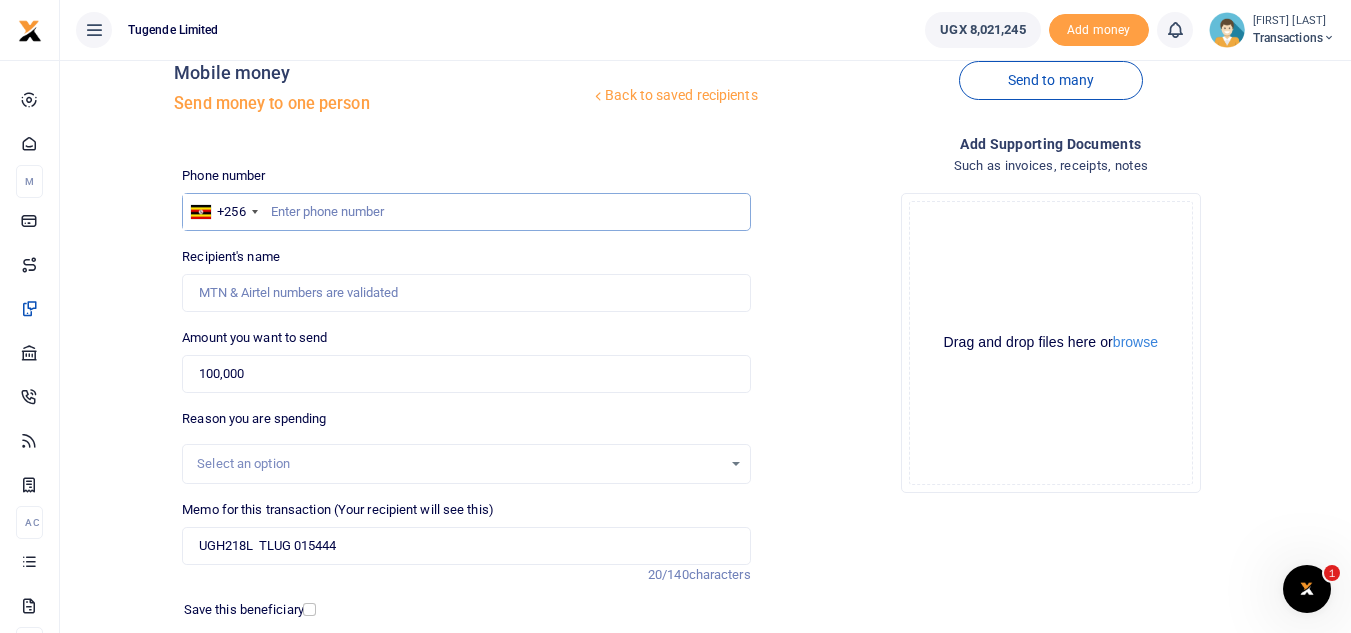 paste on "702709356" 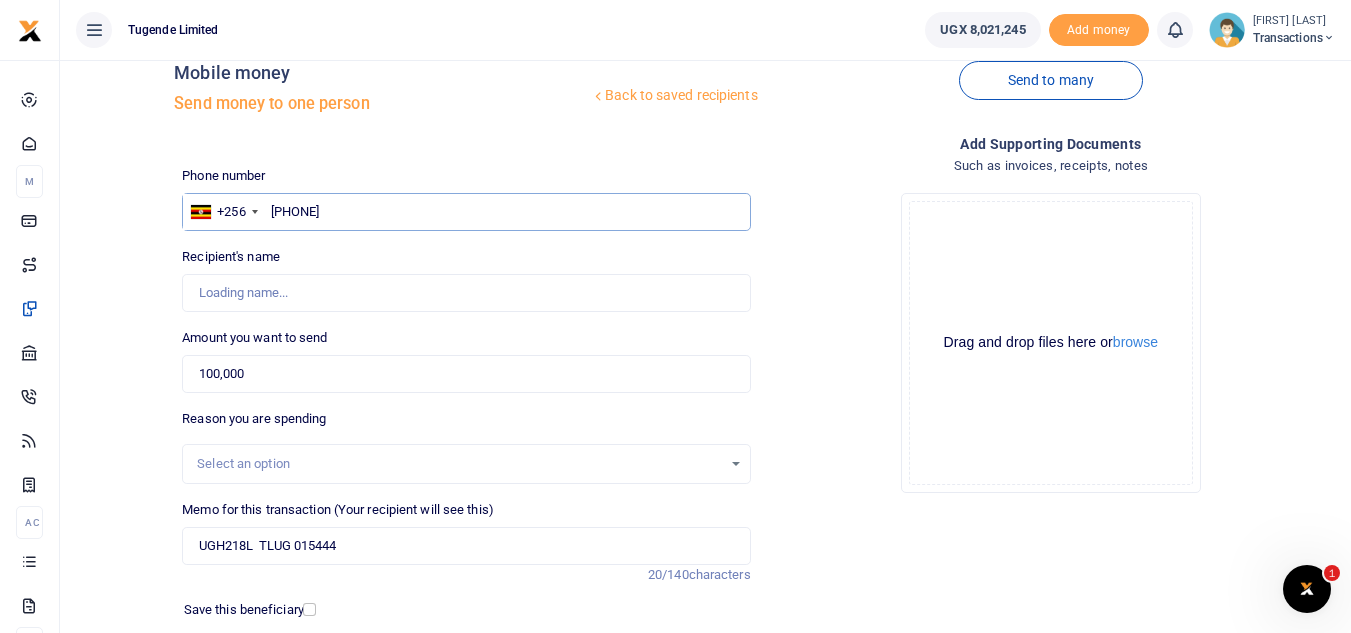 type on "702709356" 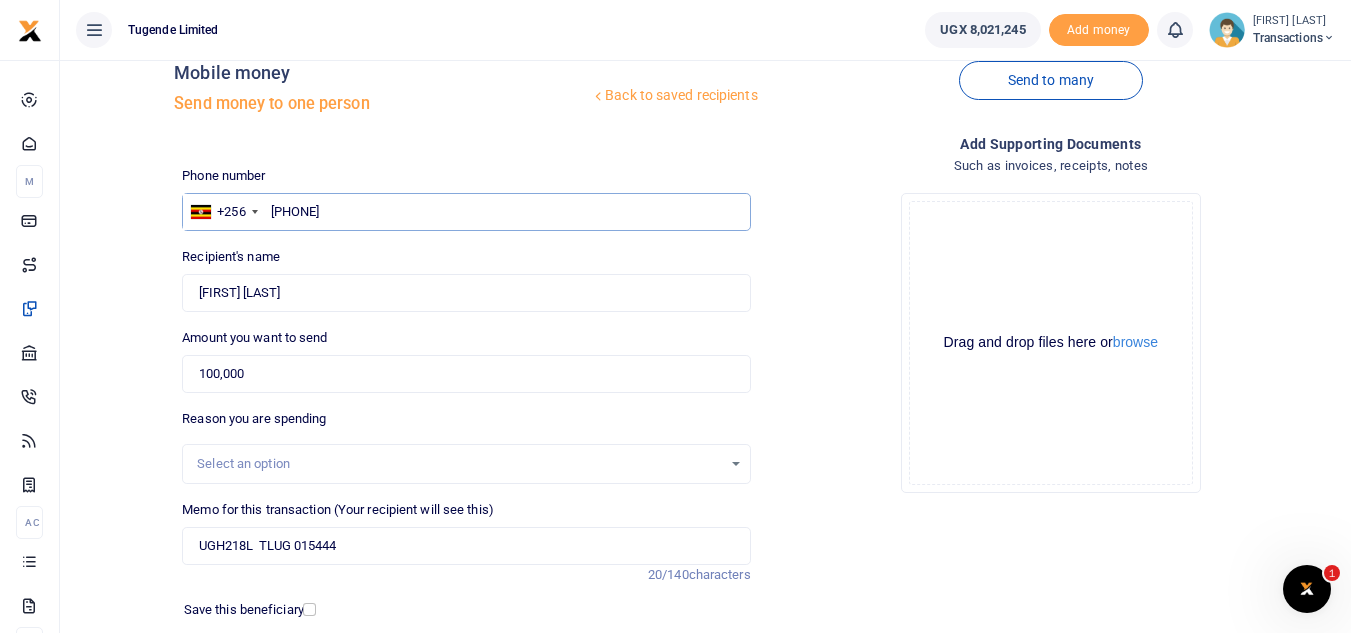 scroll, scrollTop: 233, scrollLeft: 0, axis: vertical 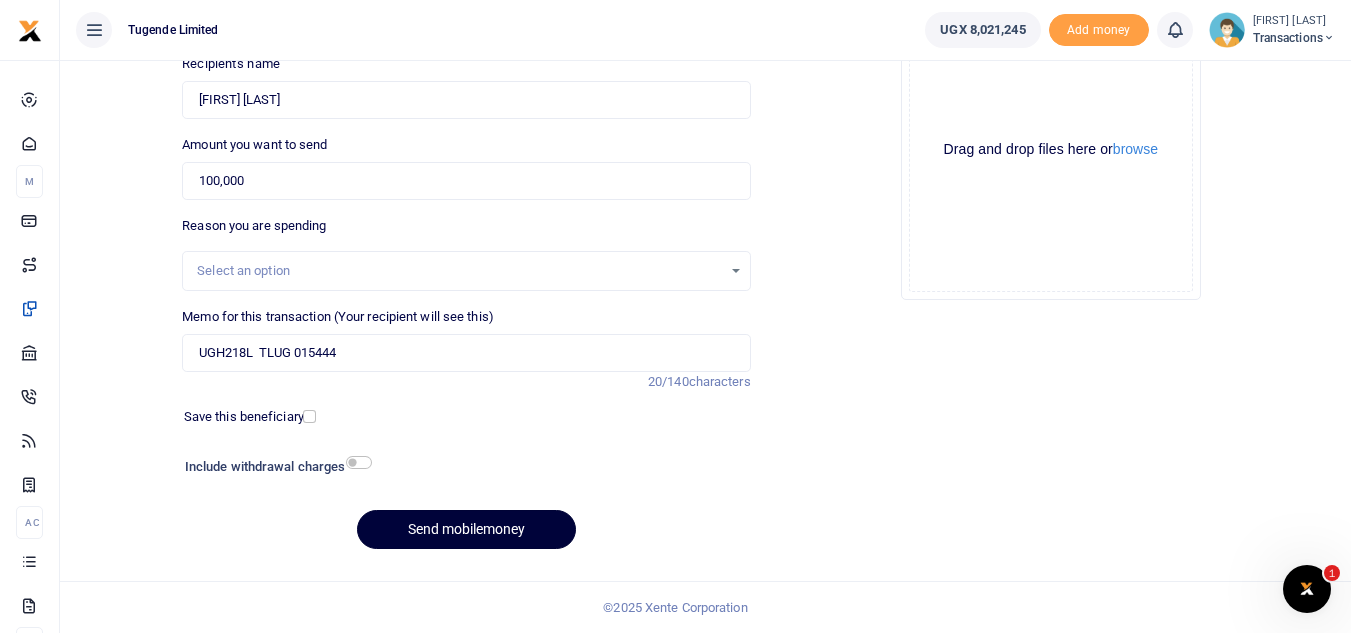 click on "Send mobilemoney" at bounding box center [466, 529] 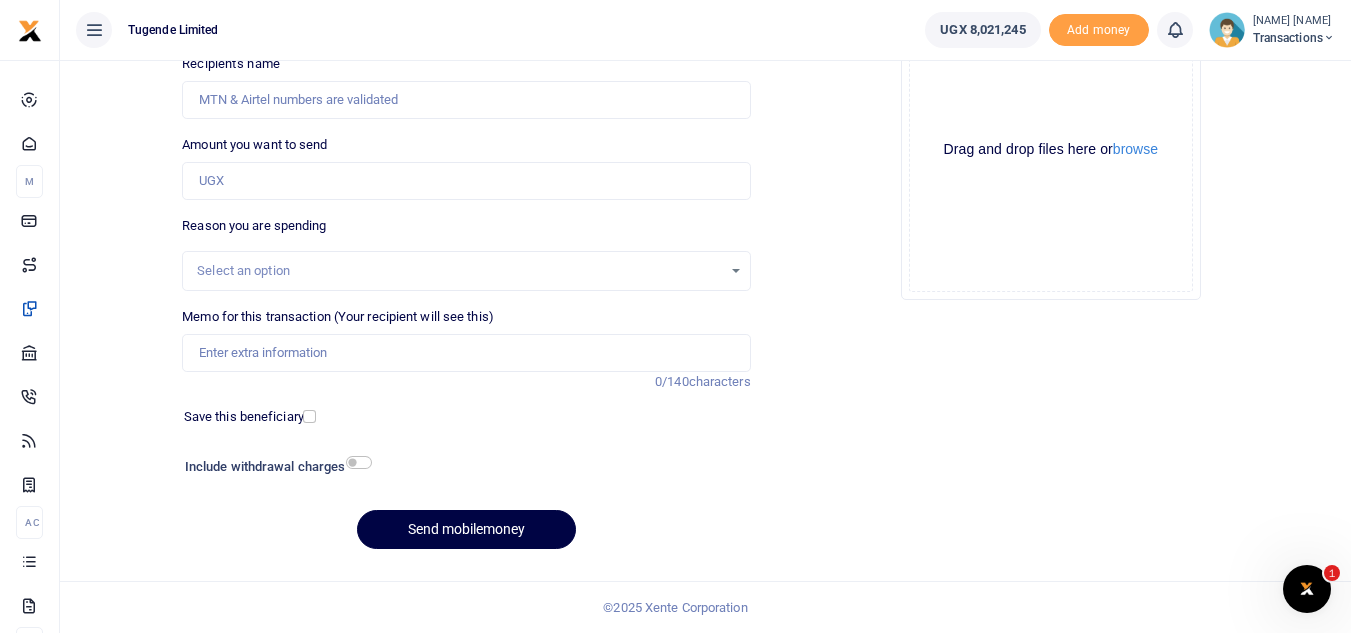 scroll, scrollTop: 0, scrollLeft: 0, axis: both 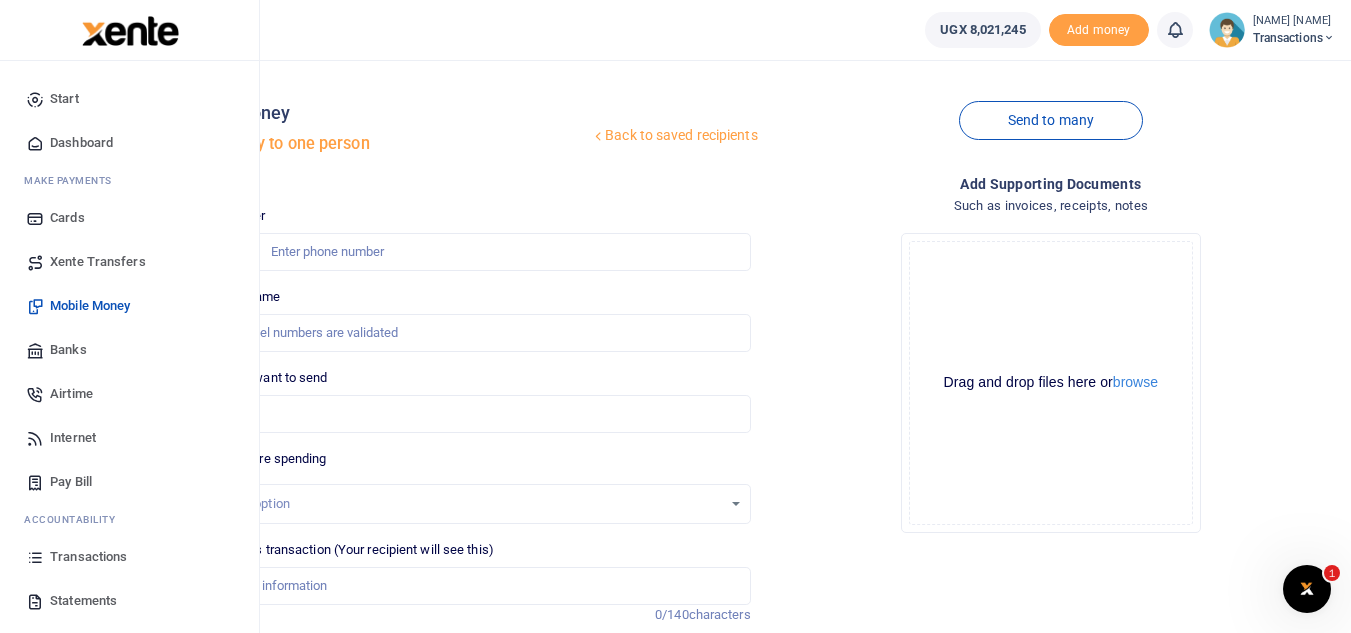 click on "Xente Transfers" at bounding box center [98, 262] 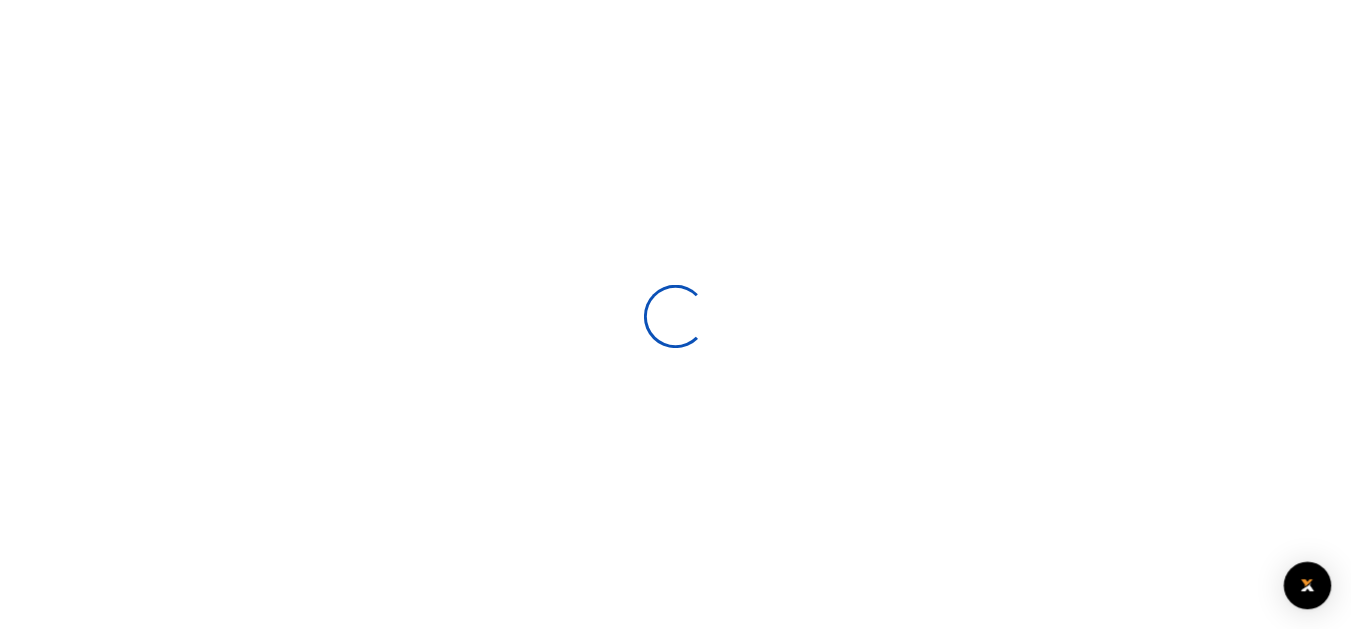 scroll, scrollTop: 0, scrollLeft: 0, axis: both 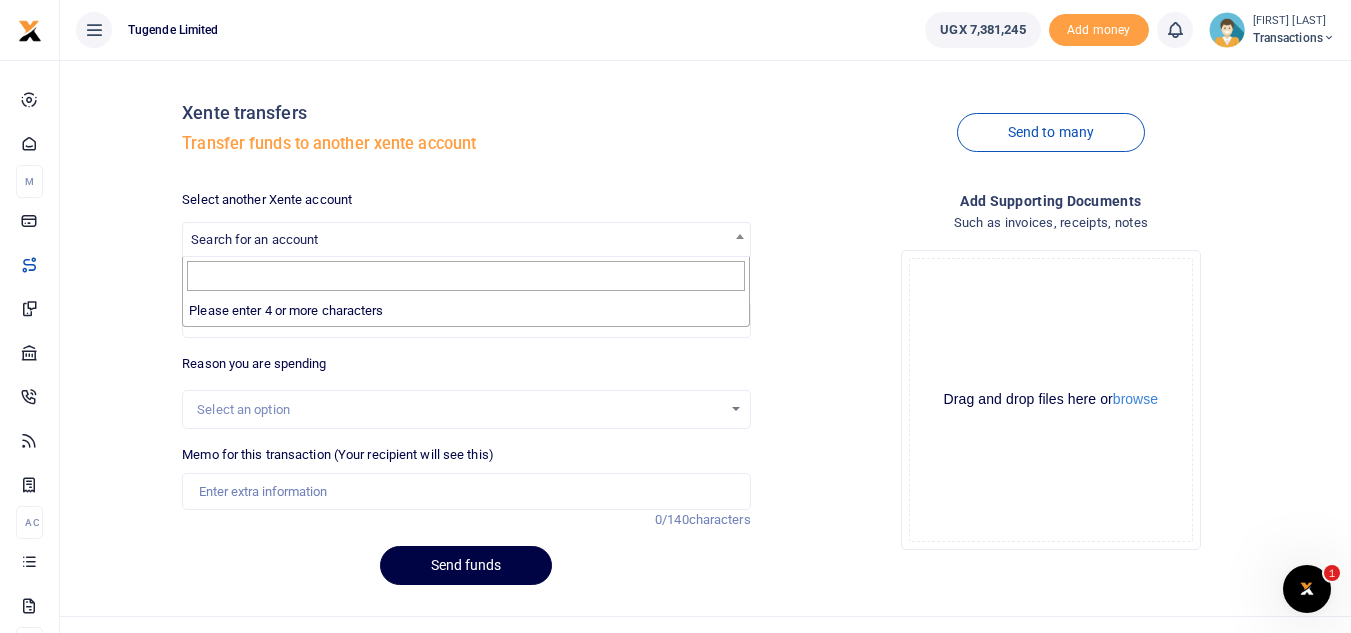 click on "Search for an account" at bounding box center [466, 238] 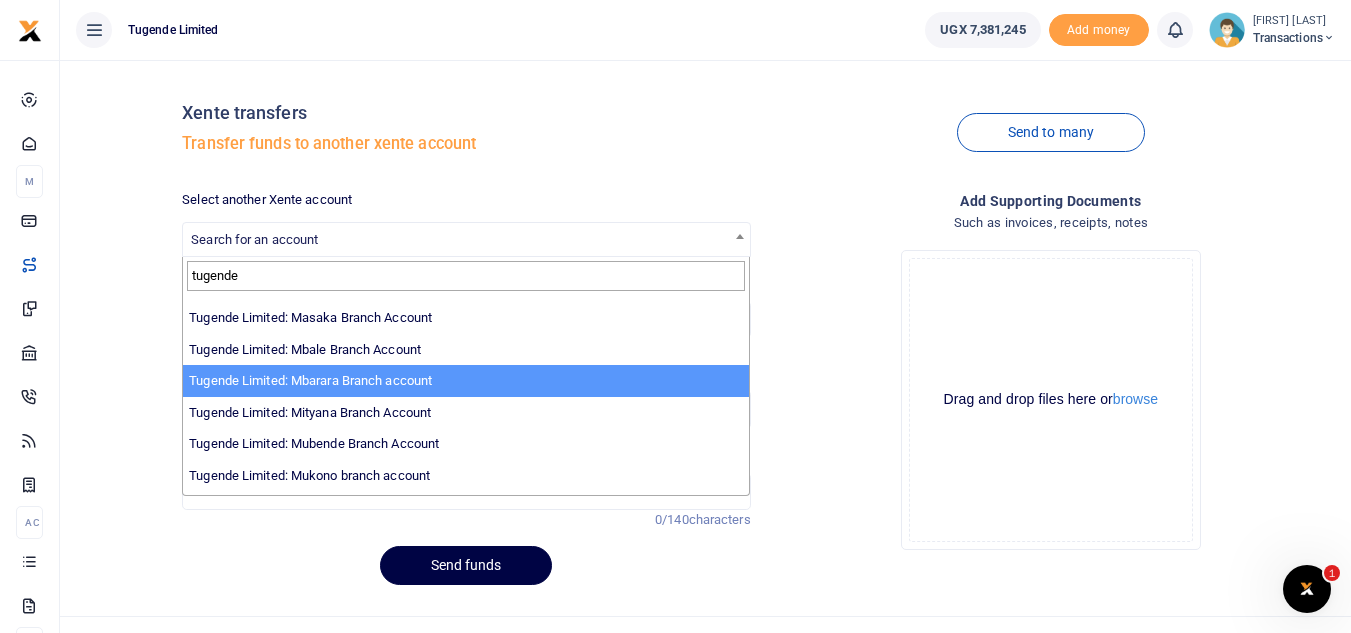 scroll, scrollTop: 619, scrollLeft: 0, axis: vertical 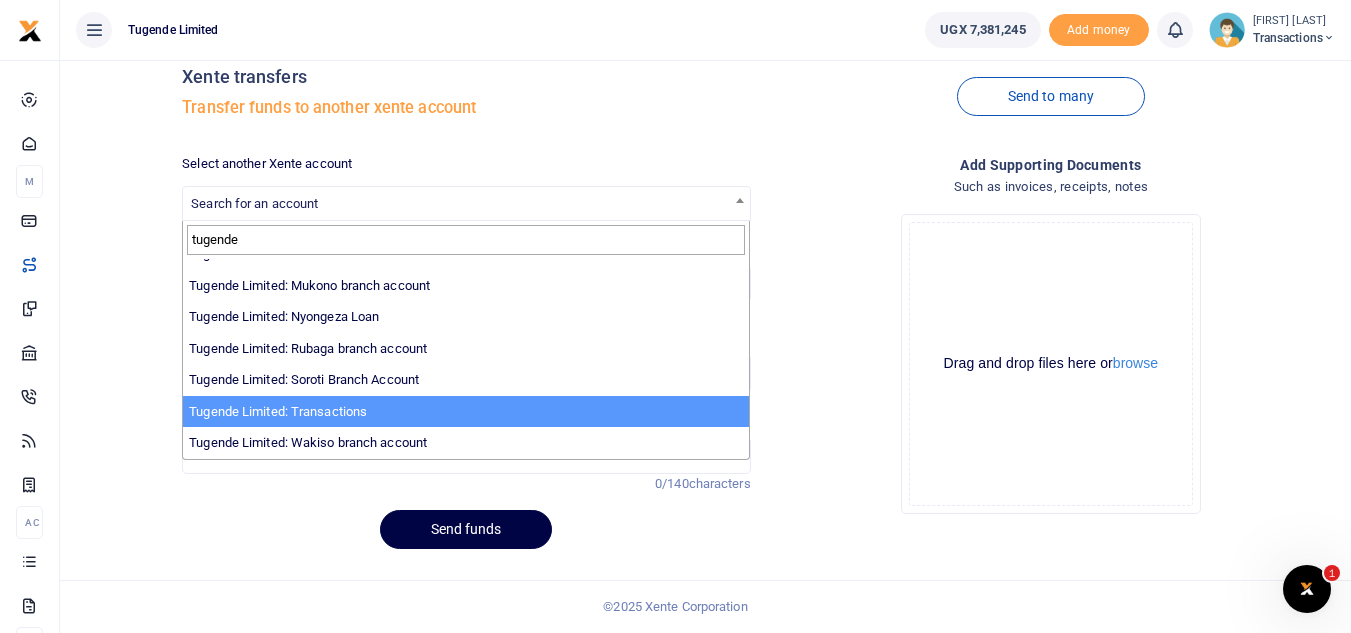 type on "tugende" 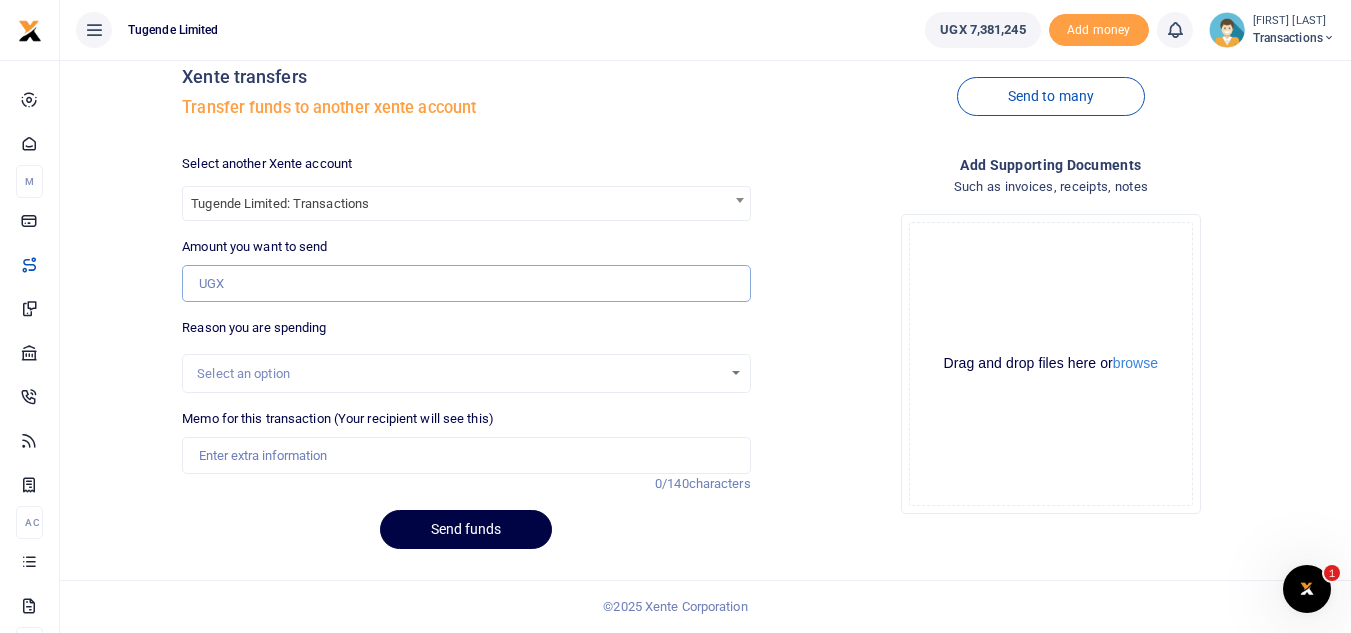 click on "Amount you want to send" at bounding box center (466, 284) 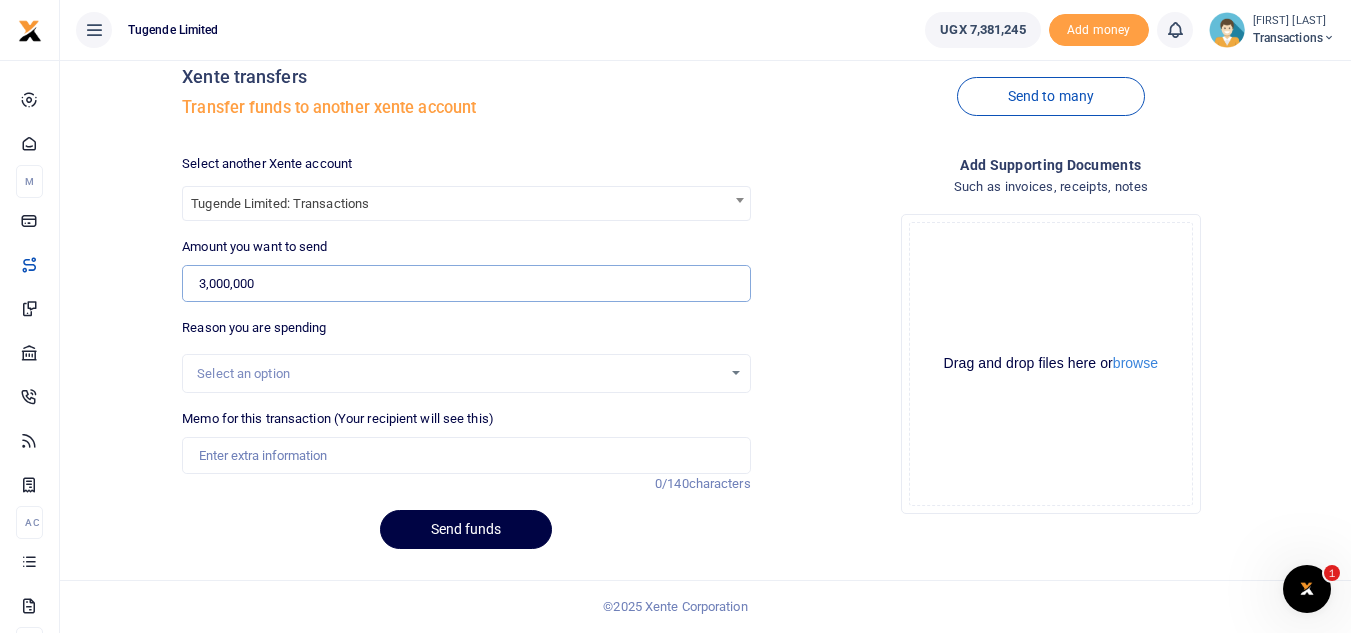 type on "3,000,000" 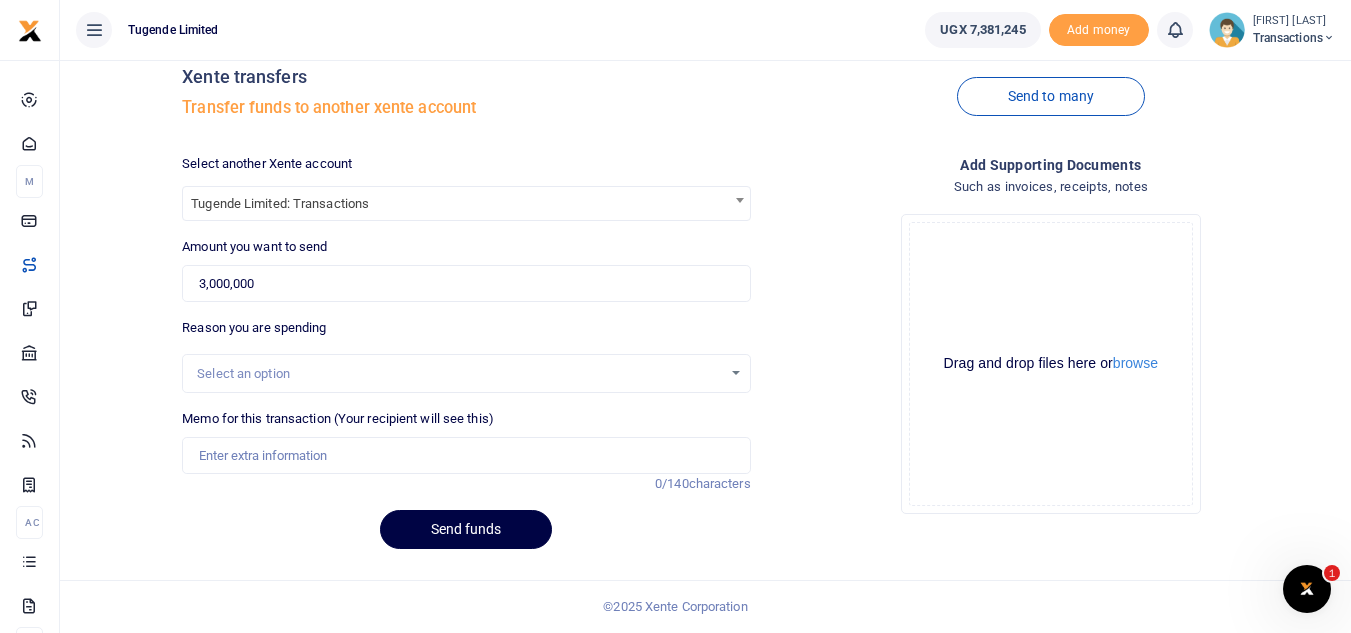 click on "Select an option" at bounding box center (459, 374) 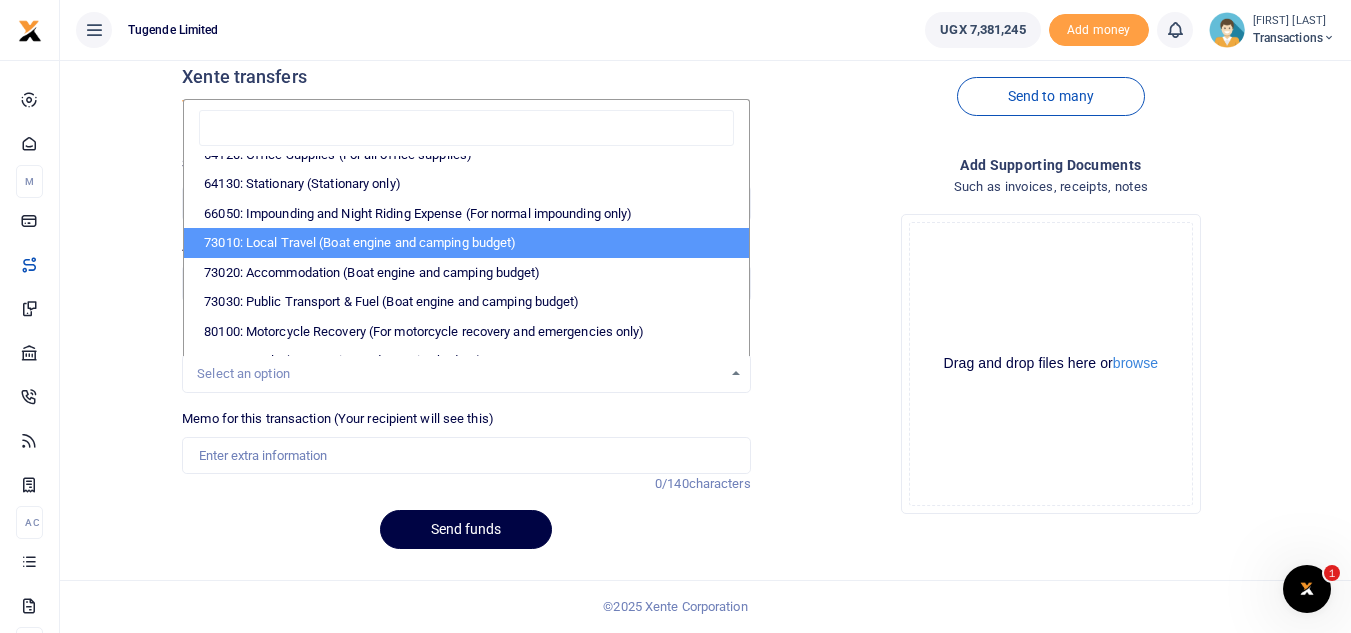 scroll, scrollTop: 0, scrollLeft: 0, axis: both 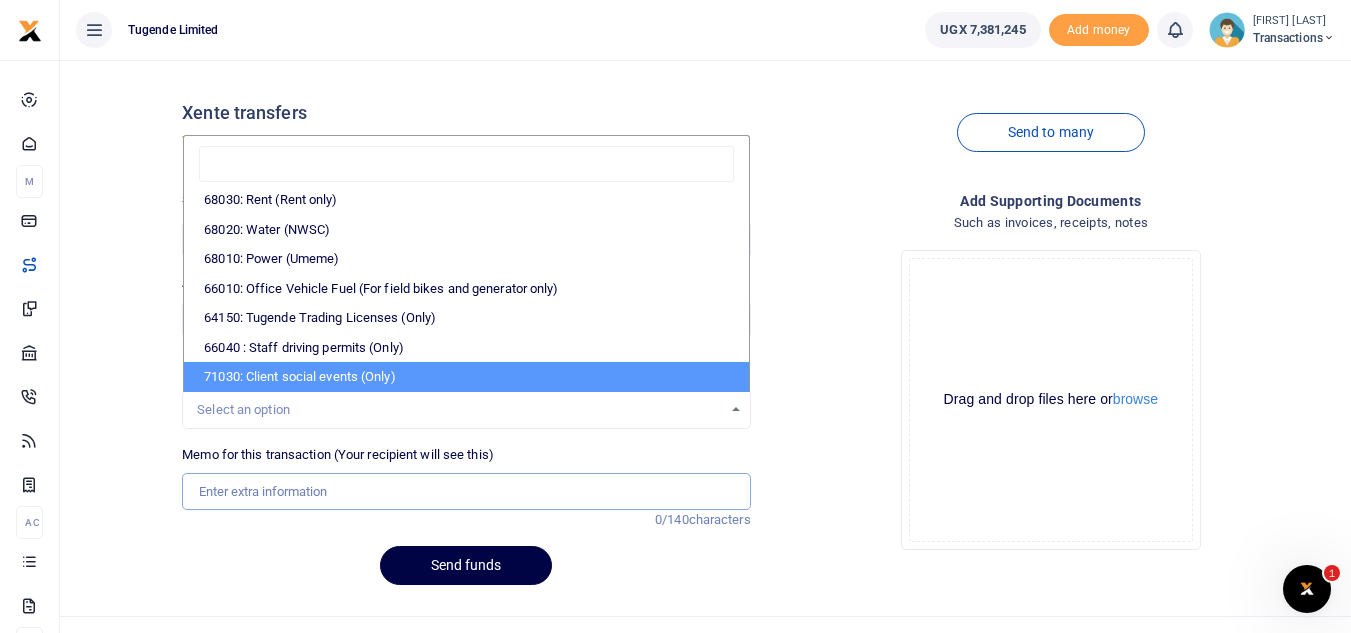 click on "Memo for this transaction (Your recipient will see this)" at bounding box center [466, 492] 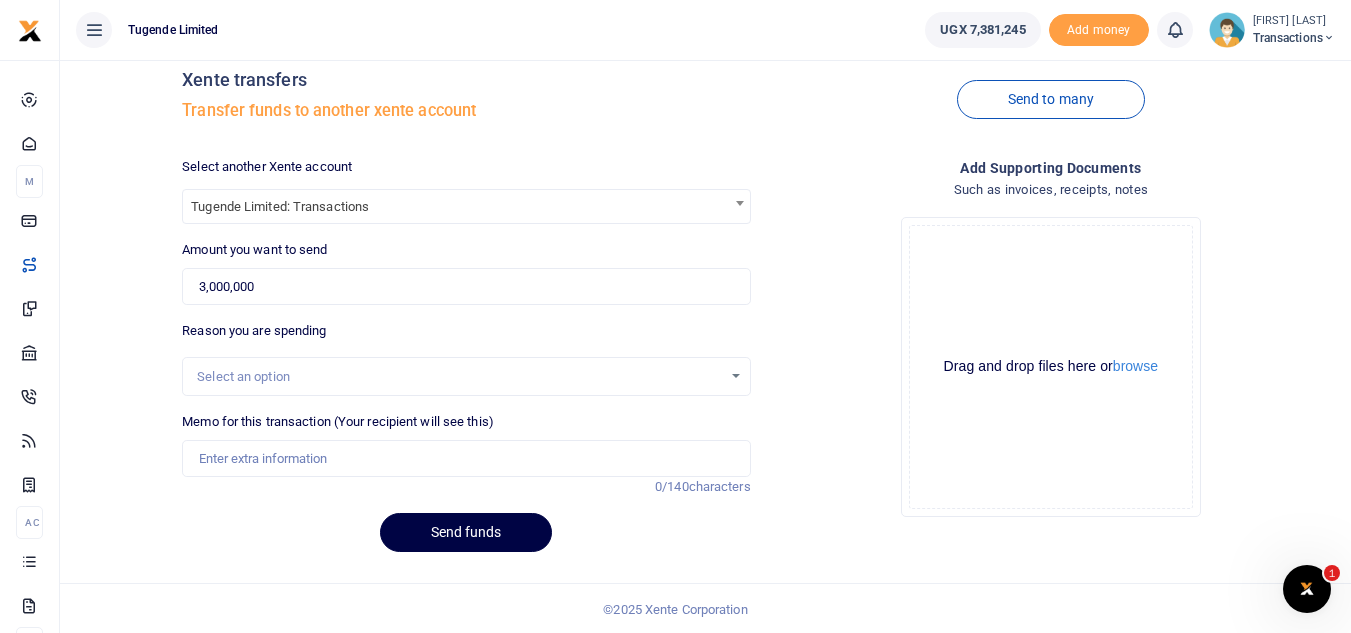 scroll, scrollTop: 36, scrollLeft: 0, axis: vertical 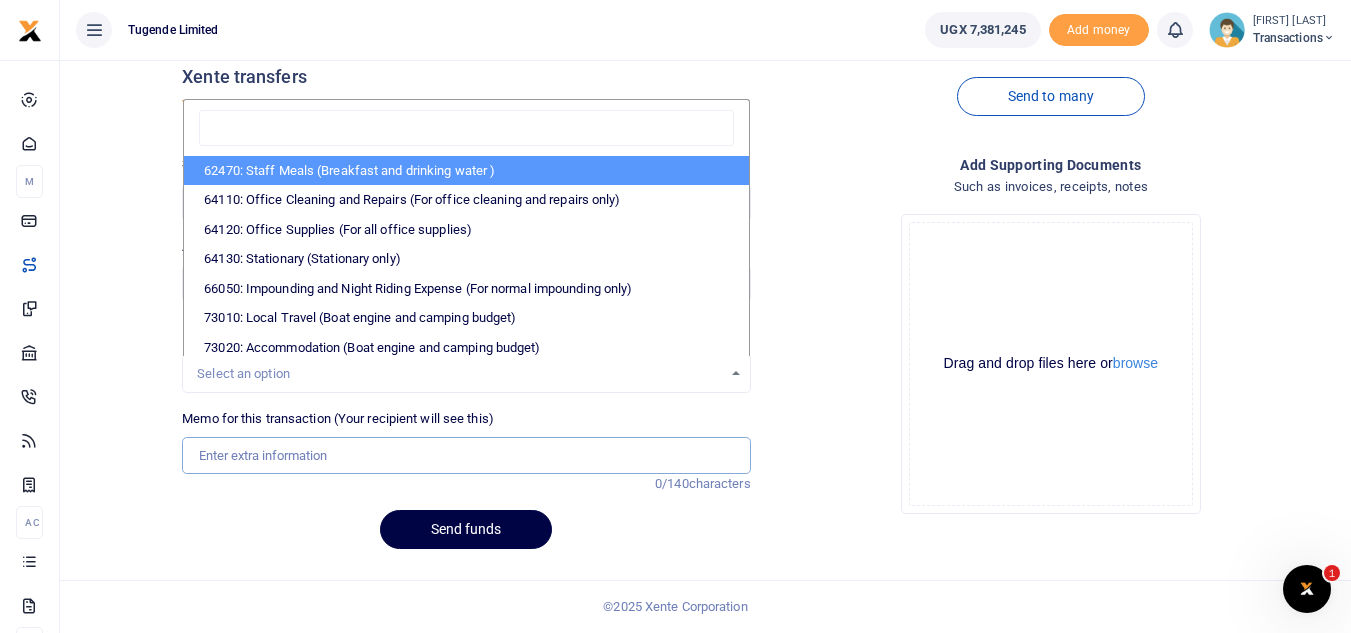 click on "Memo for this transaction (Your recipient will see this)" at bounding box center [466, 456] 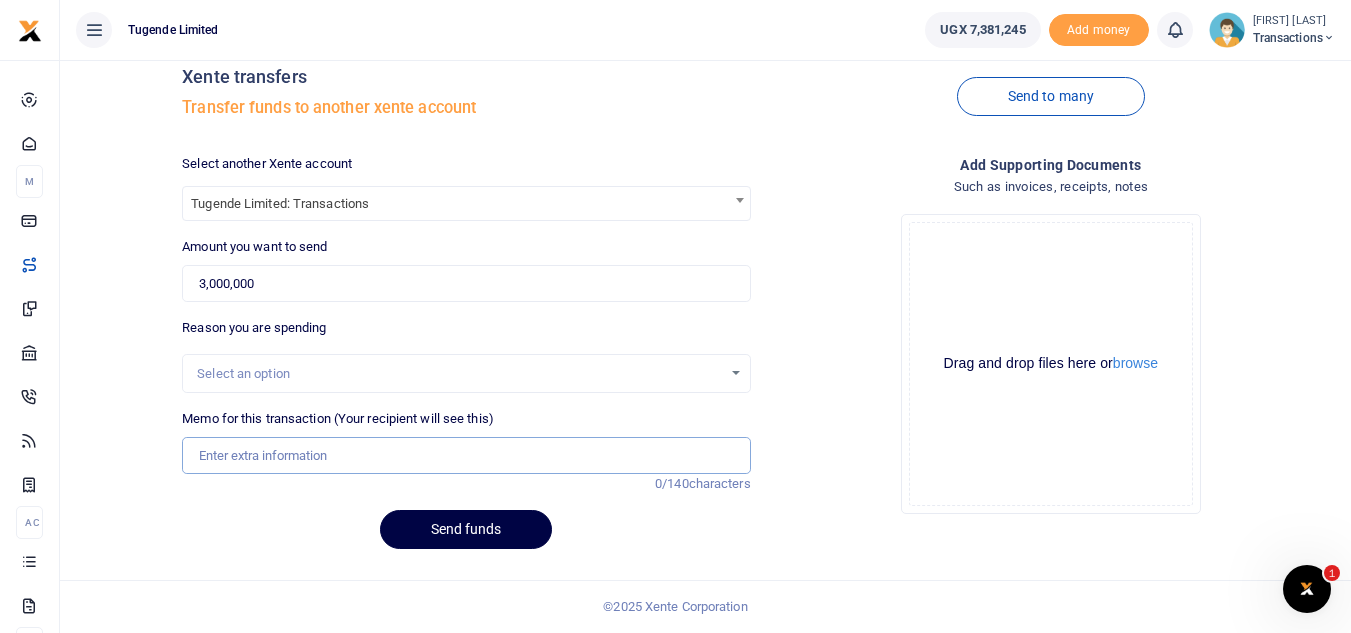 click on "Memo for this transaction (Your recipient will see this)" at bounding box center [466, 456] 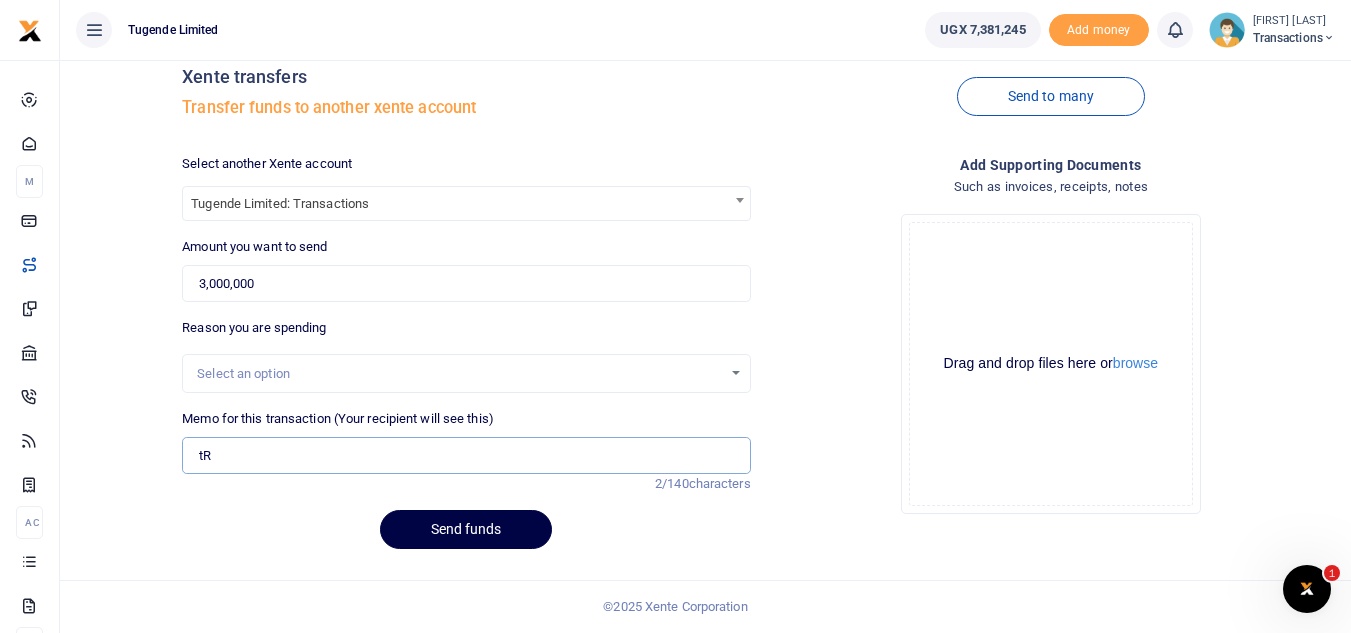 type on "Transfer to Transactions" 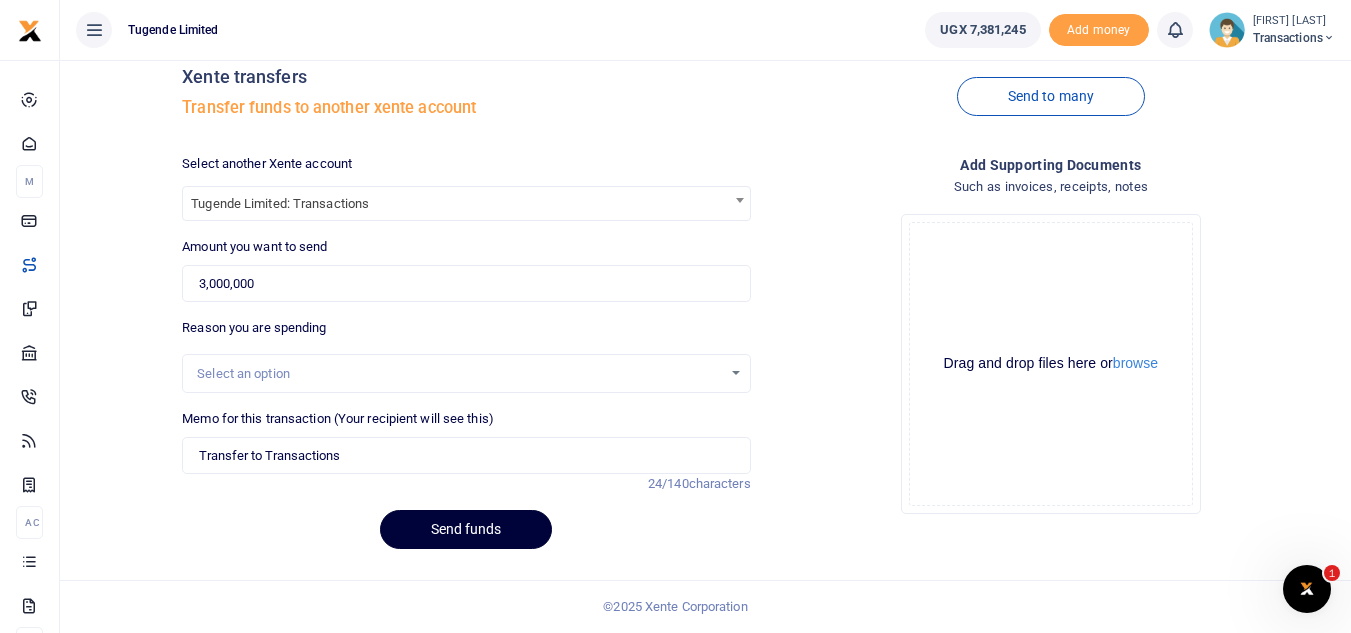 click on "Send funds" at bounding box center [466, 529] 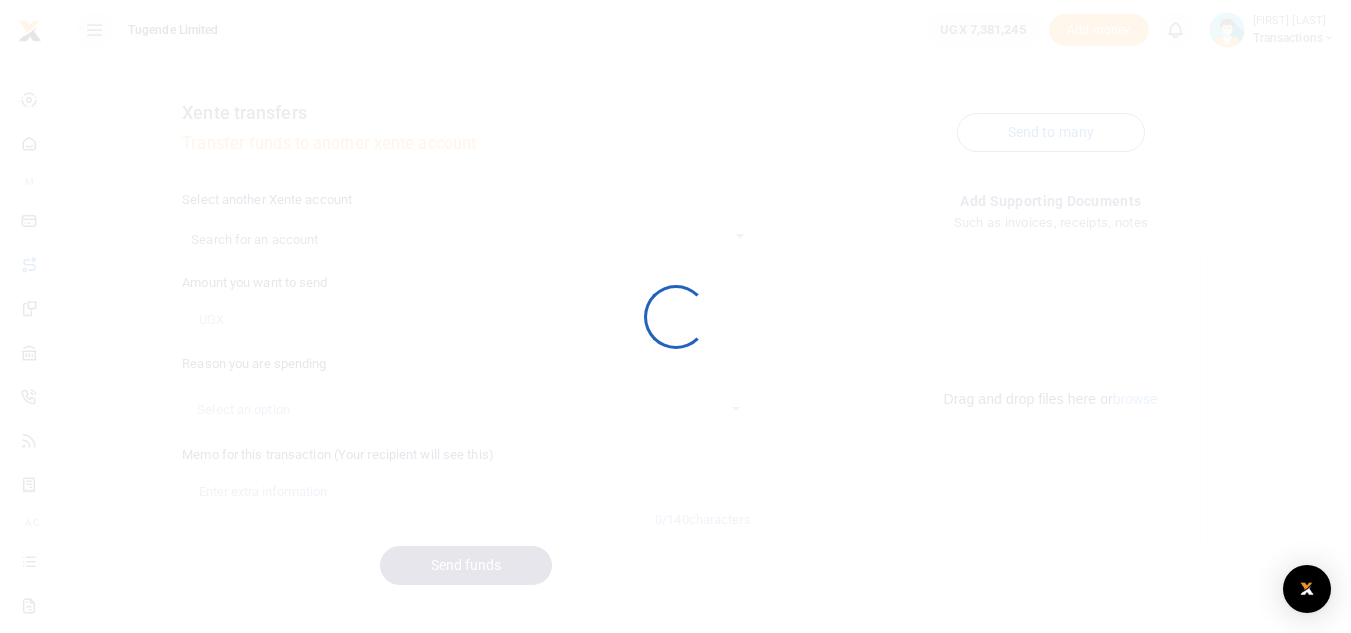 scroll, scrollTop: 36, scrollLeft: 0, axis: vertical 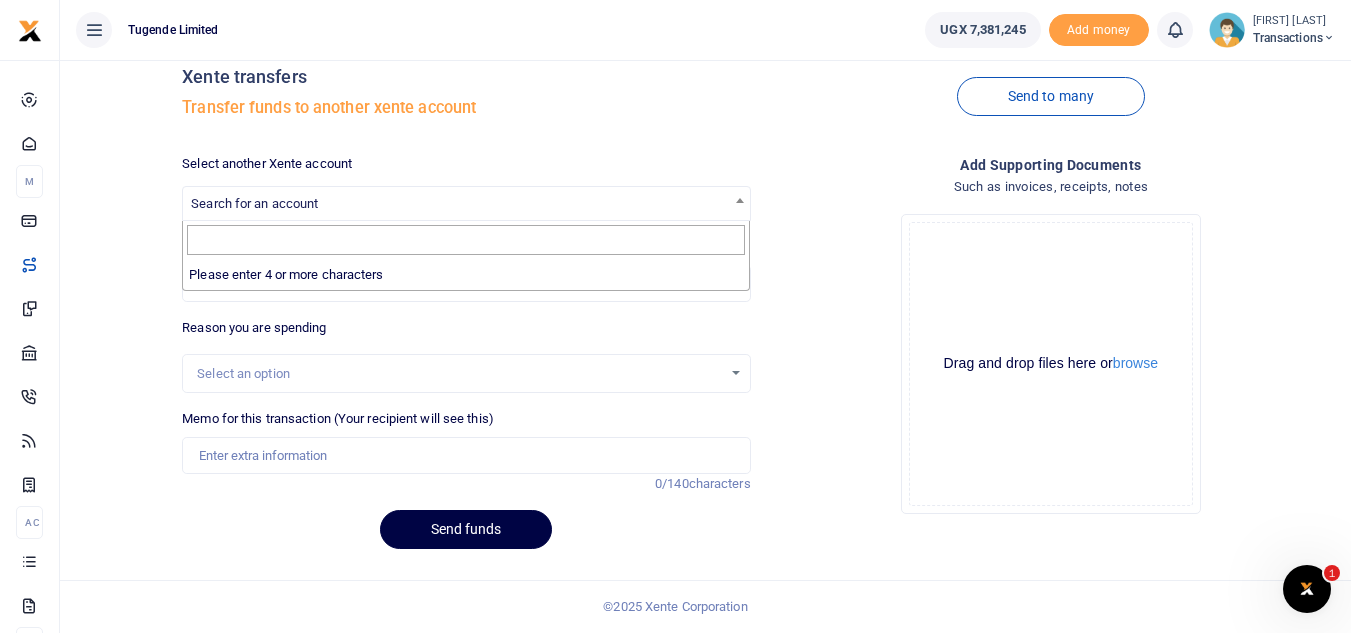click on "Search for an account" at bounding box center [466, 202] 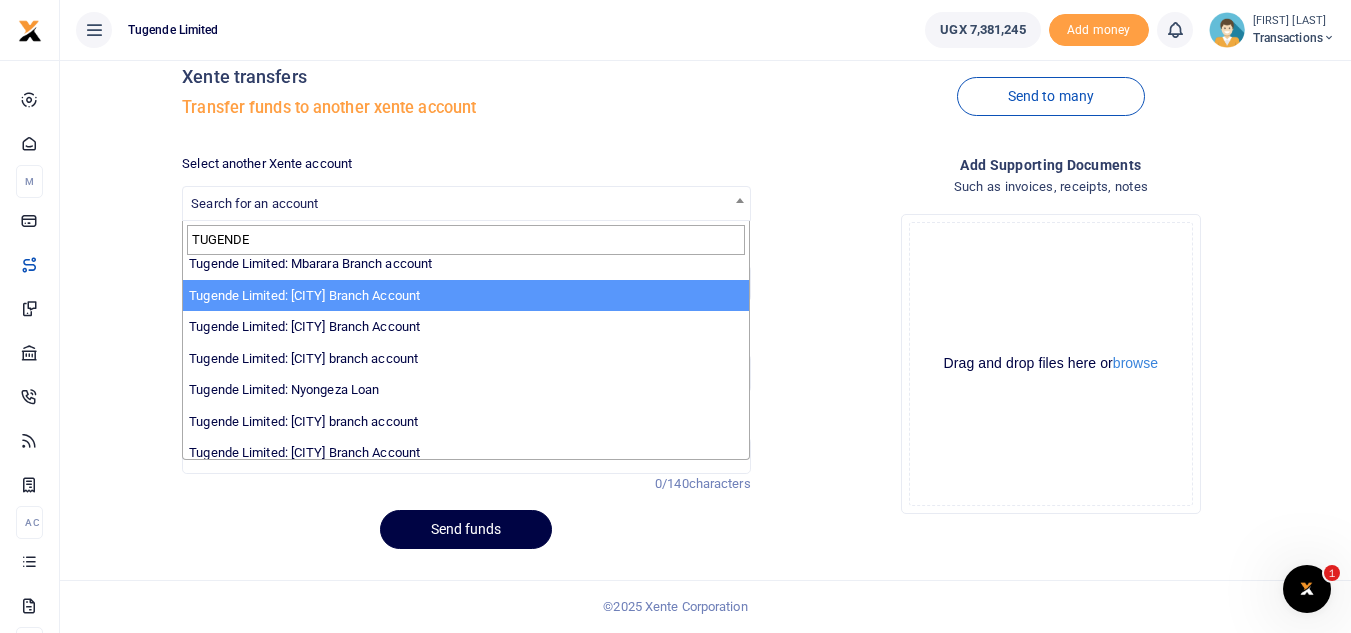 scroll, scrollTop: 547, scrollLeft: 0, axis: vertical 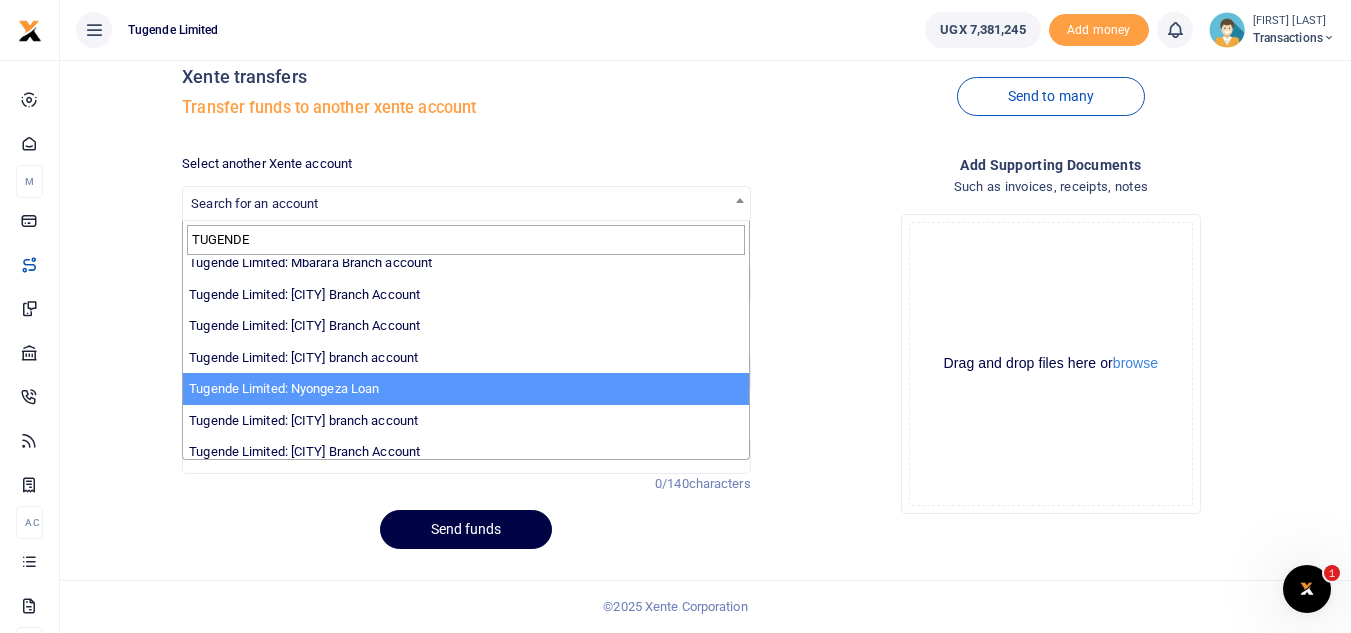 type on "TUGENDE" 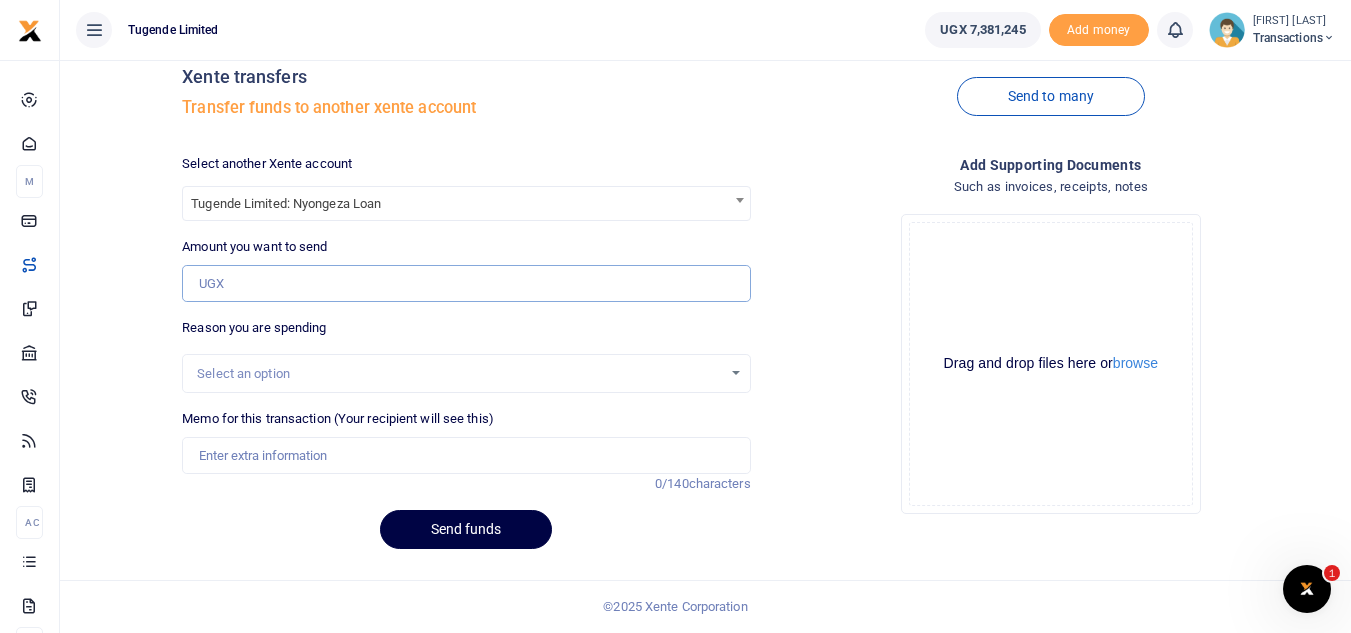 click on "Amount you want to send" at bounding box center (466, 284) 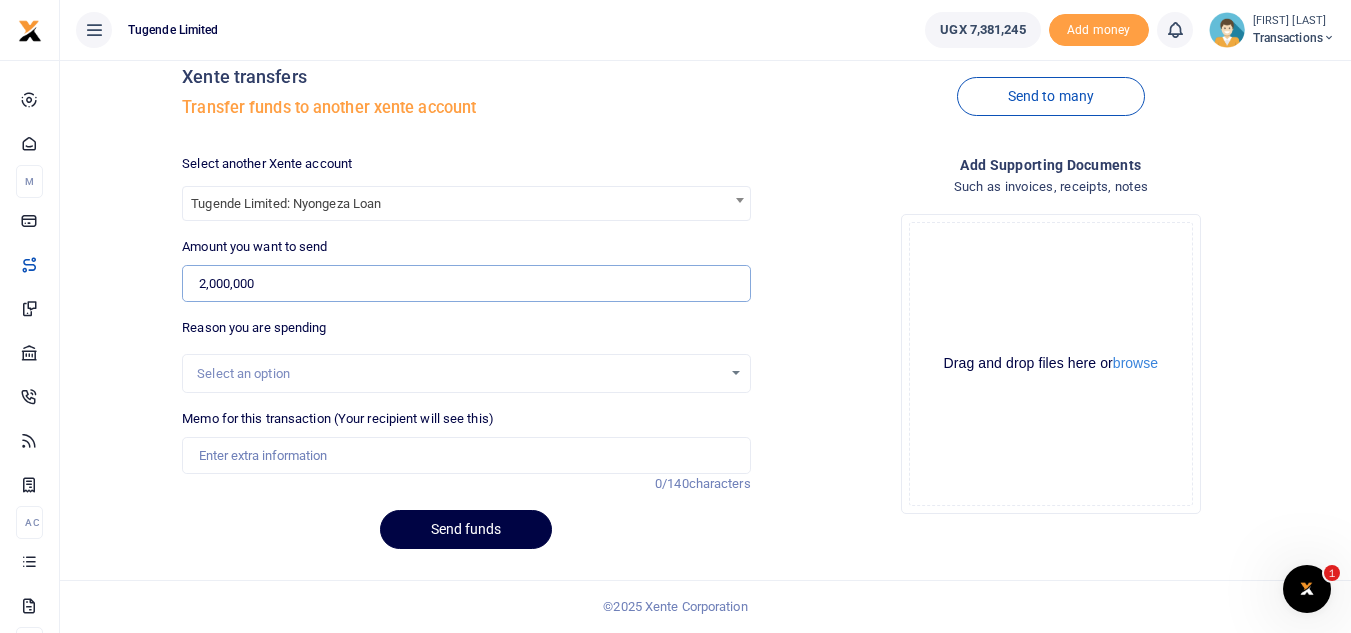 type on "2,000,000" 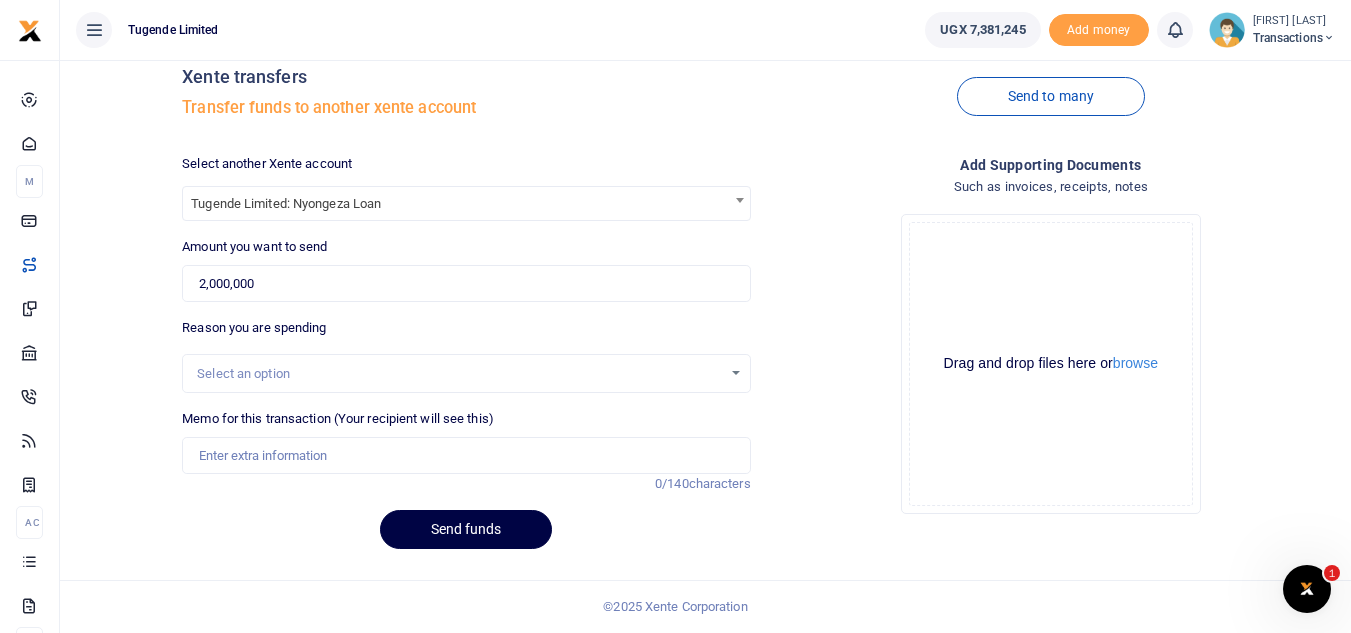 click on "Memo for this transaction (Your recipient will see this)
Reason is required.
0/140  characters" at bounding box center (466, 451) 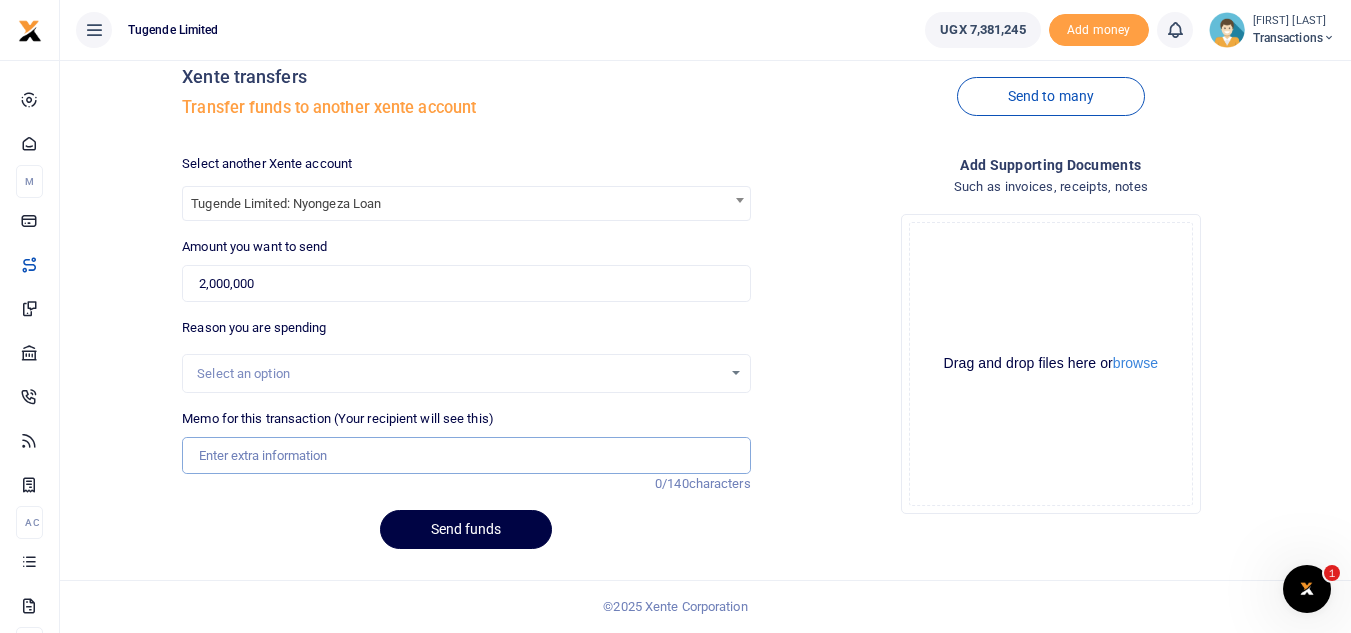 click on "Memo for this transaction (Your recipient will see this)" at bounding box center (466, 456) 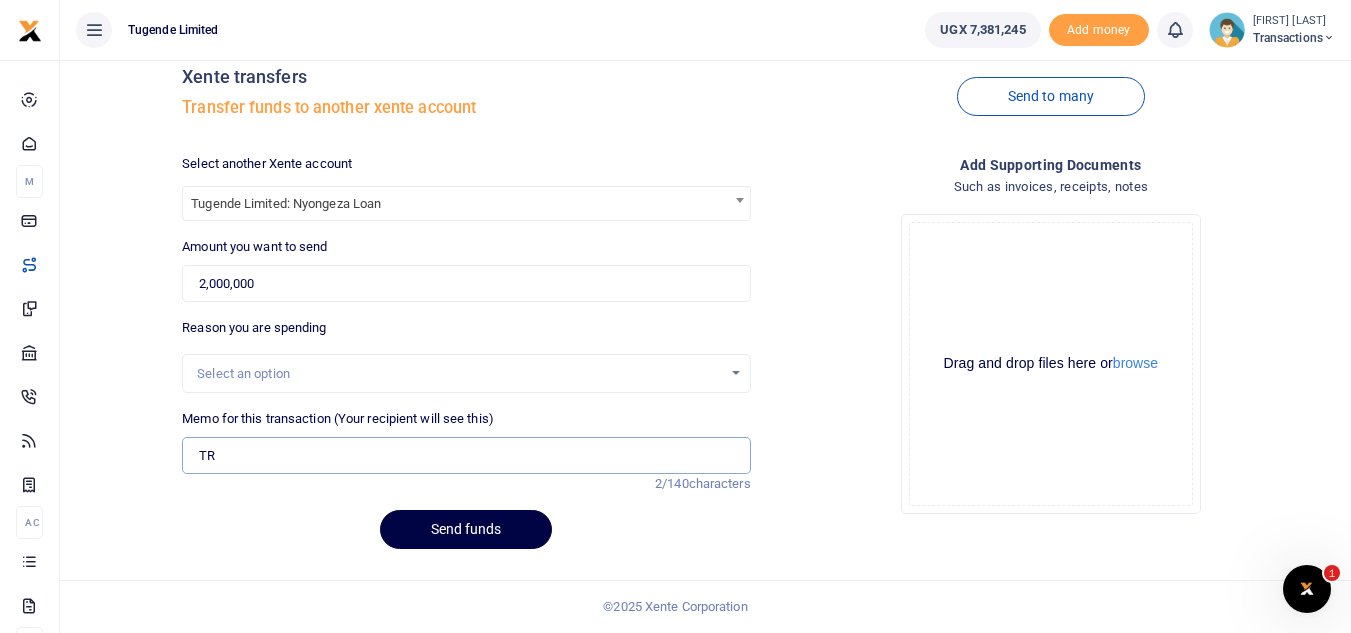 type on "Transfer to Nyongeza" 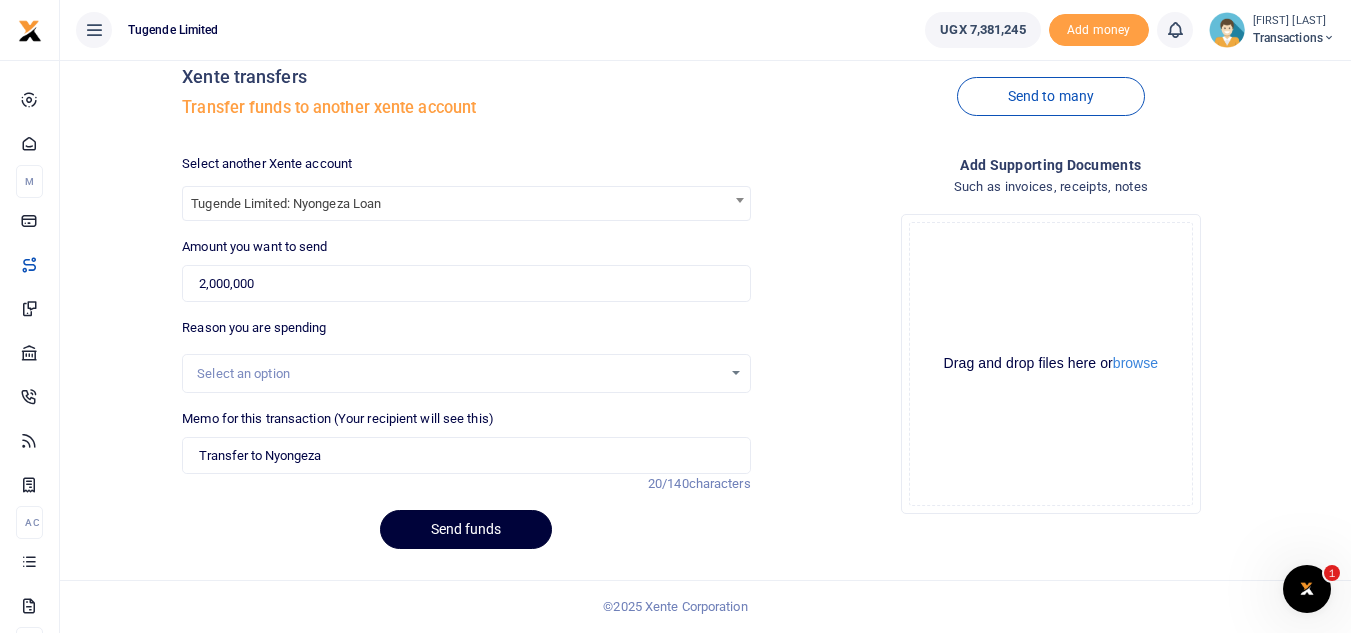 click on "Send funds" at bounding box center [466, 529] 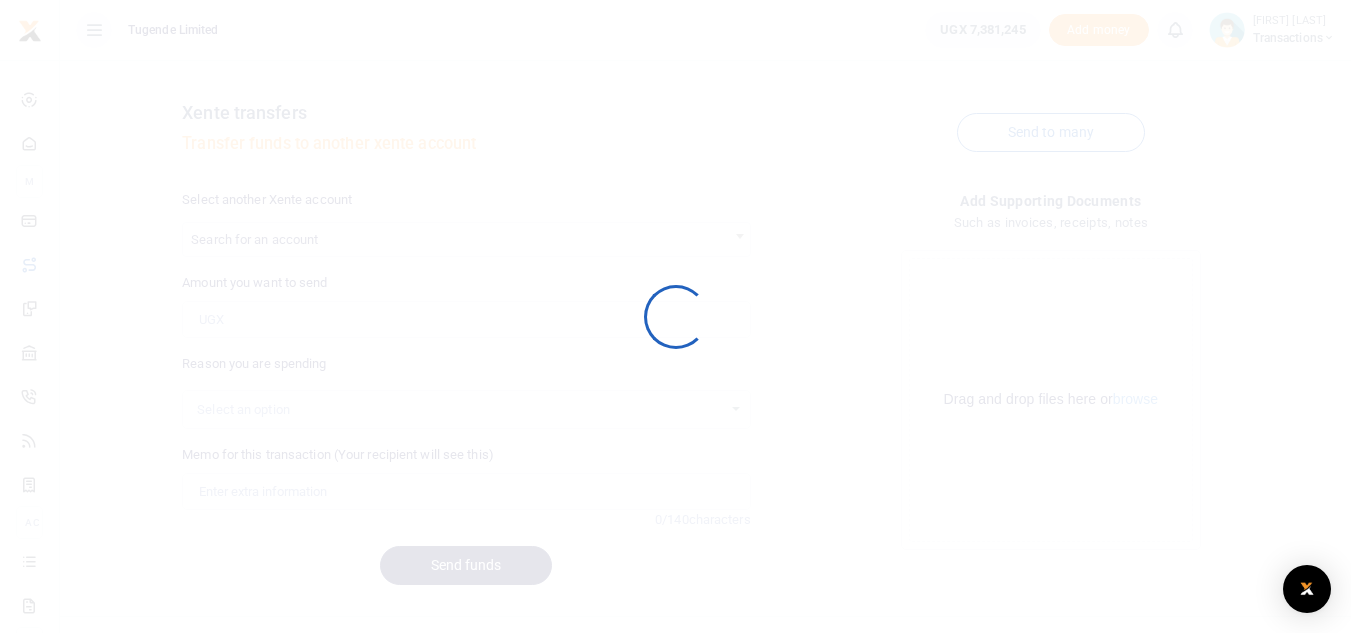 scroll, scrollTop: 36, scrollLeft: 0, axis: vertical 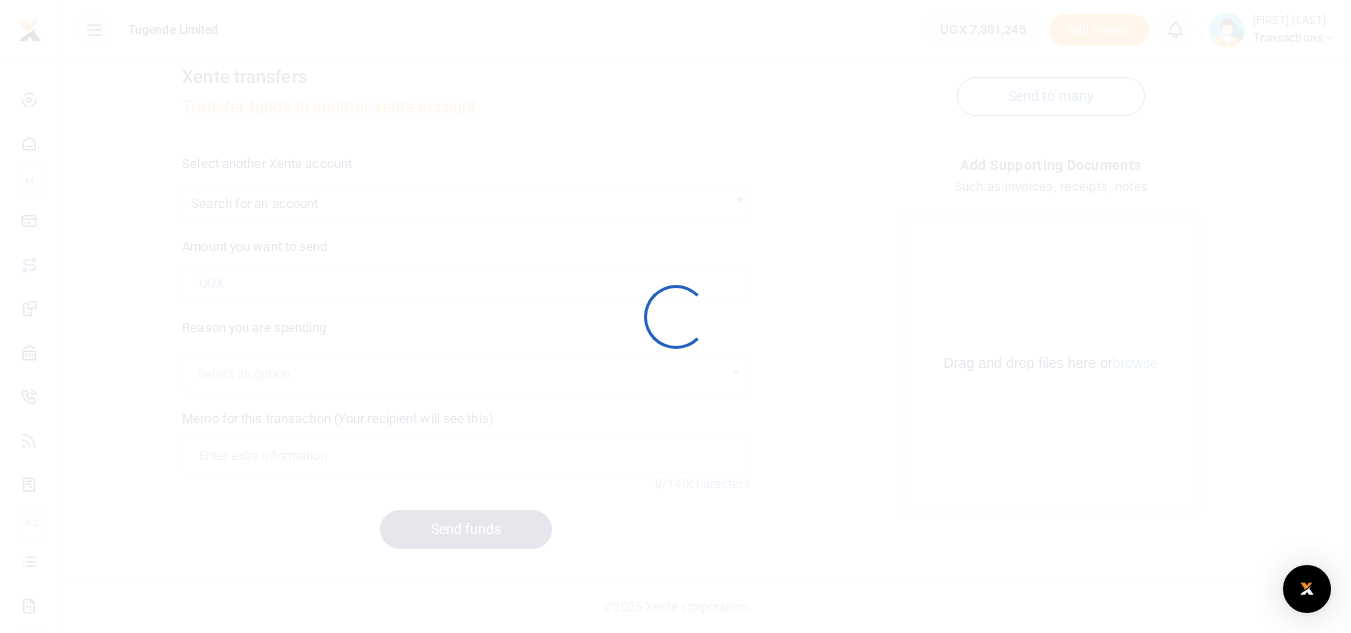 click at bounding box center (675, 316) 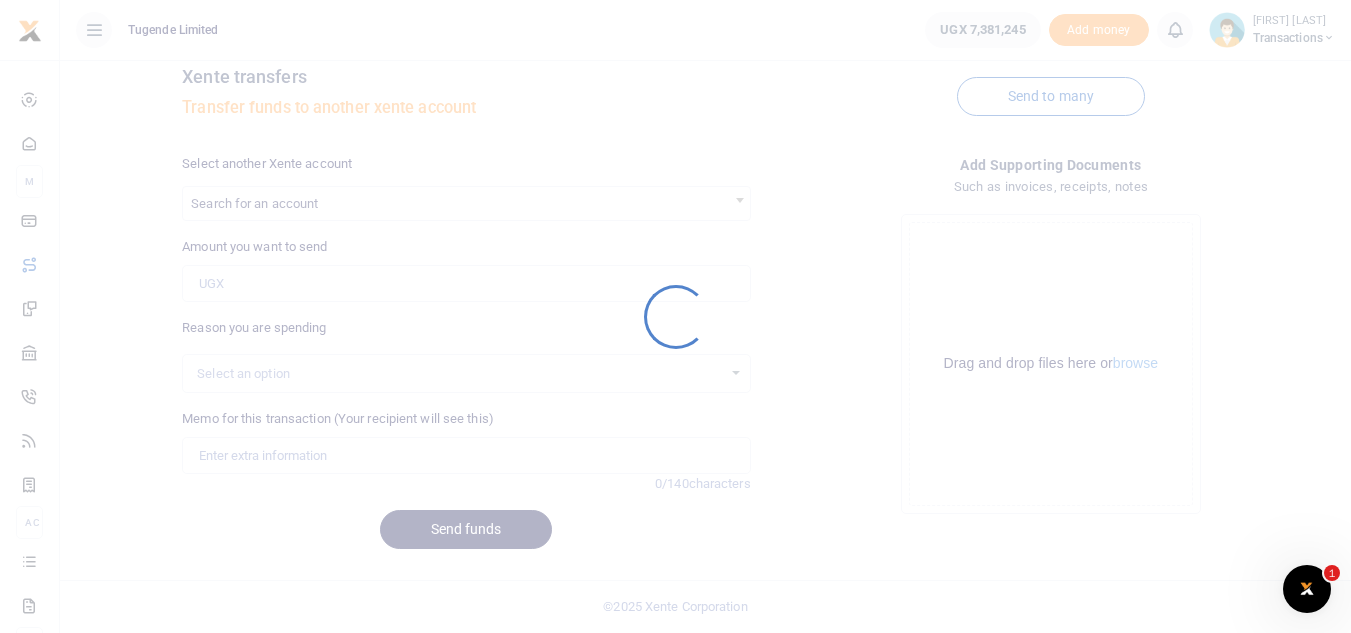 scroll, scrollTop: 0, scrollLeft: 0, axis: both 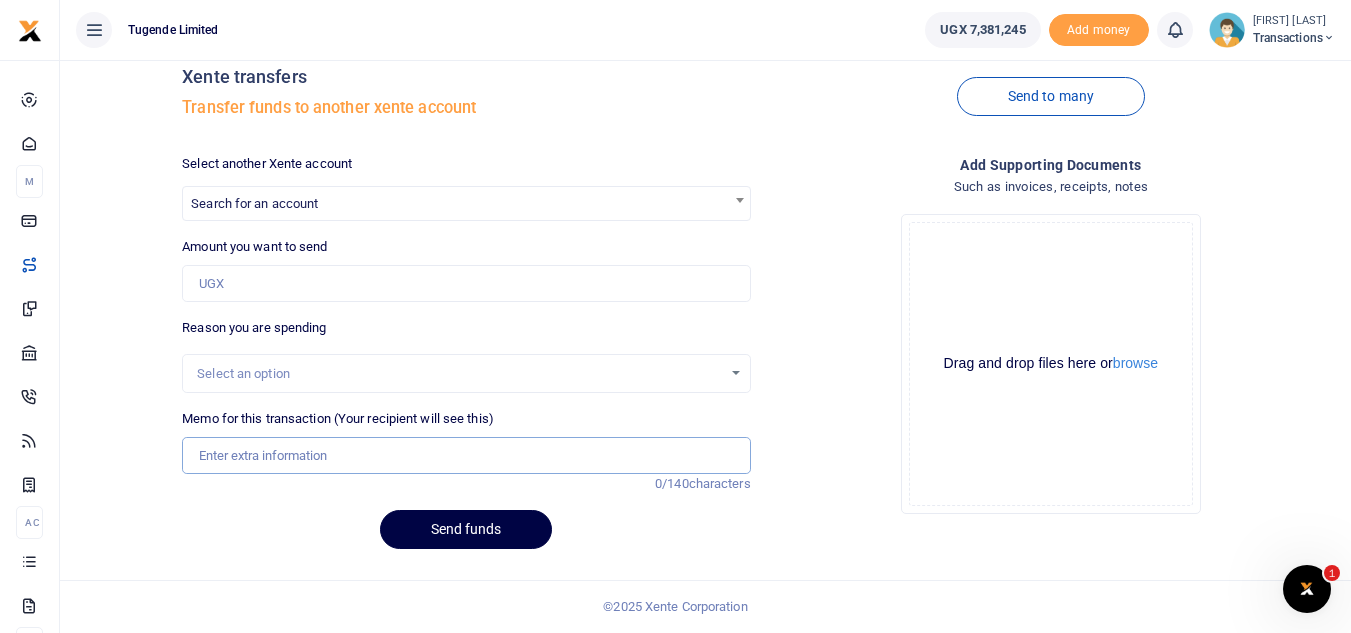 click on "Memo for this transaction (Your recipient will see this)" at bounding box center (466, 456) 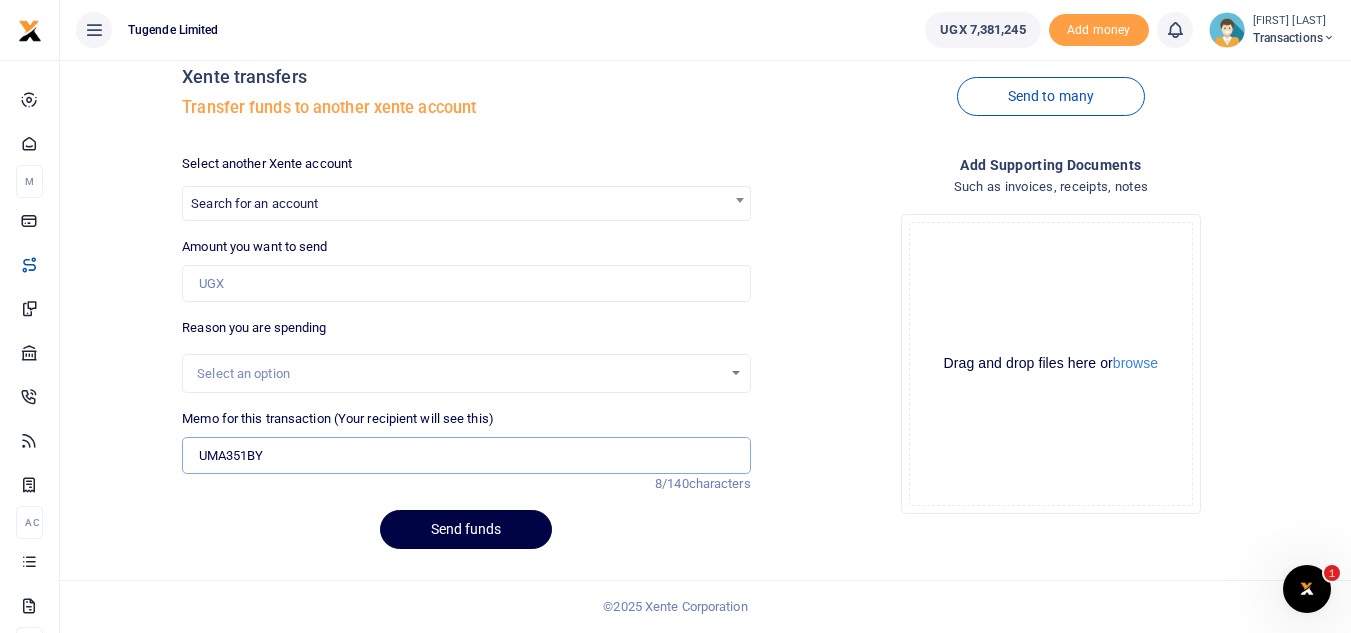 type on "UMA351BY" 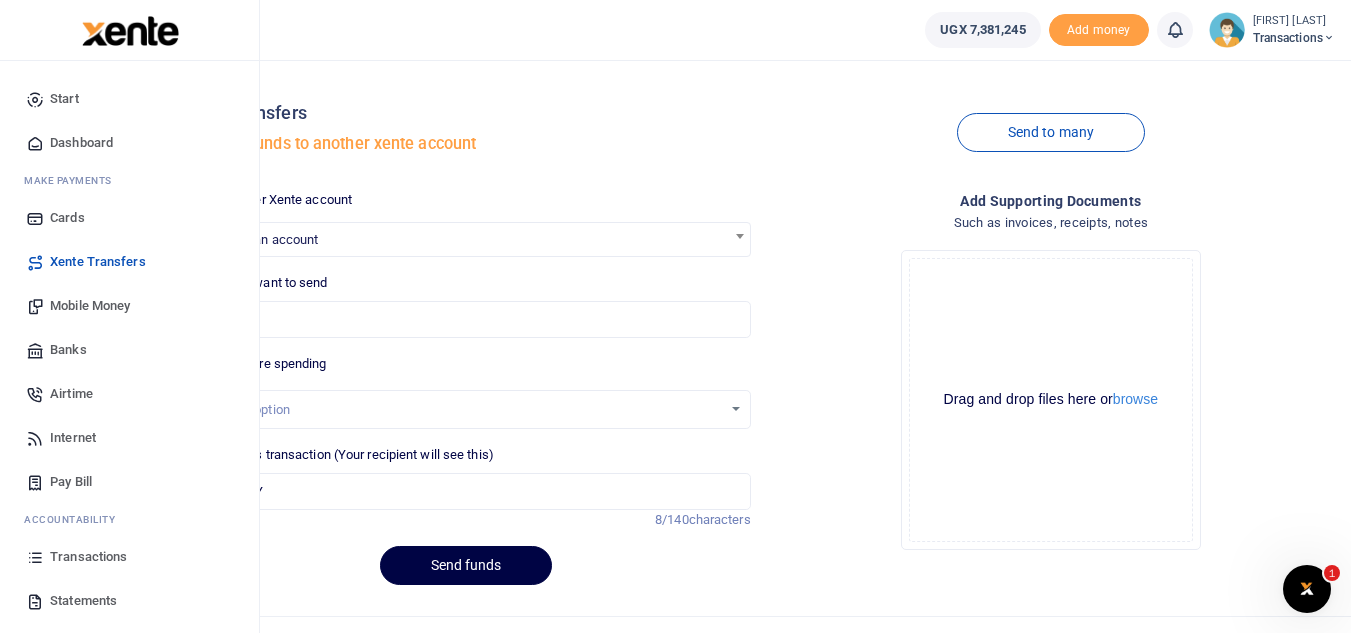 click on "Mobile Money" at bounding box center (90, 306) 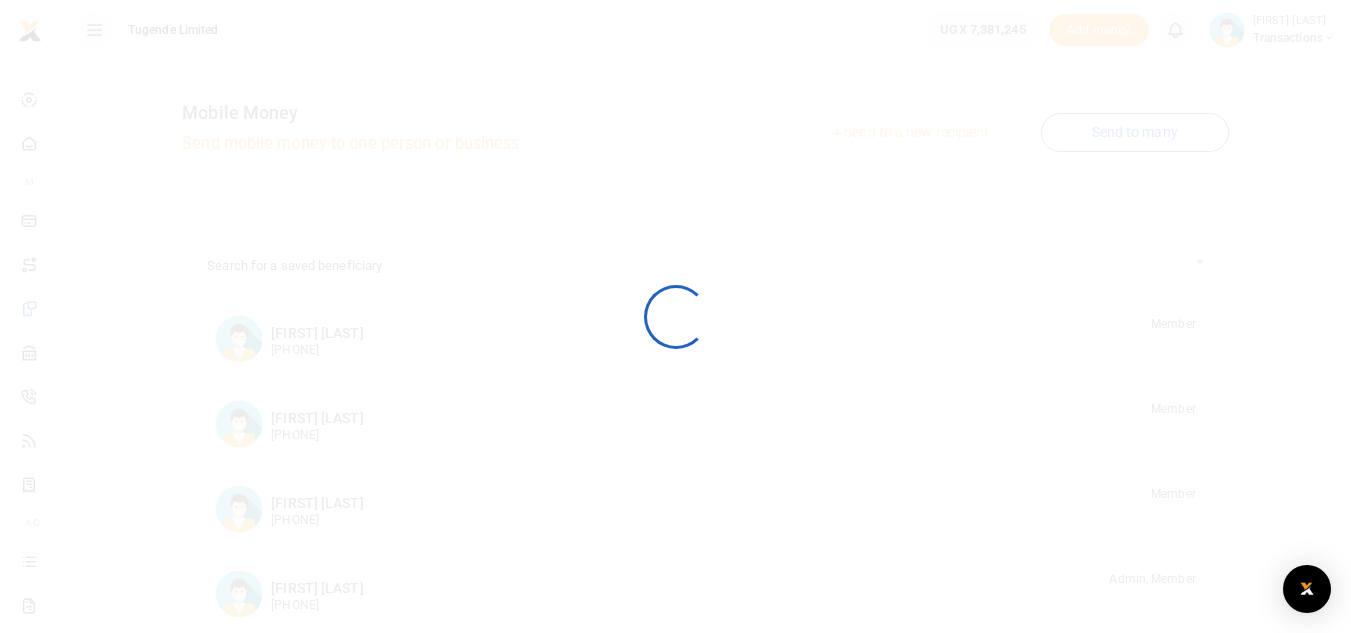 scroll, scrollTop: 0, scrollLeft: 0, axis: both 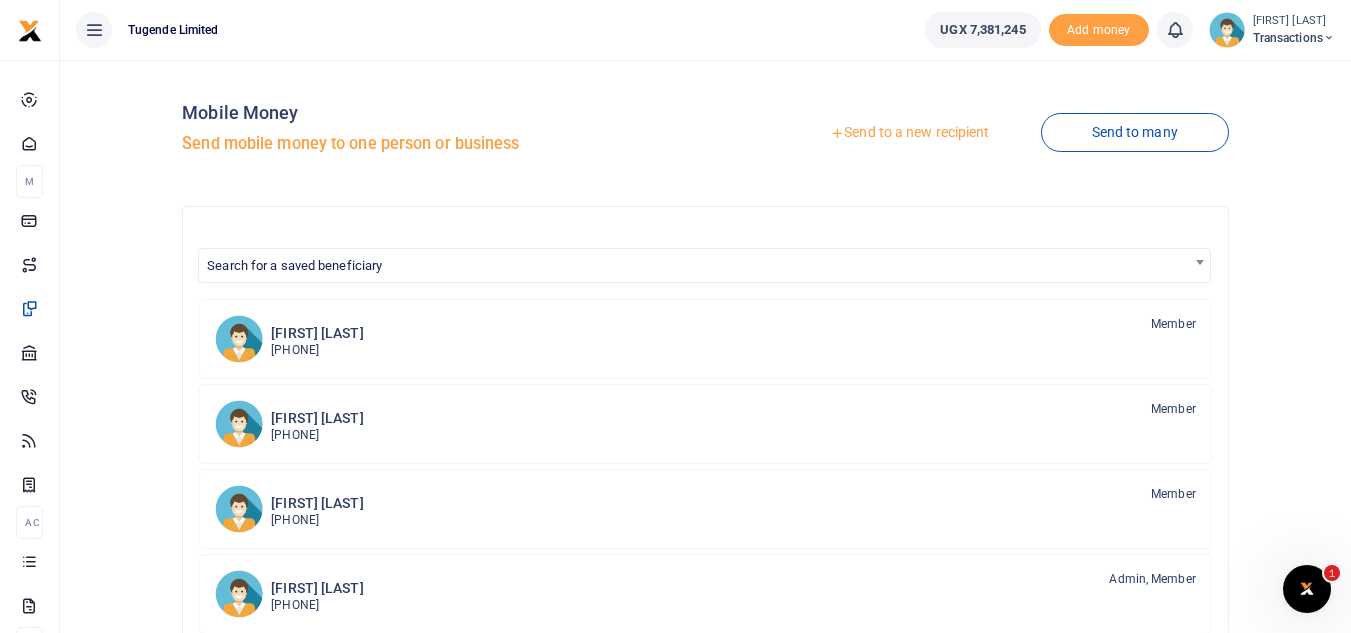 click on "Send to a new recipient" at bounding box center [909, 133] 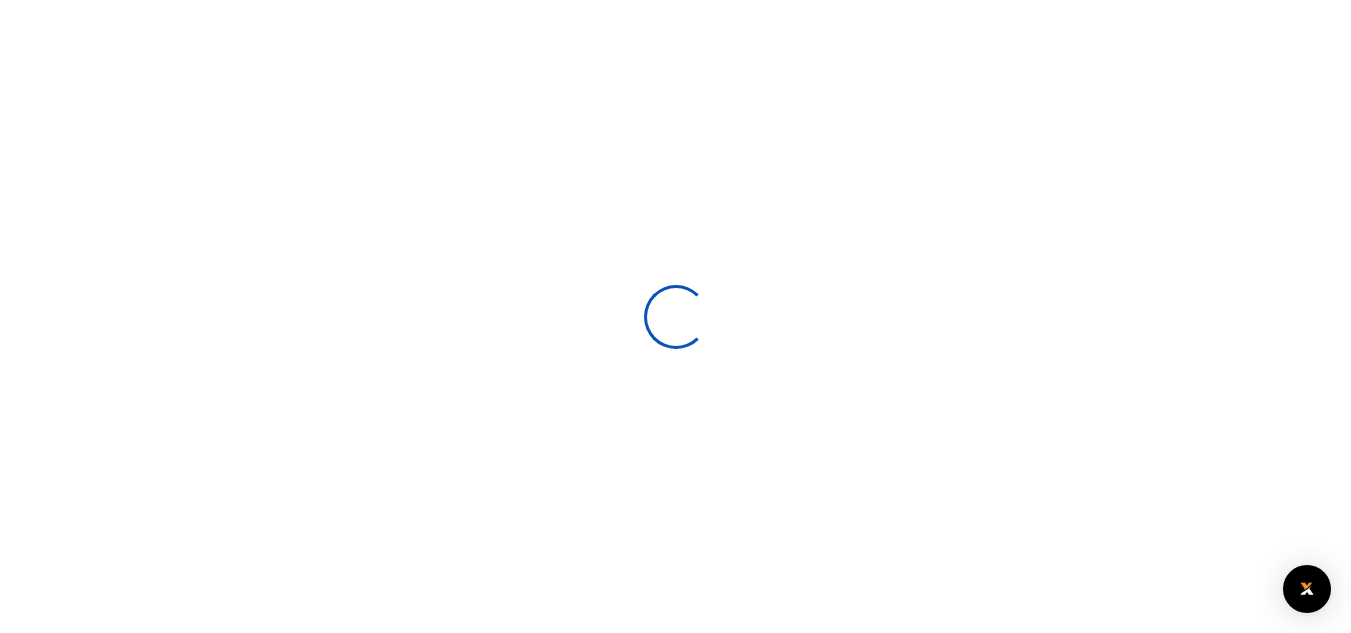 scroll, scrollTop: 0, scrollLeft: 0, axis: both 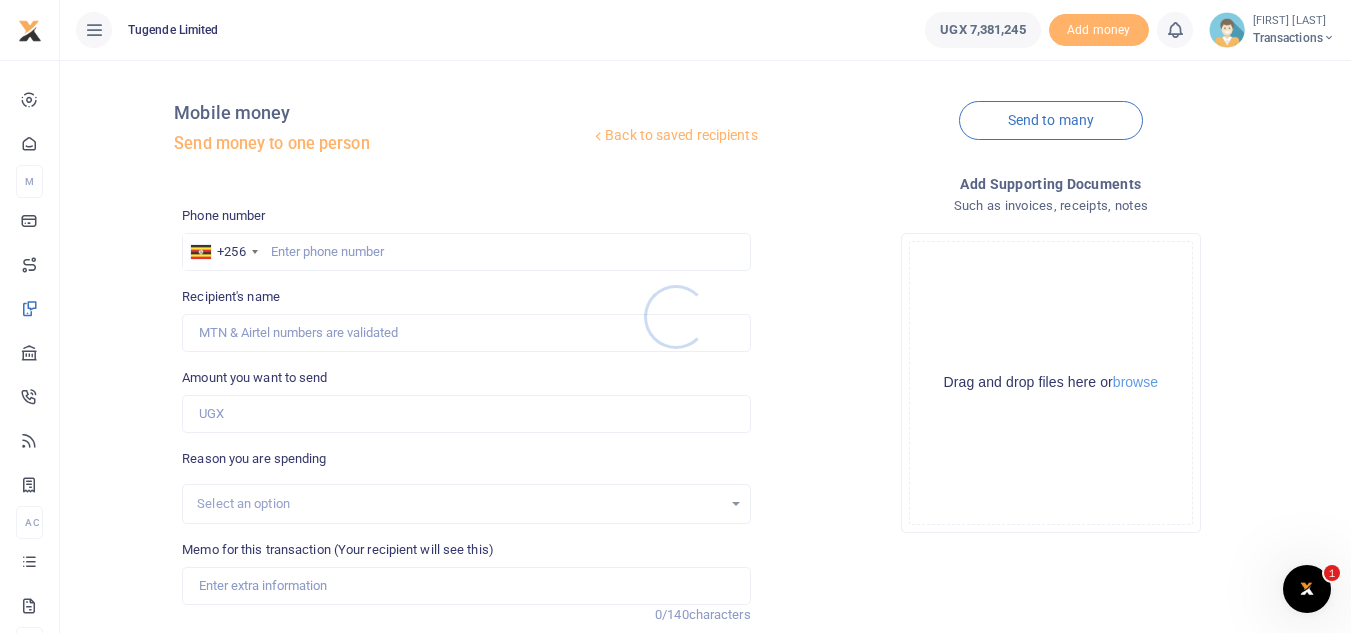 click at bounding box center (675, 316) 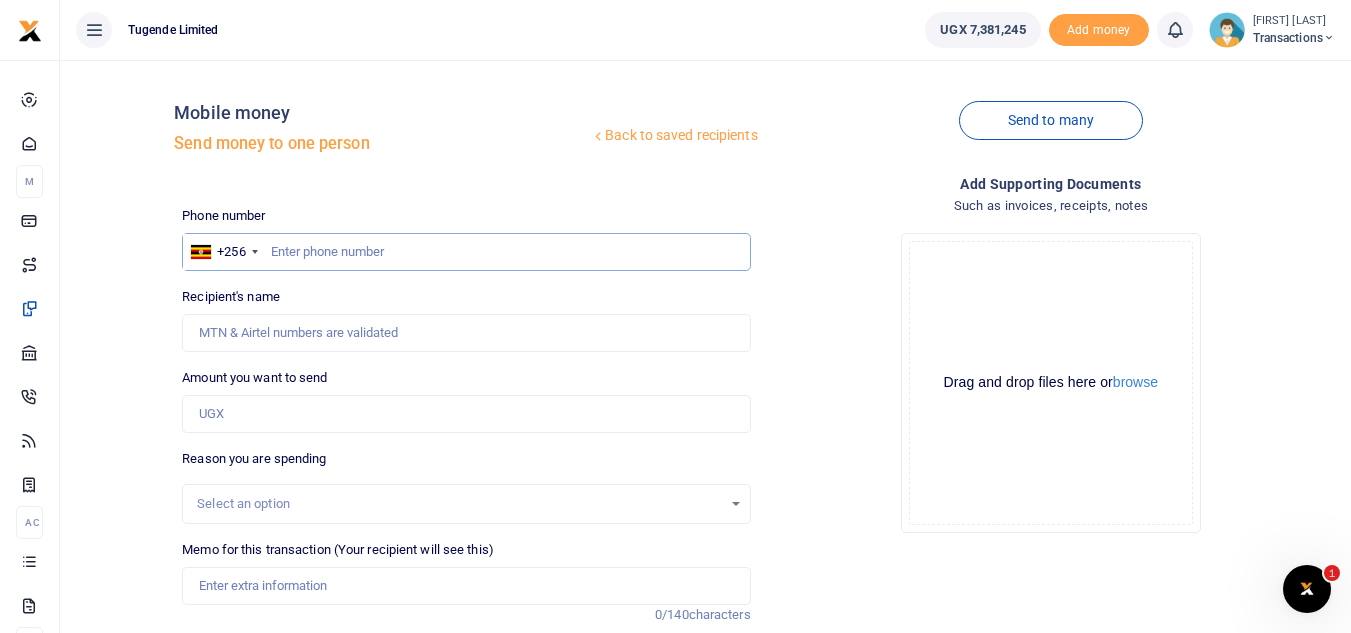 click at bounding box center (466, 252) 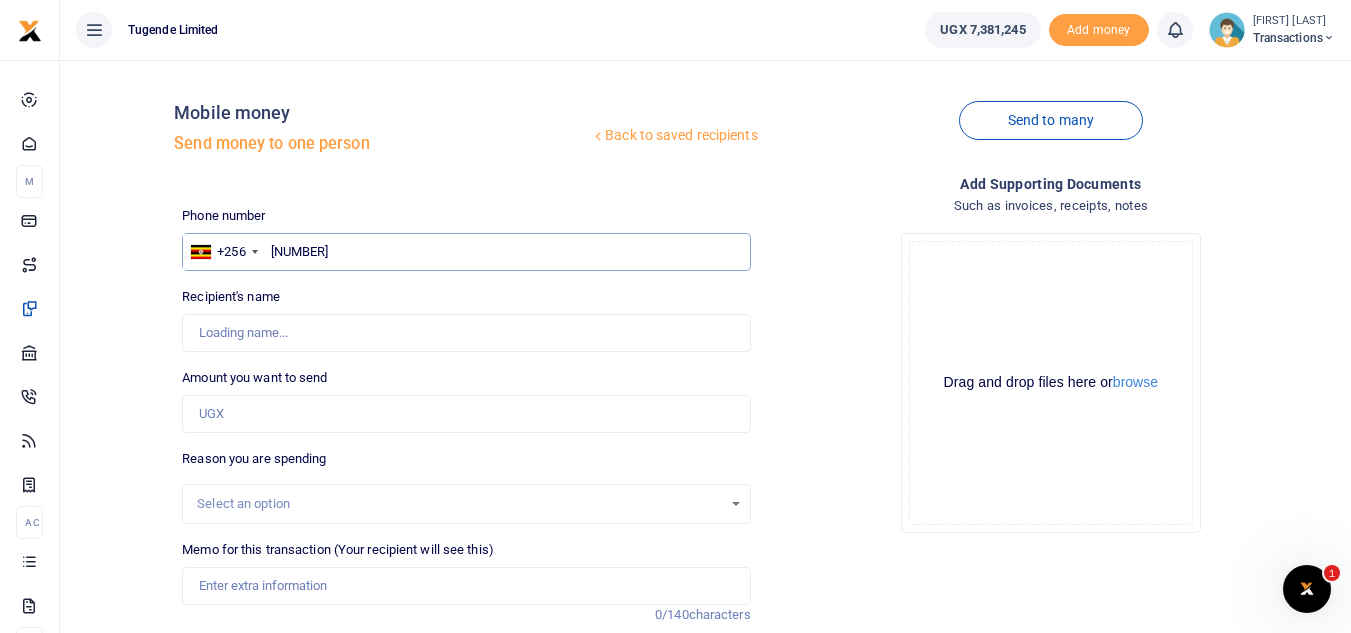 type on "[NUMBER]" 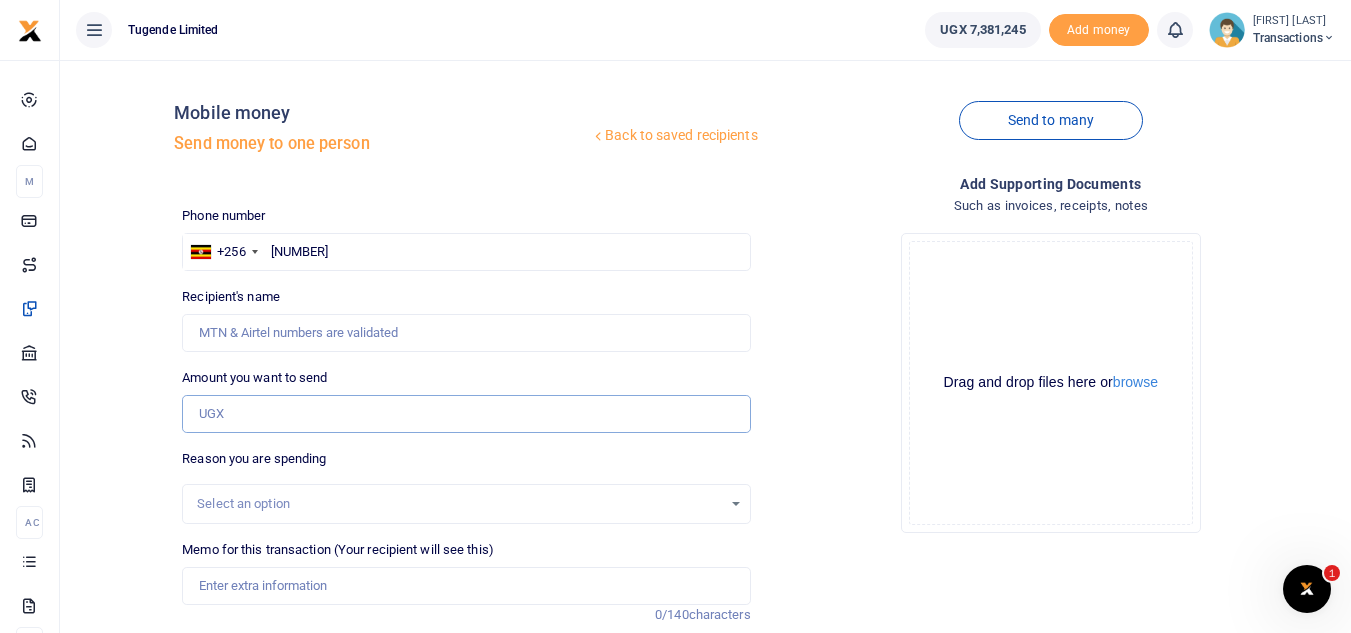 click on "Amount you want to send" at bounding box center (466, 414) 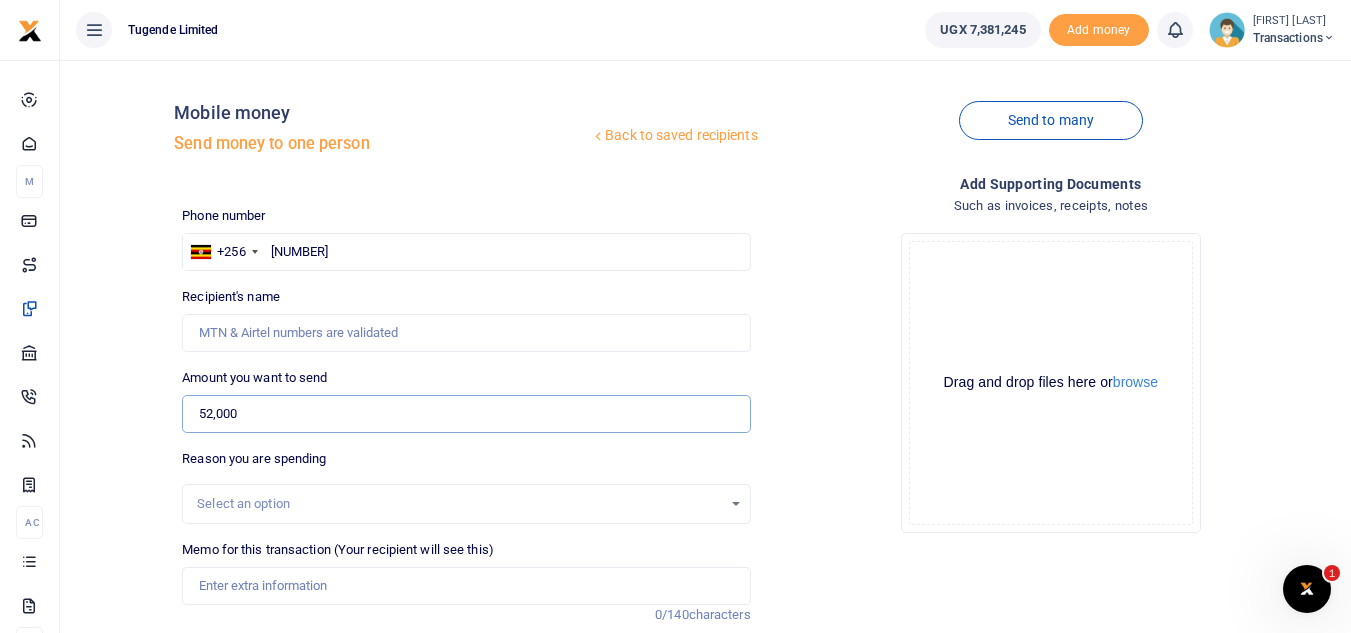 type on "52,000" 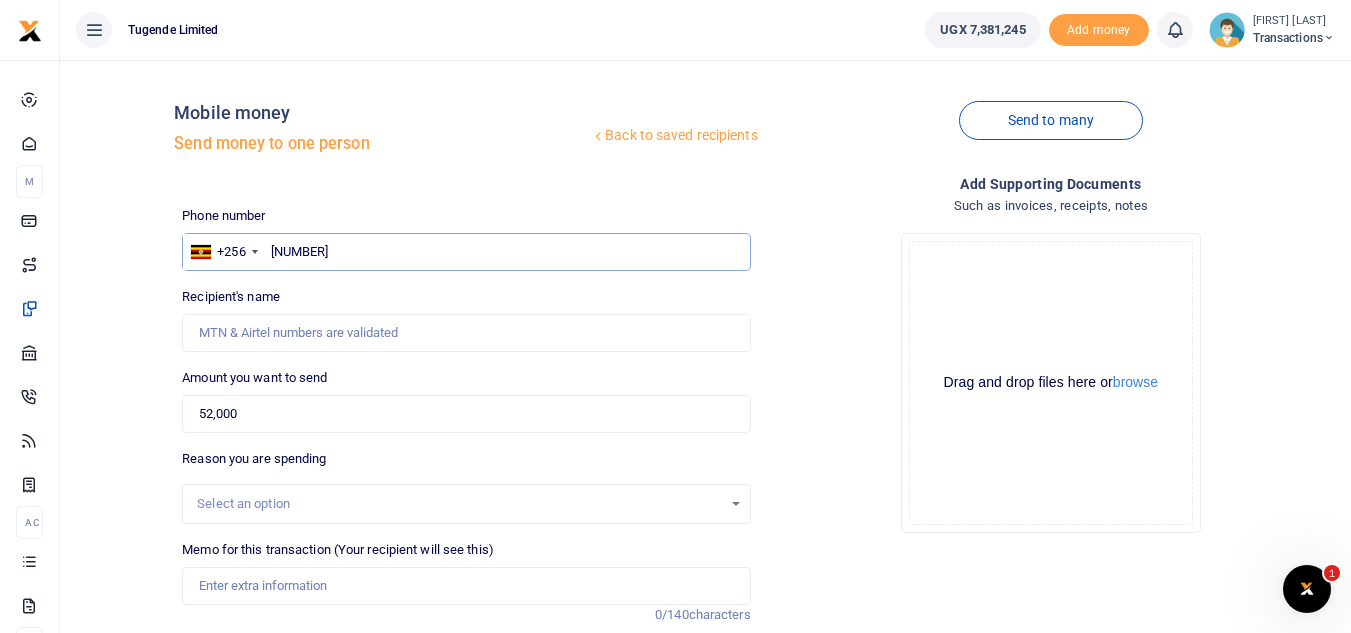 drag, startPoint x: 358, startPoint y: 261, endPoint x: 273, endPoint y: 248, distance: 85.98837 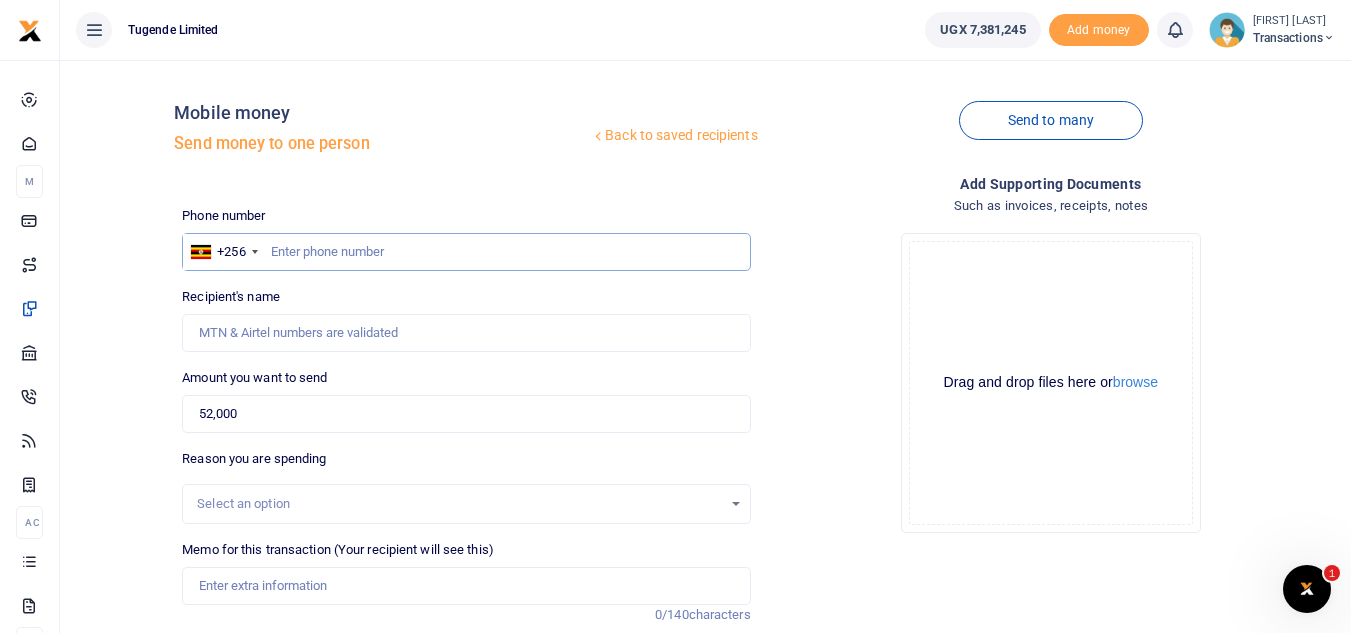 paste on "756325764" 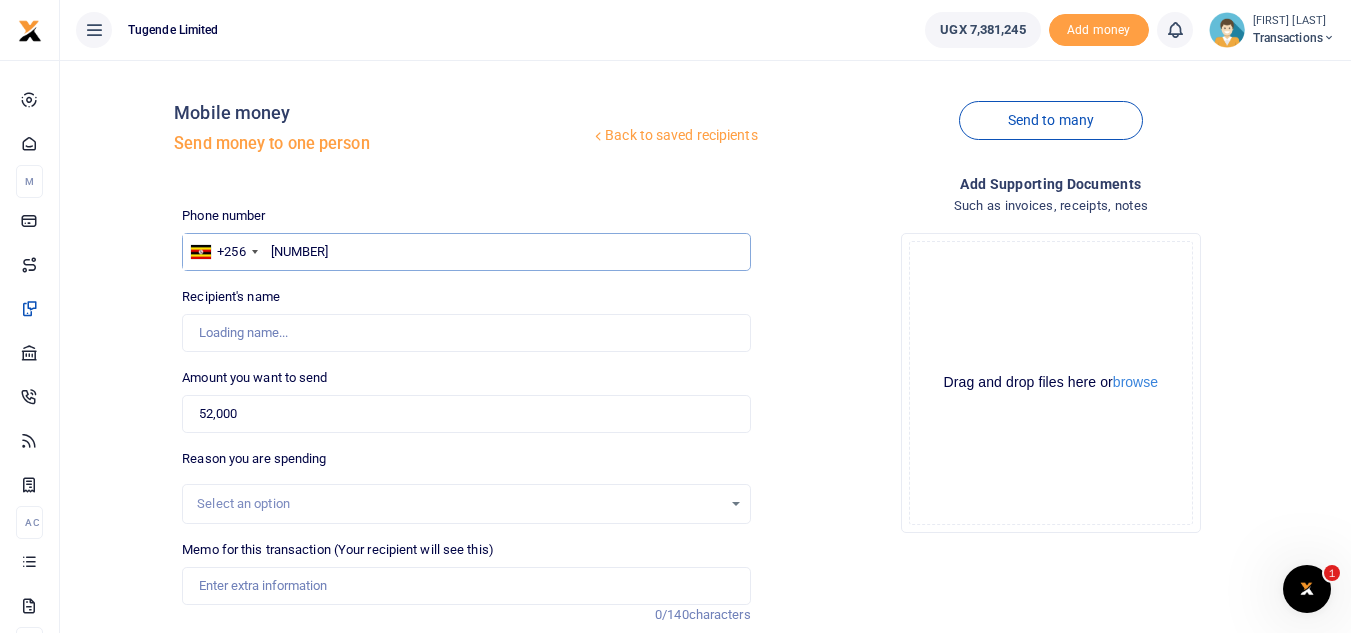 type on "756325764" 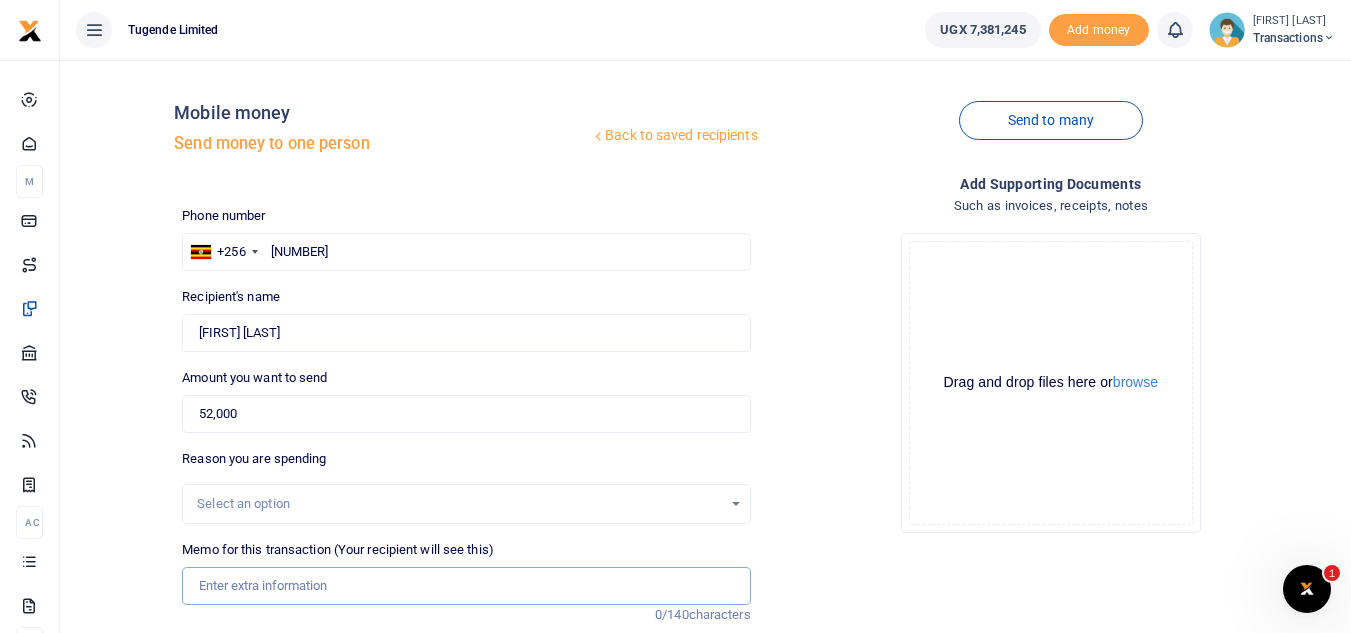 click on "Memo for this transaction (Your recipient will see this)" at bounding box center [466, 586] 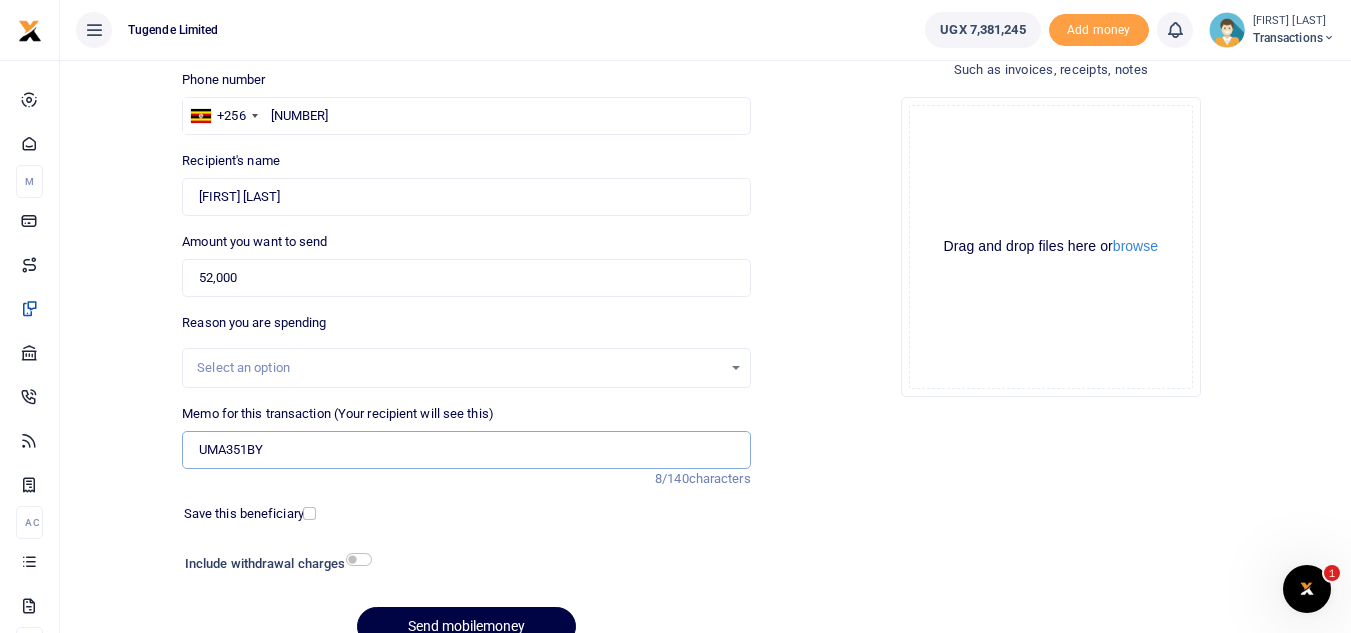 scroll, scrollTop: 233, scrollLeft: 0, axis: vertical 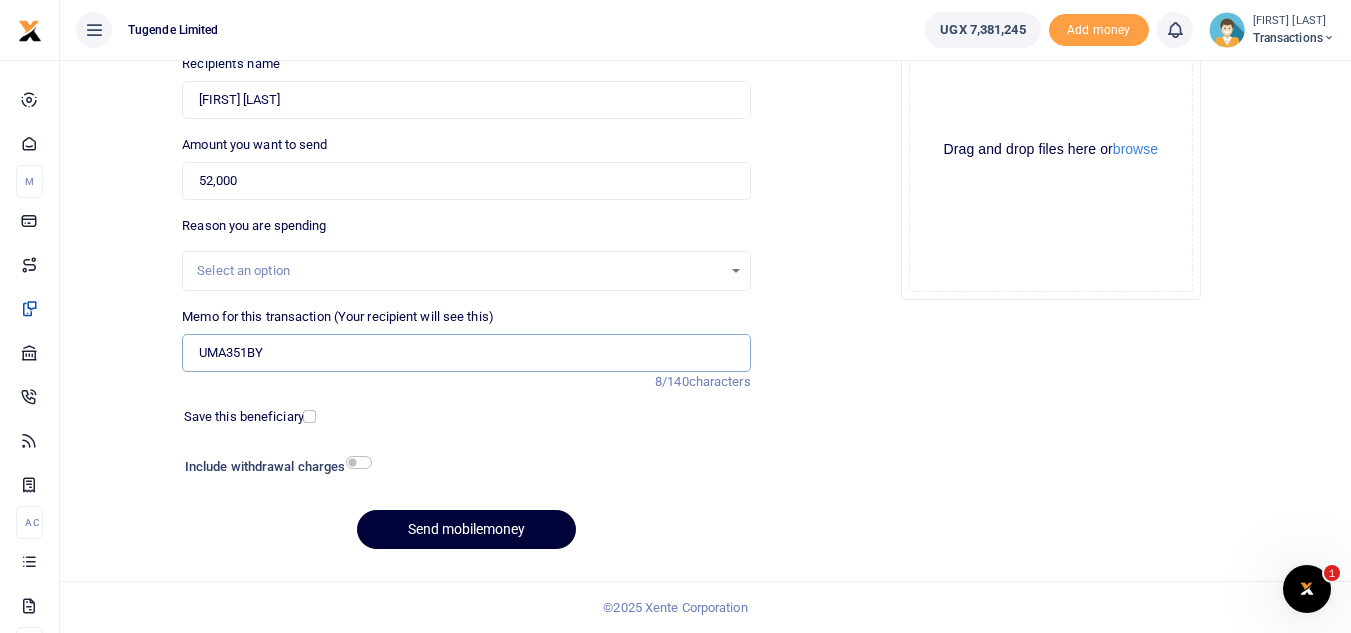 type on "UMA351BY" 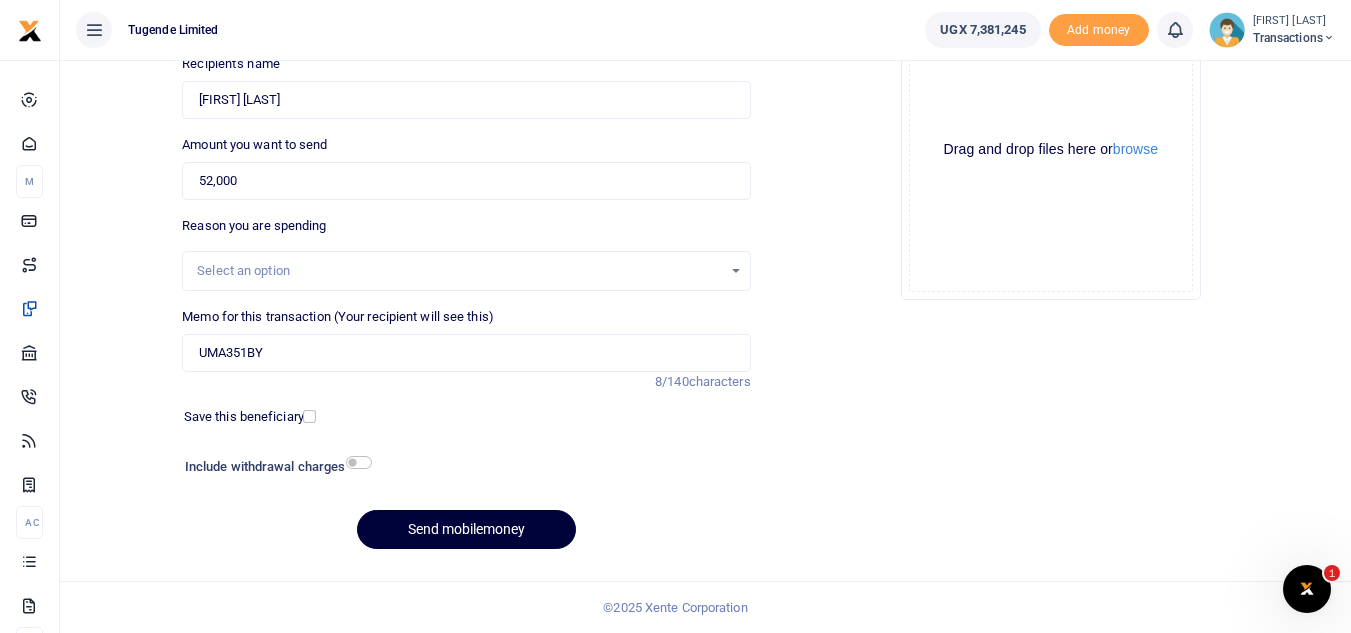 click on "Send mobilemoney" at bounding box center [466, 529] 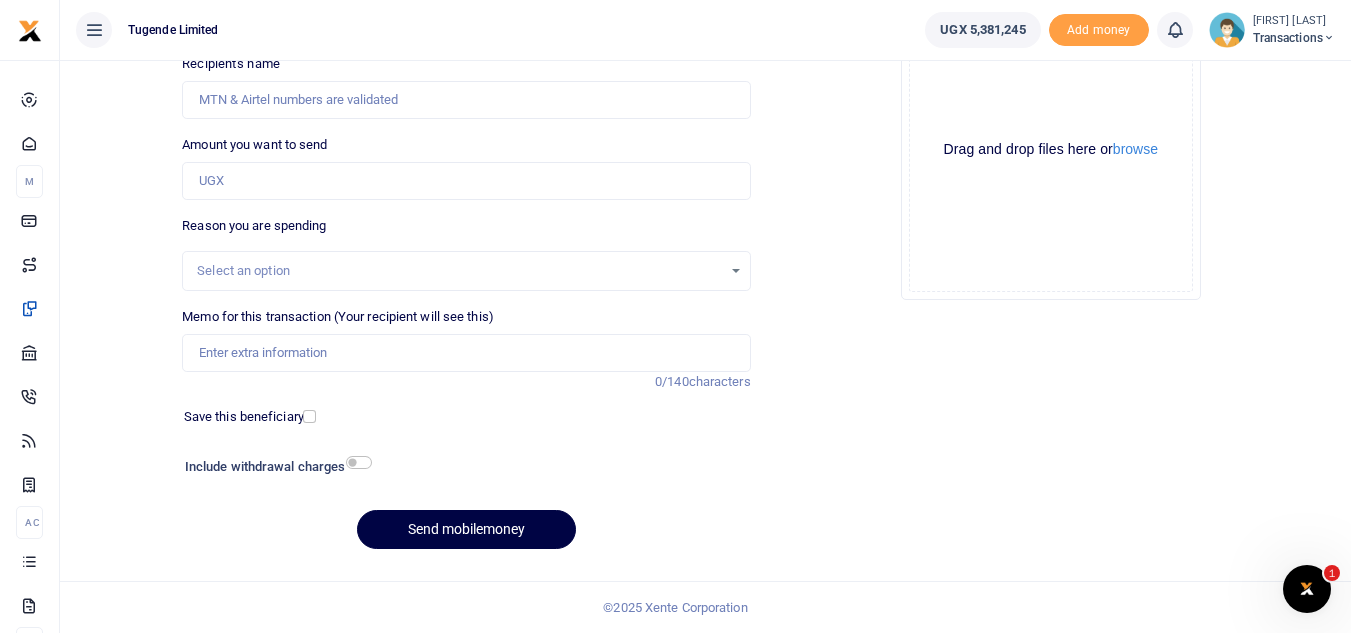 scroll, scrollTop: 0, scrollLeft: 0, axis: both 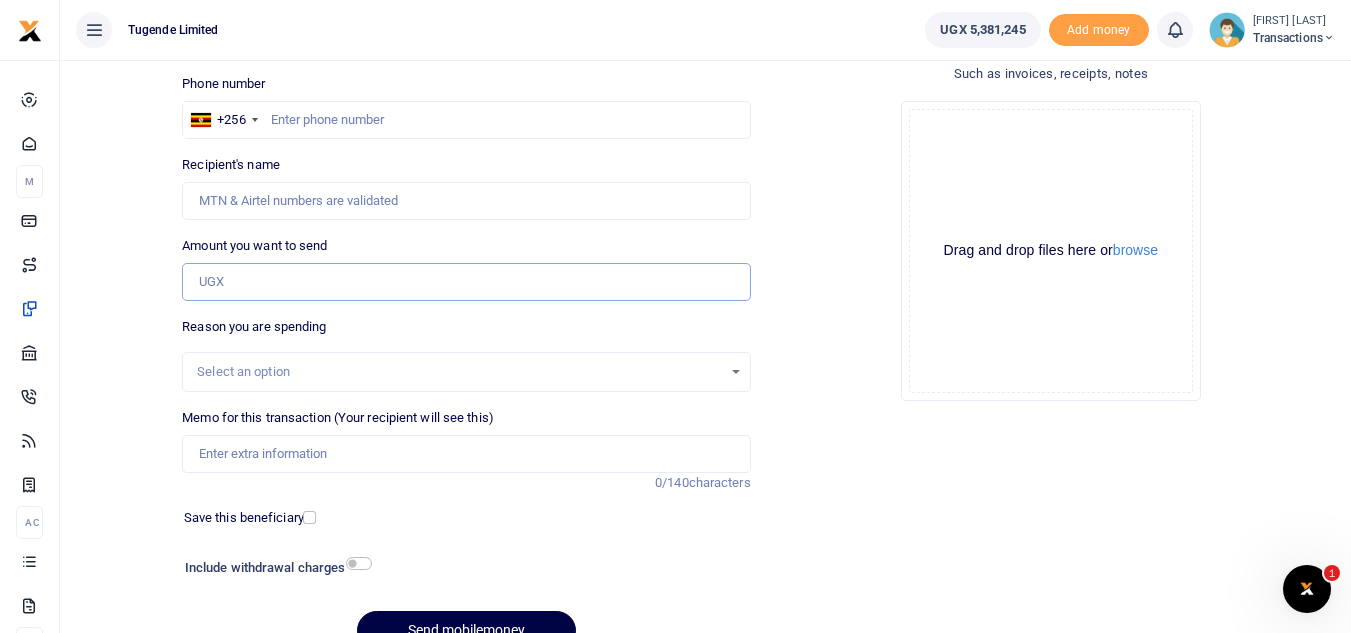 click on "Amount you want to send" at bounding box center [466, 282] 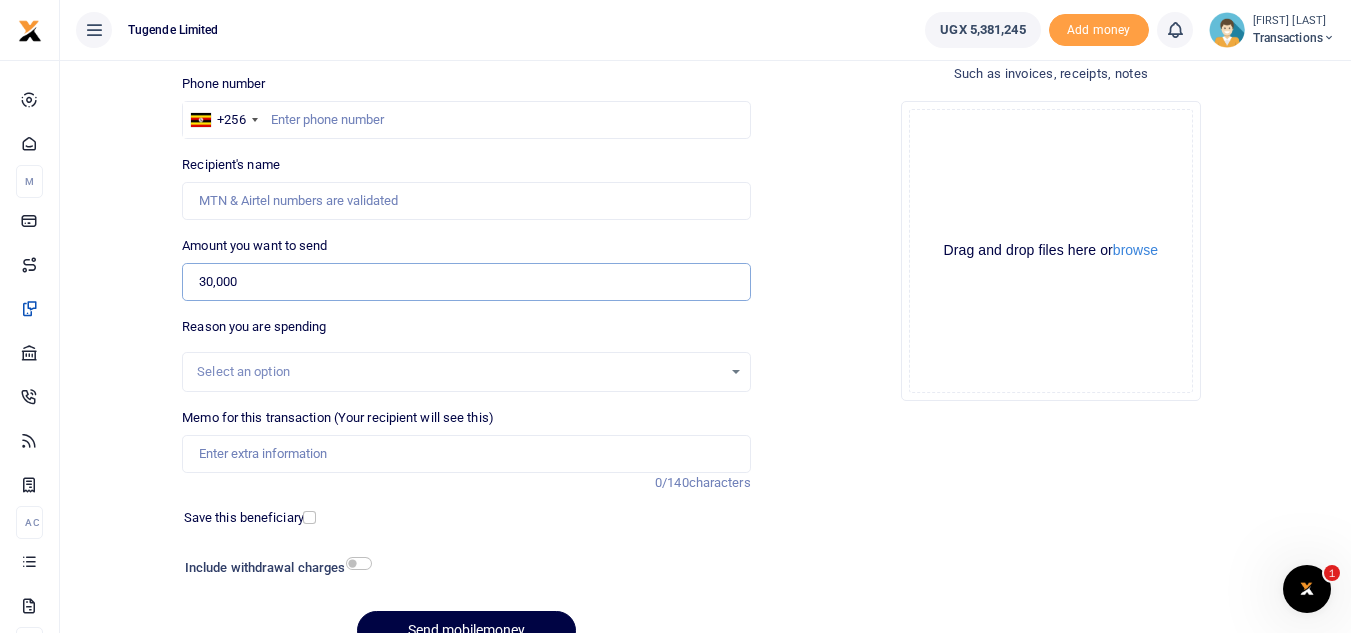type on "30,000" 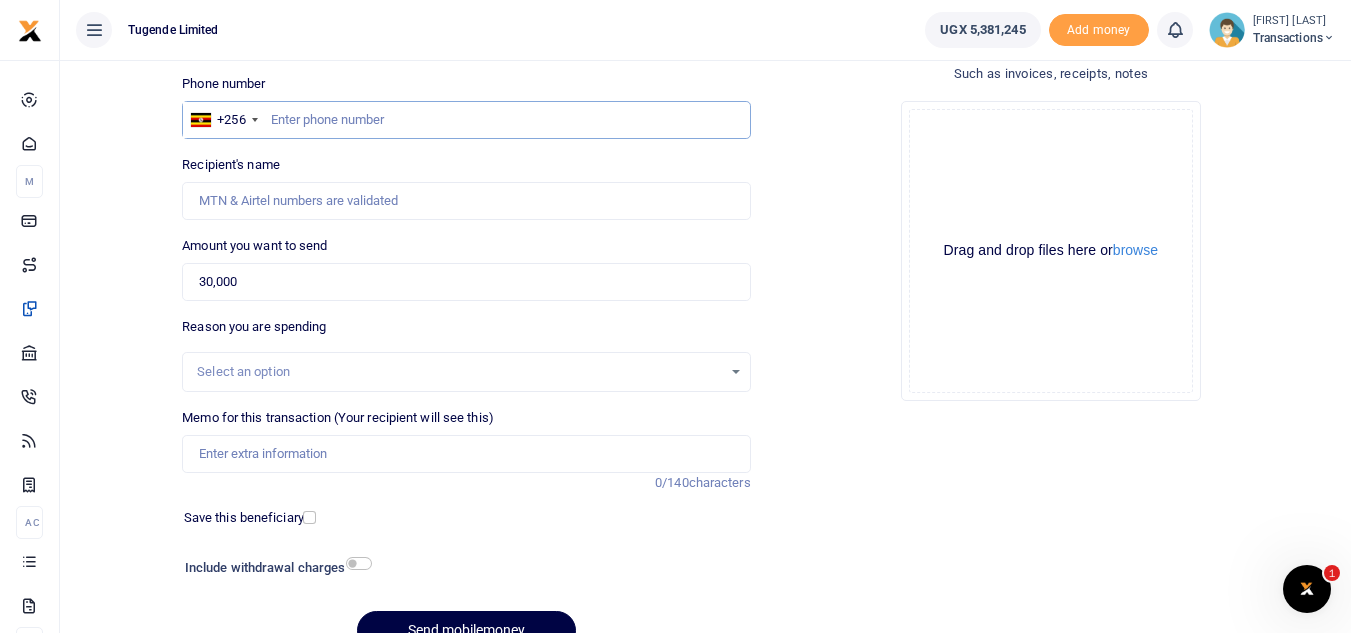 click at bounding box center (466, 120) 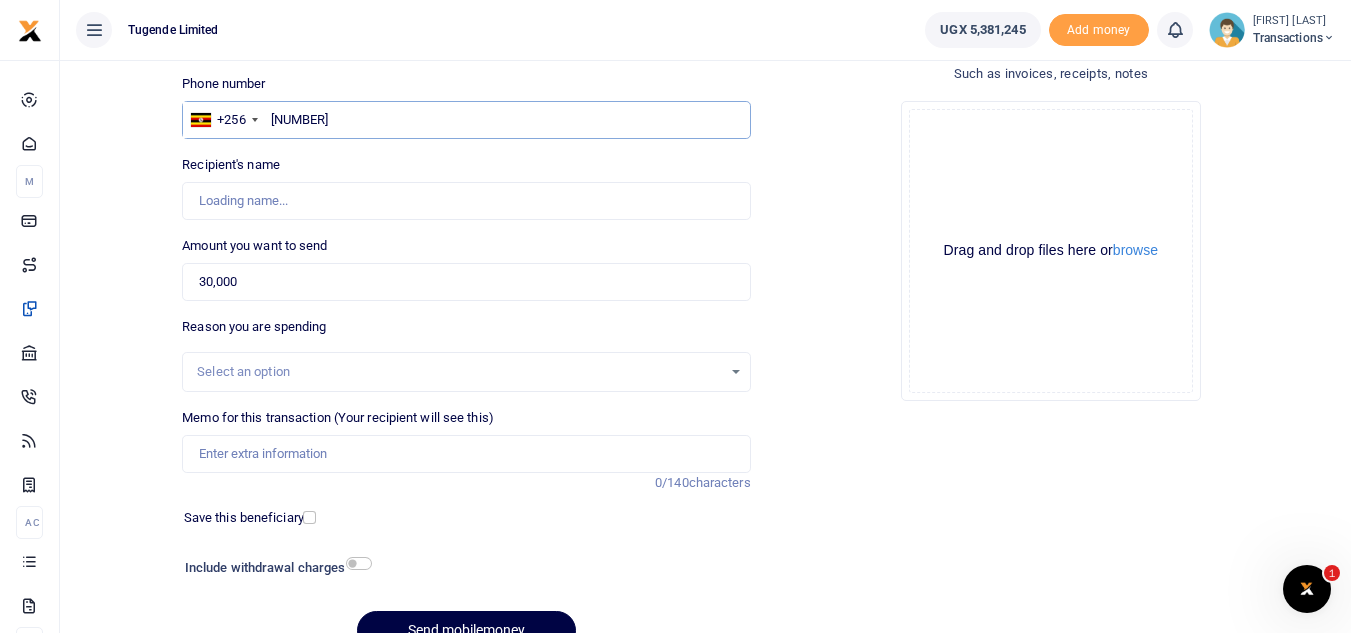 type on "751093397" 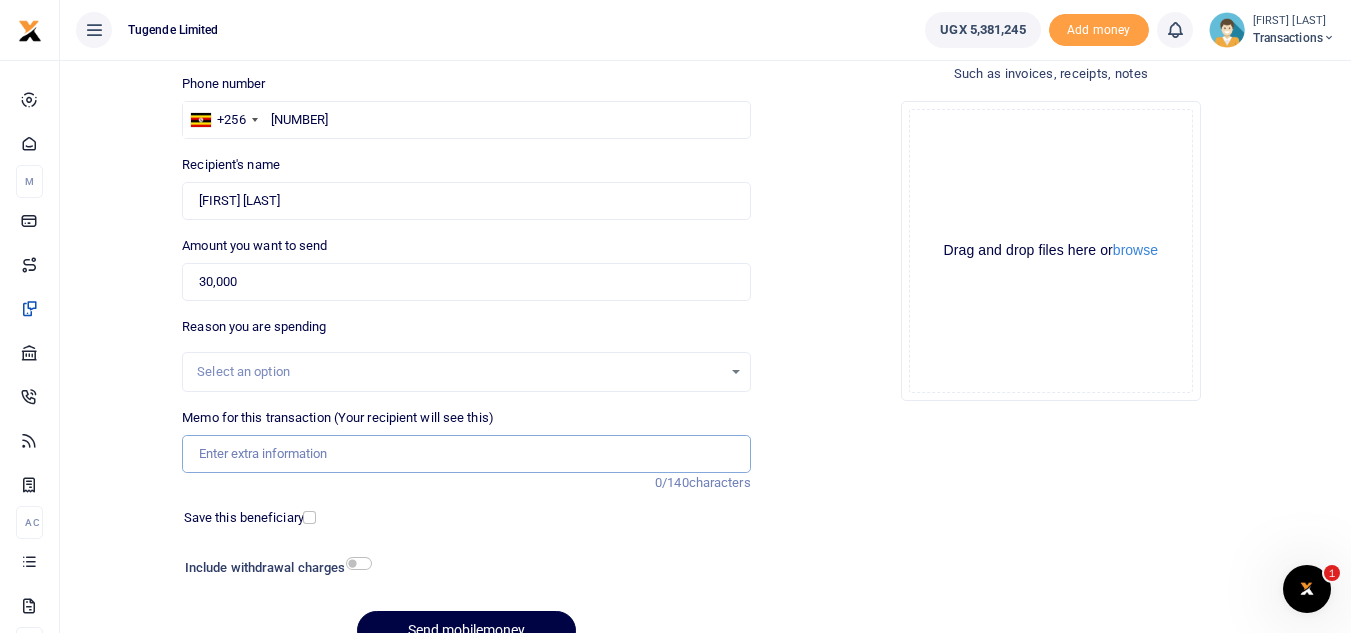 click on "Memo for this transaction (Your recipient will see this)" at bounding box center [466, 454] 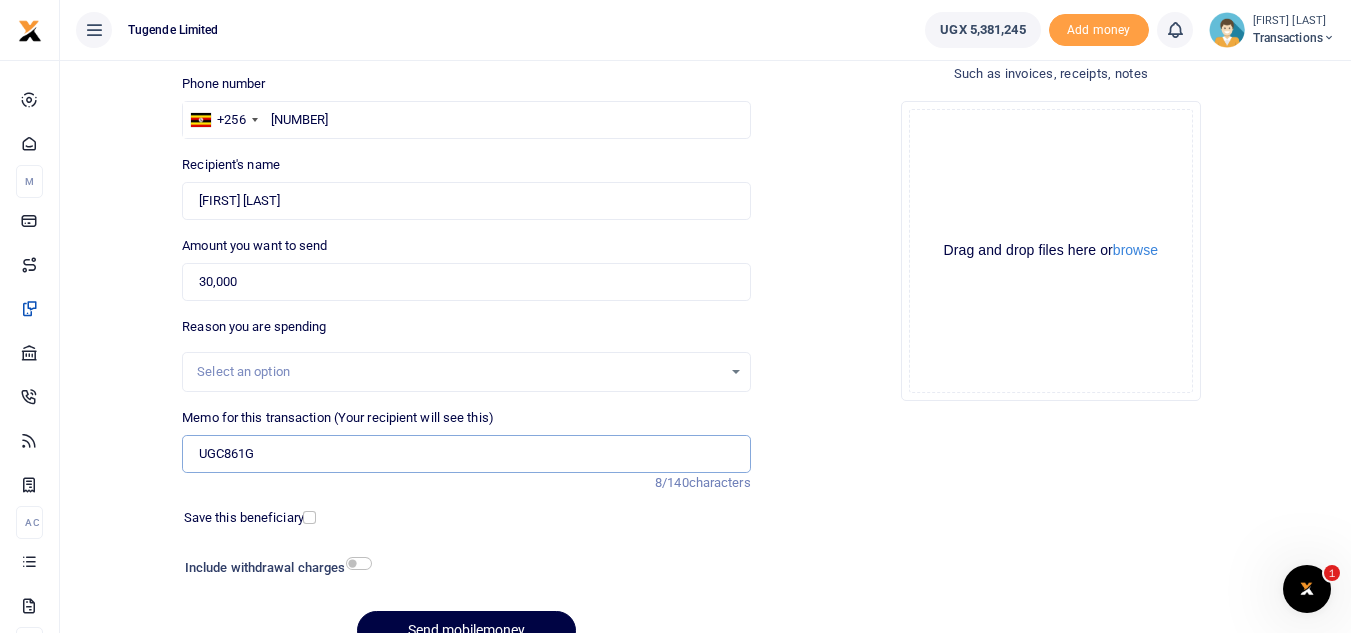 paste on "TLUG-015451" 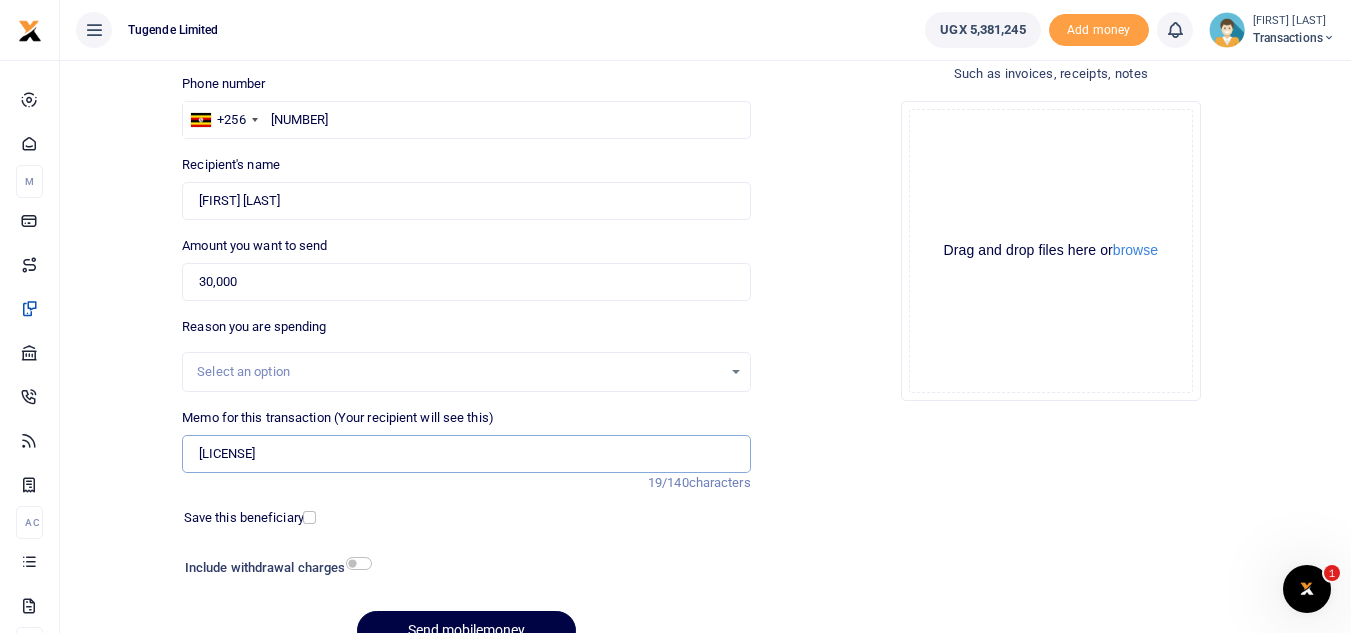 click on "UGC861G TLUG-015451" at bounding box center [466, 454] 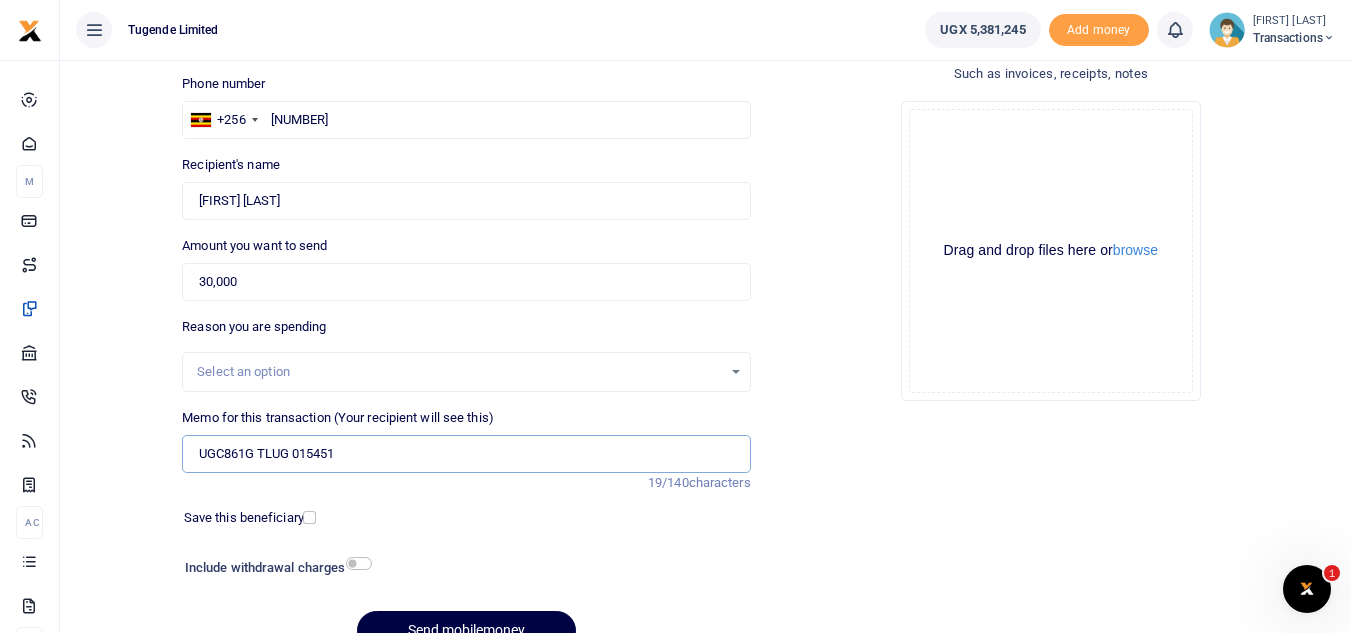 type on "UGC861G TLUG 015451" 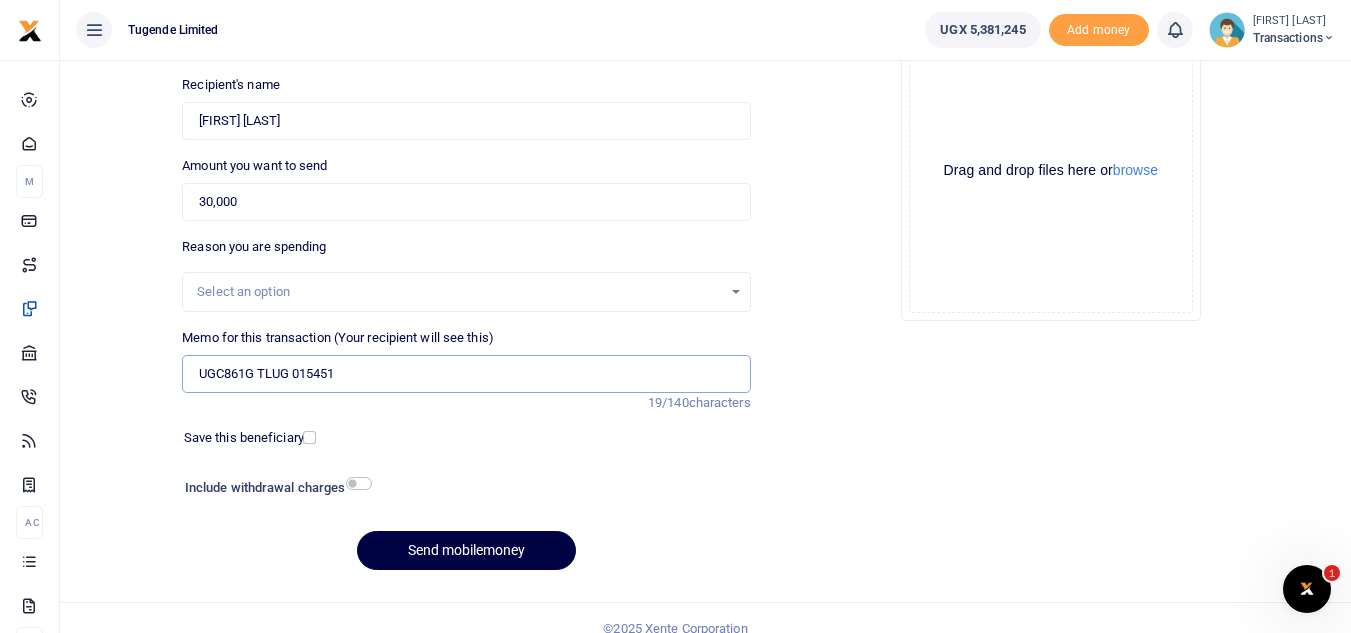 scroll, scrollTop: 233, scrollLeft: 0, axis: vertical 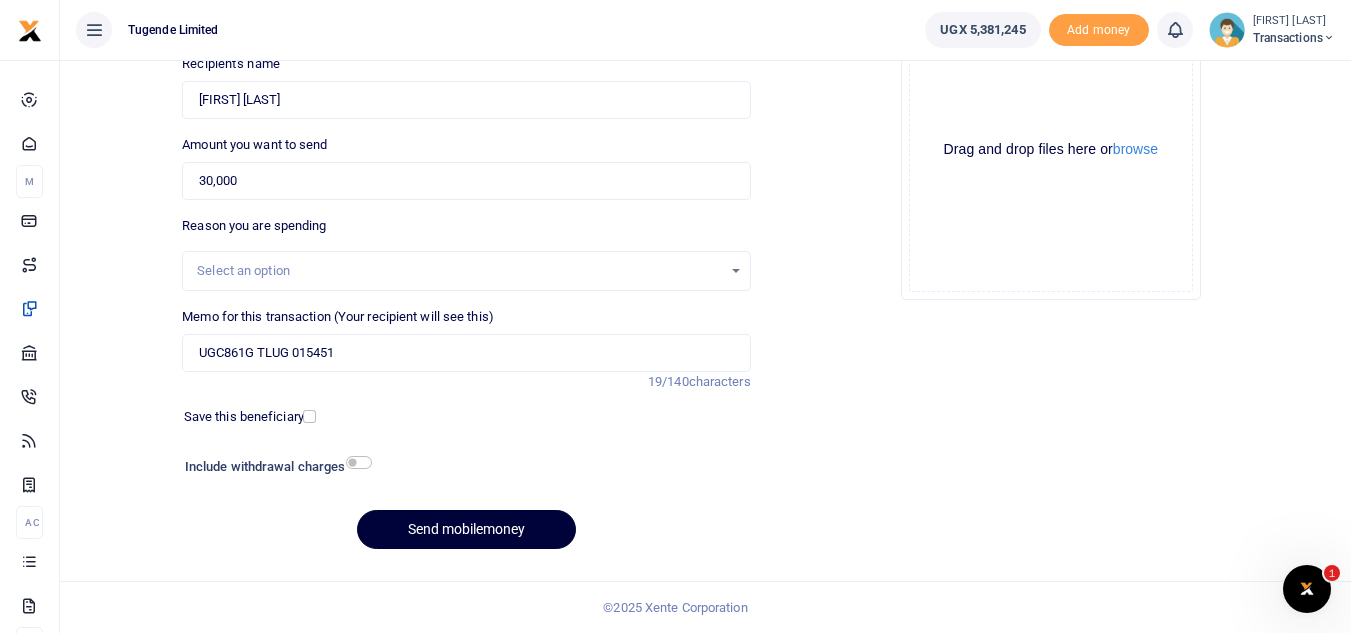 click on "Send mobilemoney" at bounding box center (466, 529) 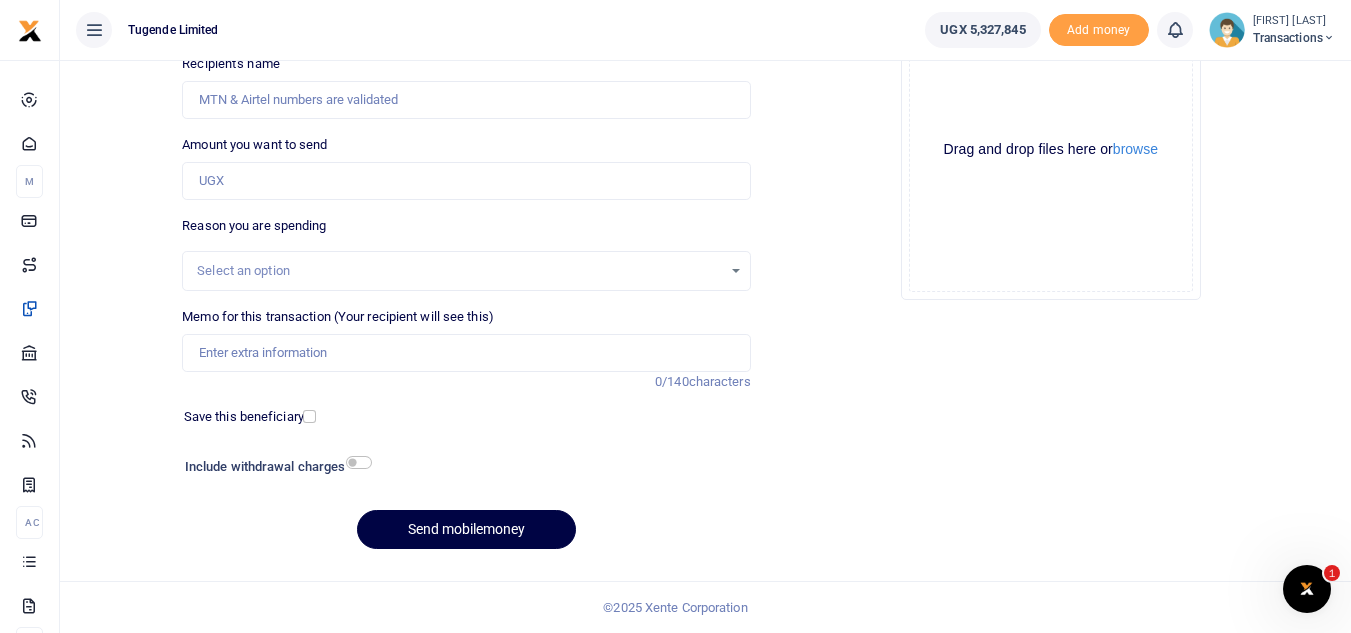 scroll, scrollTop: 0, scrollLeft: 0, axis: both 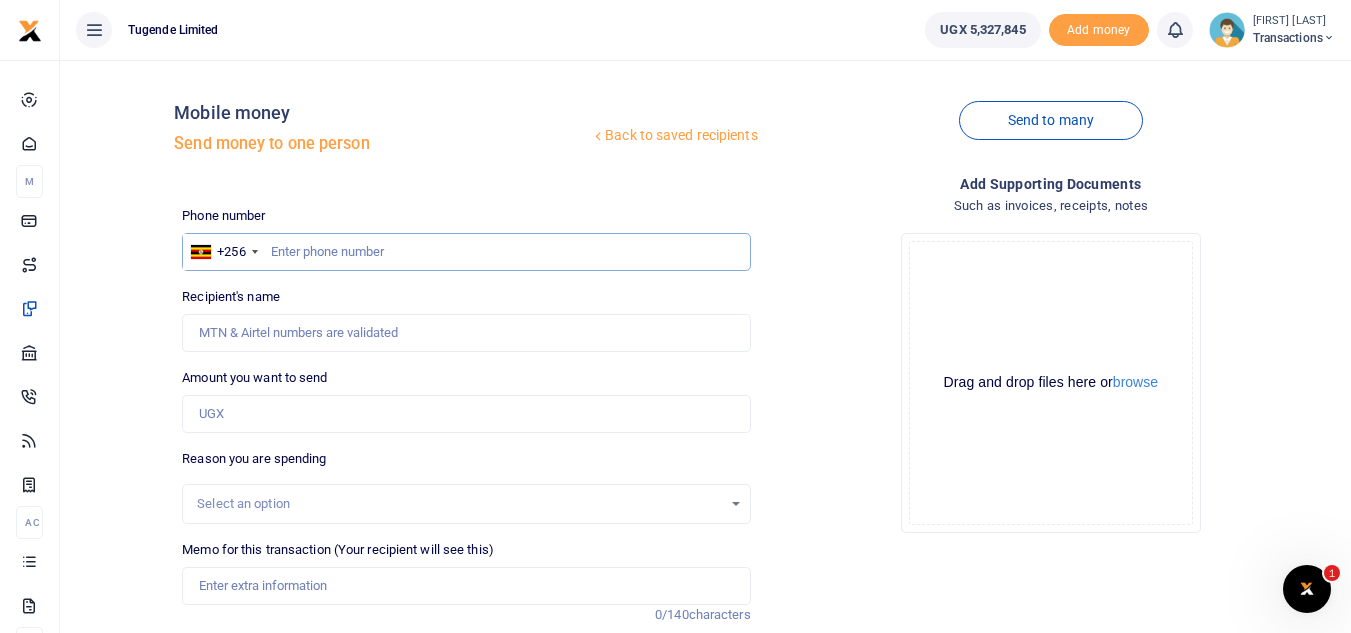 click at bounding box center (466, 252) 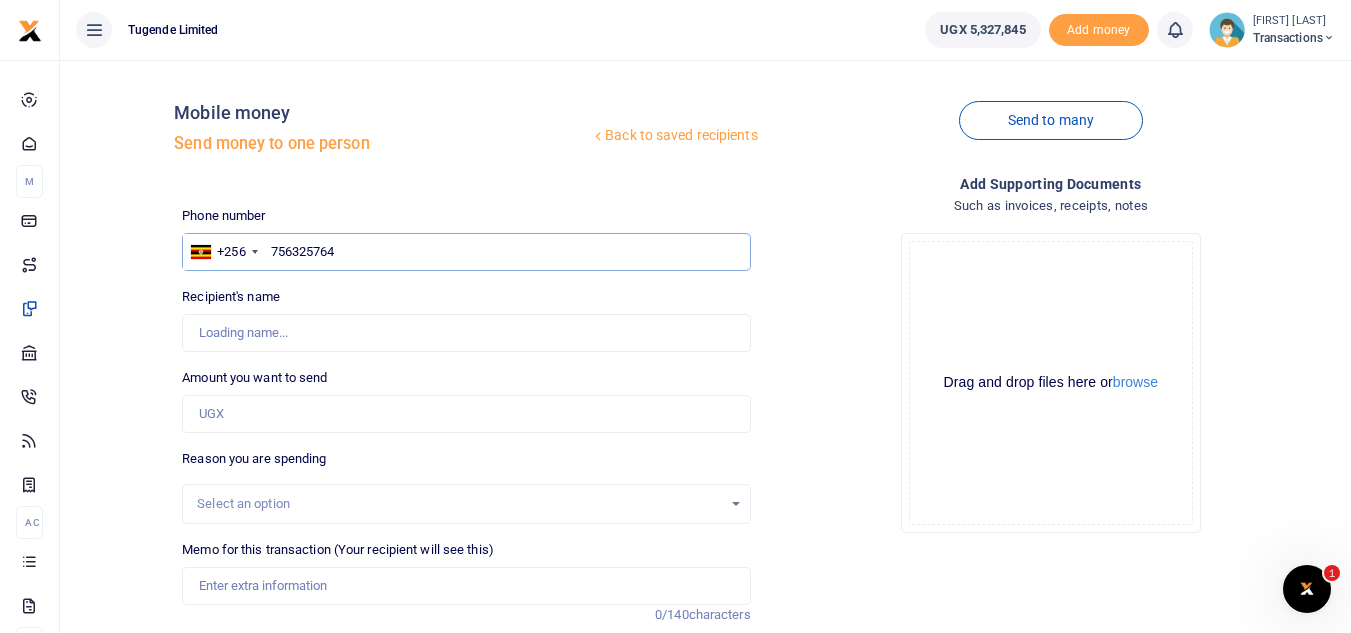 type on "756325764" 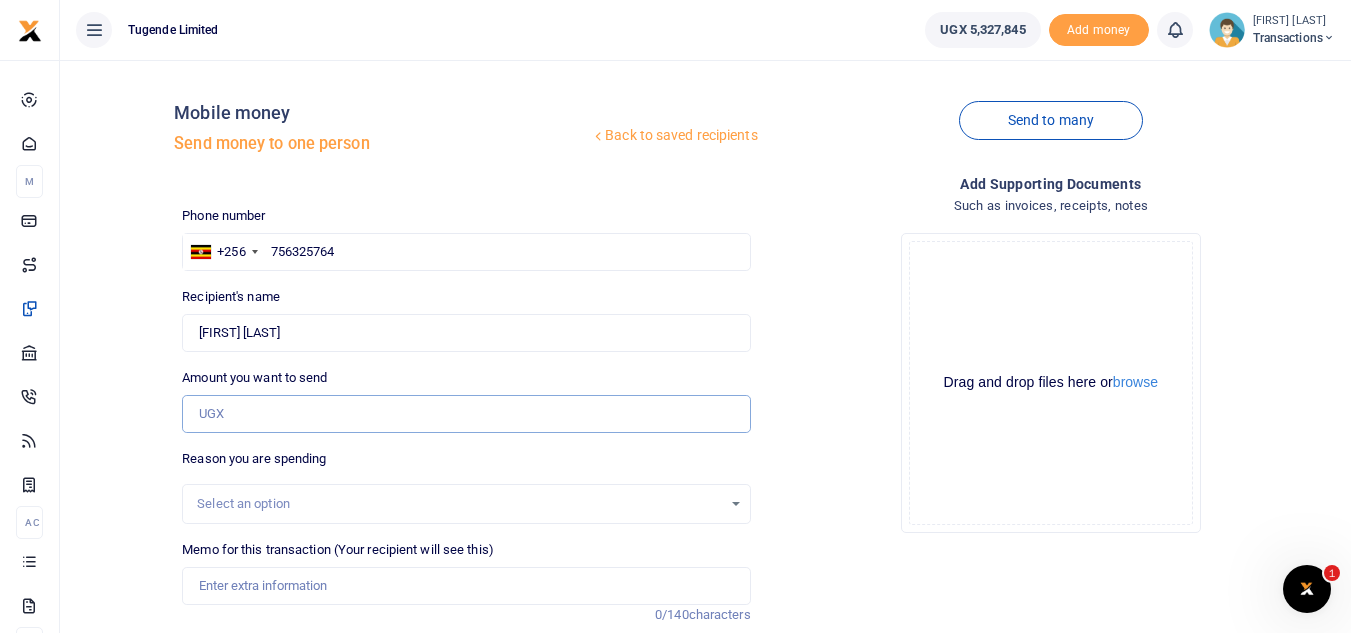 click on "Amount you want to send" at bounding box center (466, 414) 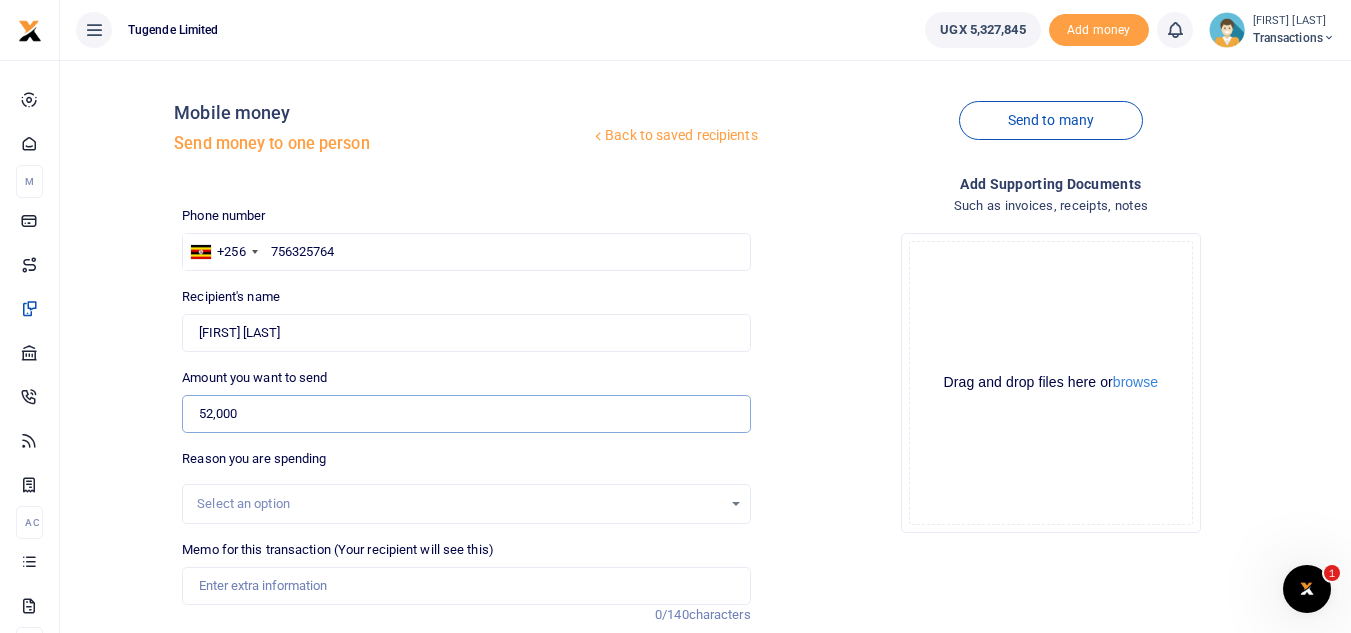 type on "52,000" 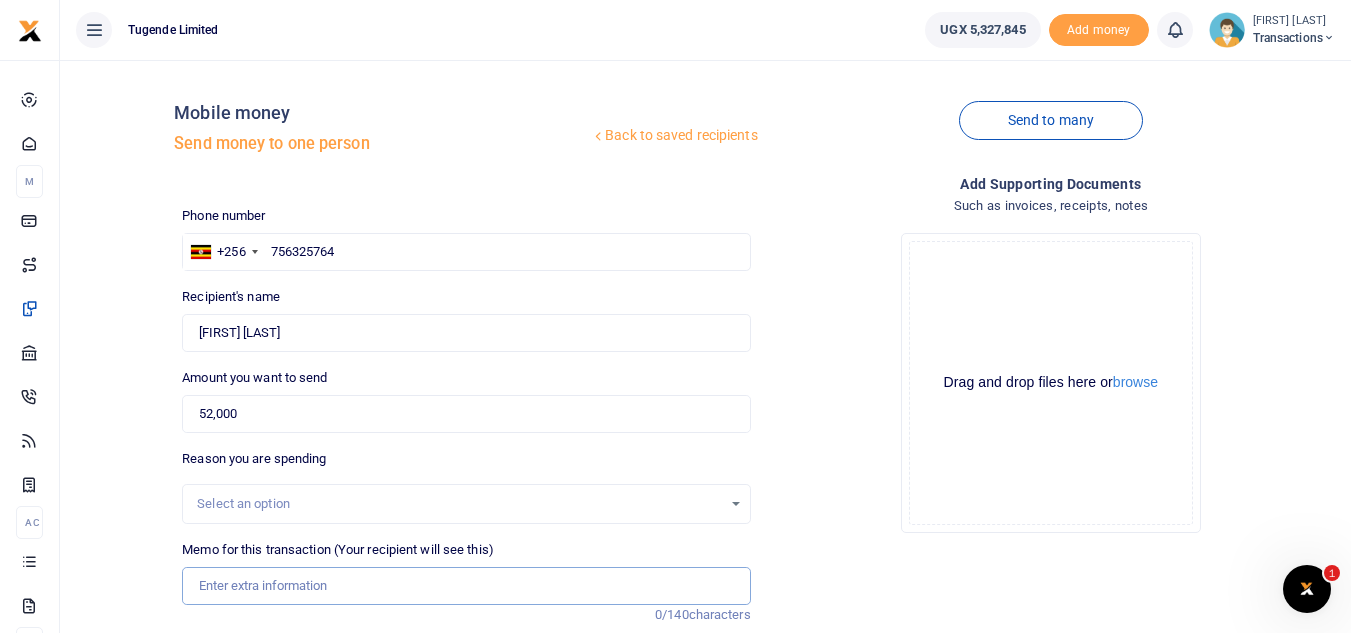click on "Memo for this transaction (Your recipient will see this)" at bounding box center [466, 586] 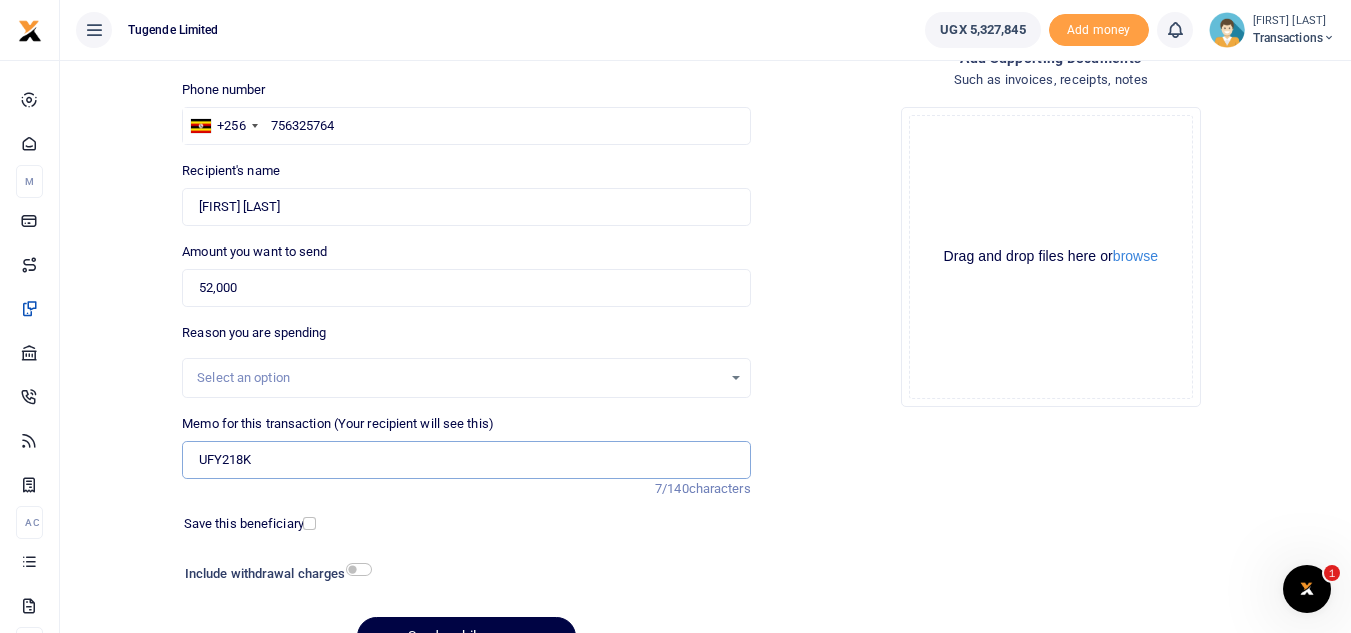 scroll, scrollTop: 233, scrollLeft: 0, axis: vertical 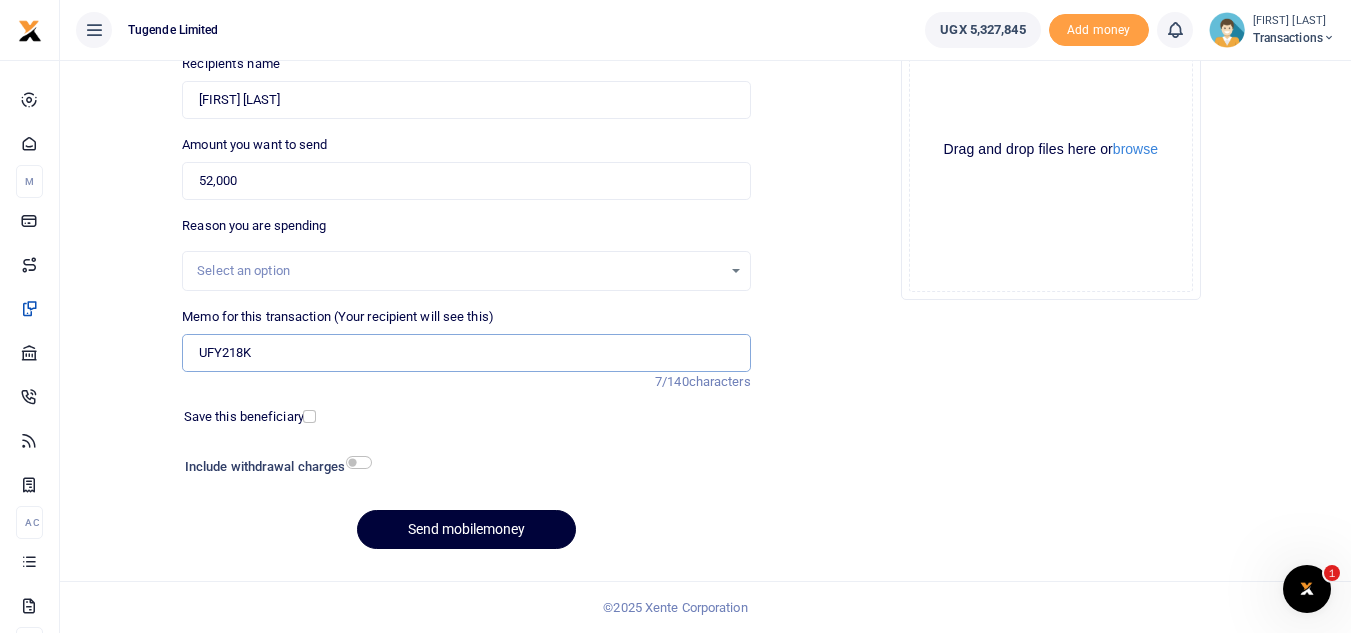type on "UFY218K" 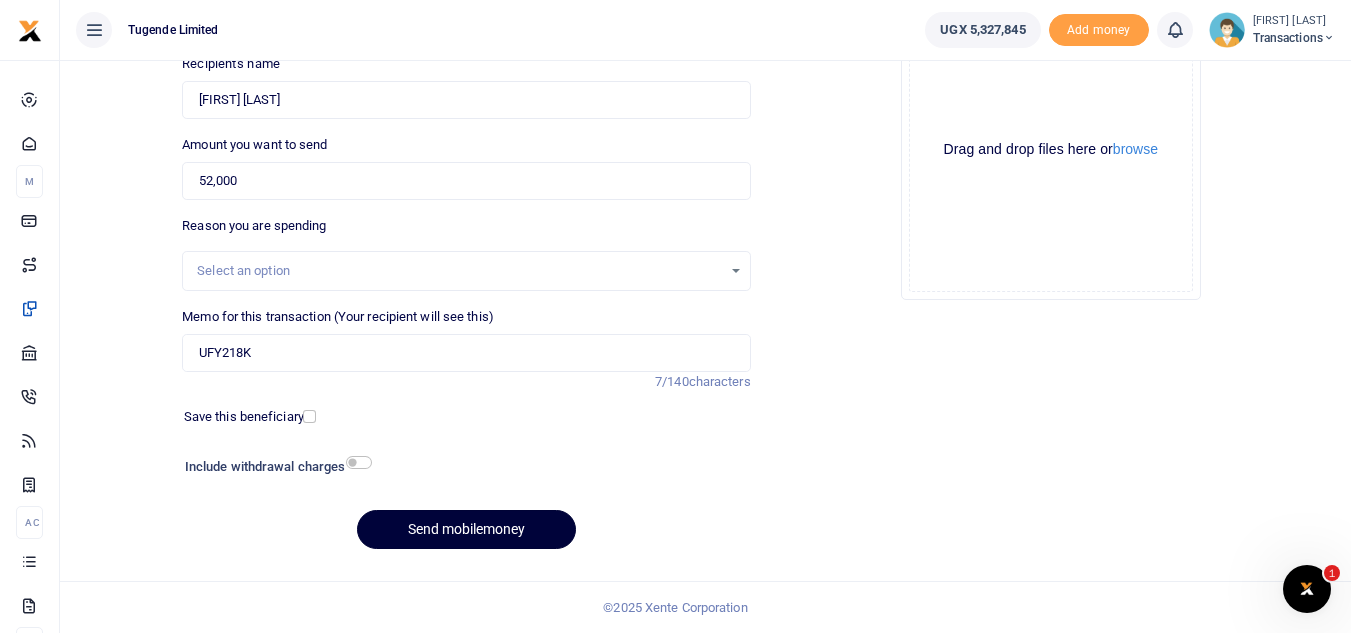 click on "Send mobilemoney" at bounding box center (466, 529) 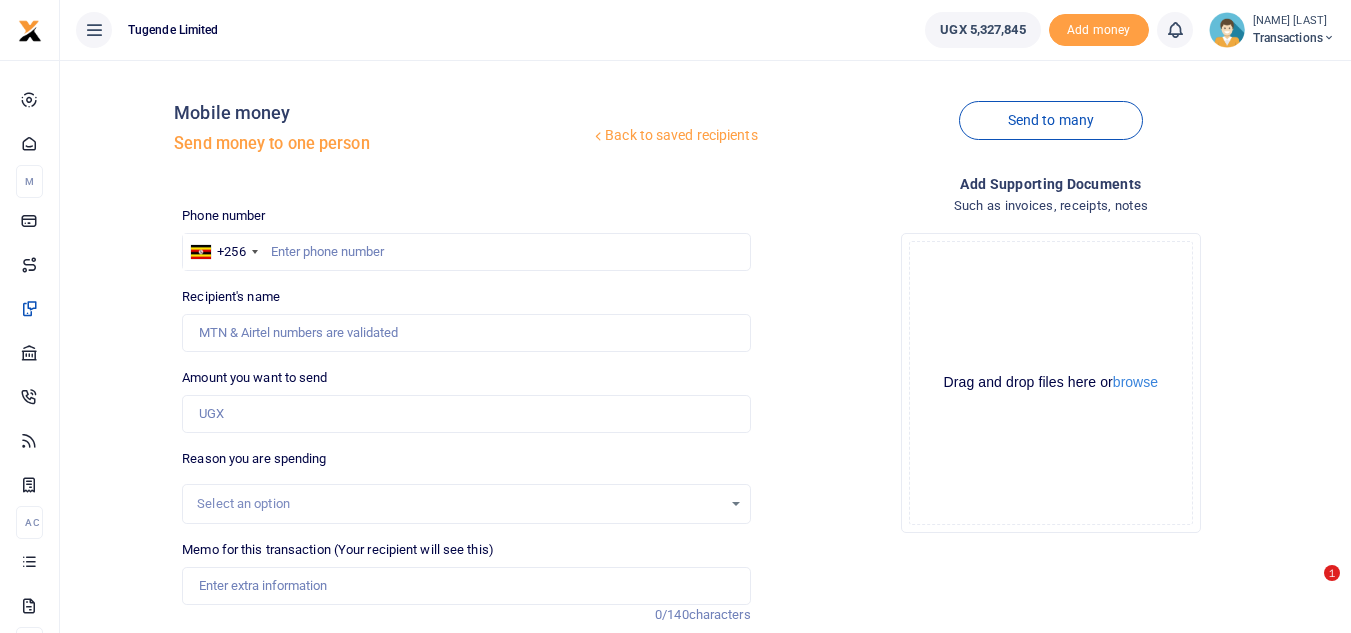 scroll, scrollTop: 233, scrollLeft: 0, axis: vertical 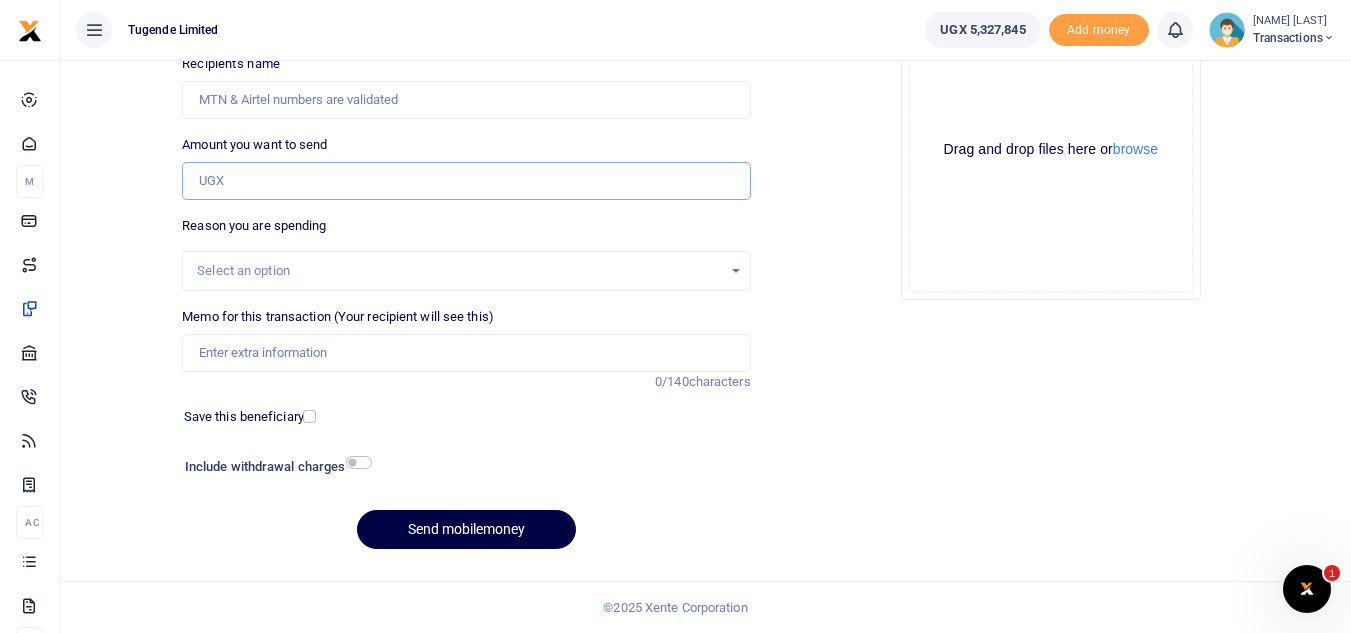 click on "Amount you want to send" at bounding box center (466, 181) 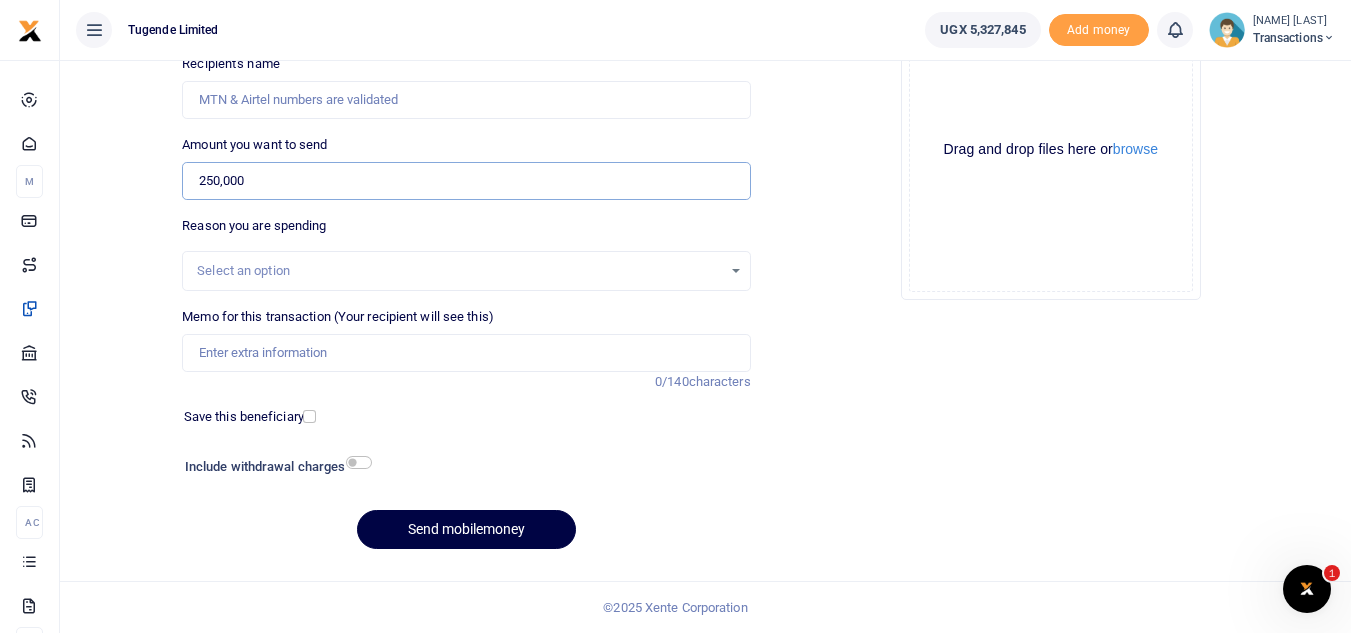 type on "250,000" 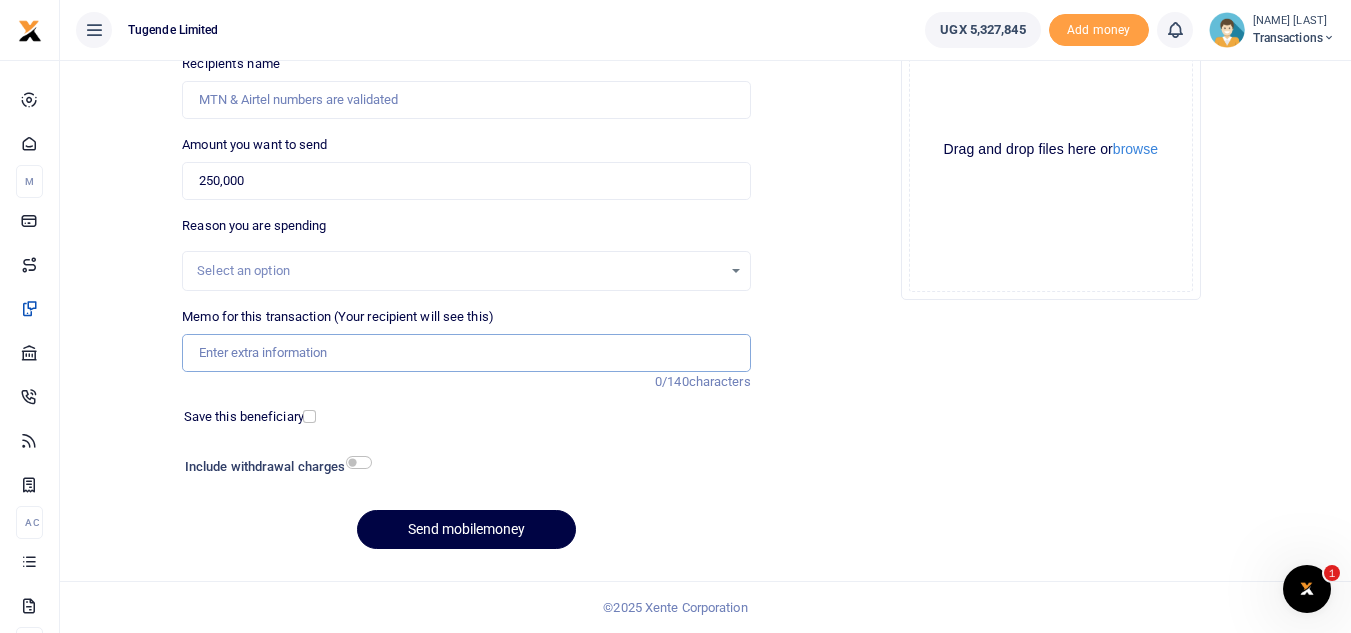 click on "Memo for this transaction (Your recipient will see this)" at bounding box center [466, 353] 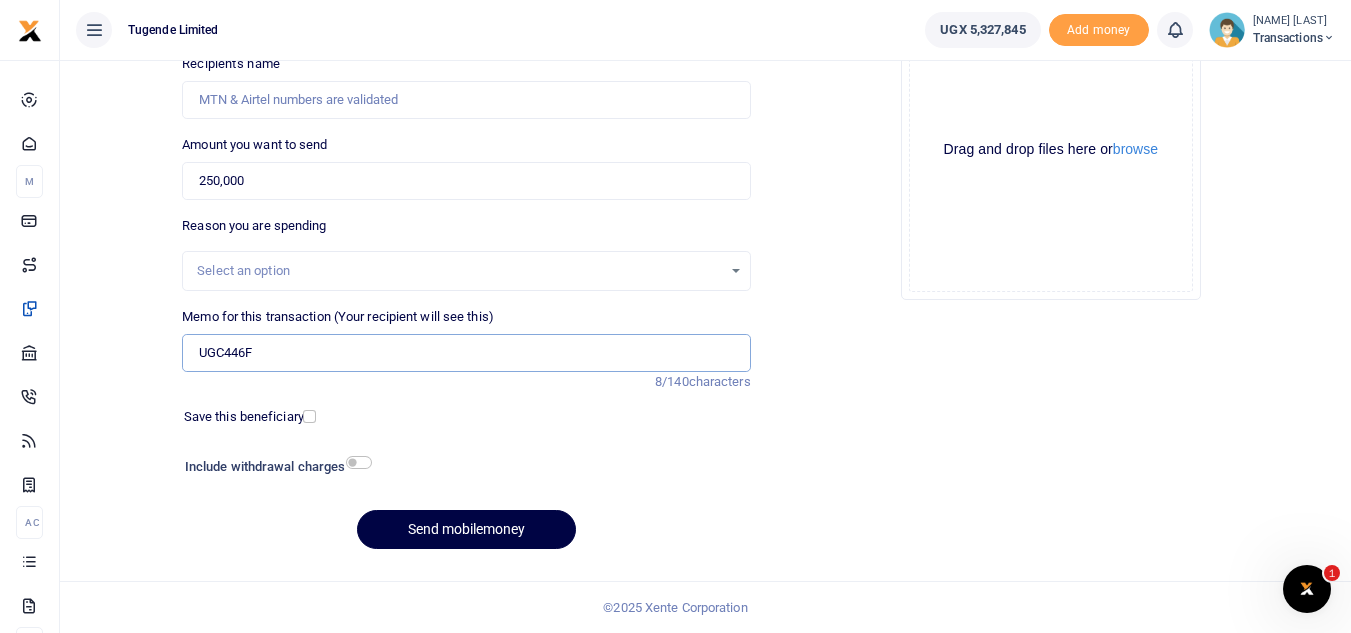 type on "UGC446F" 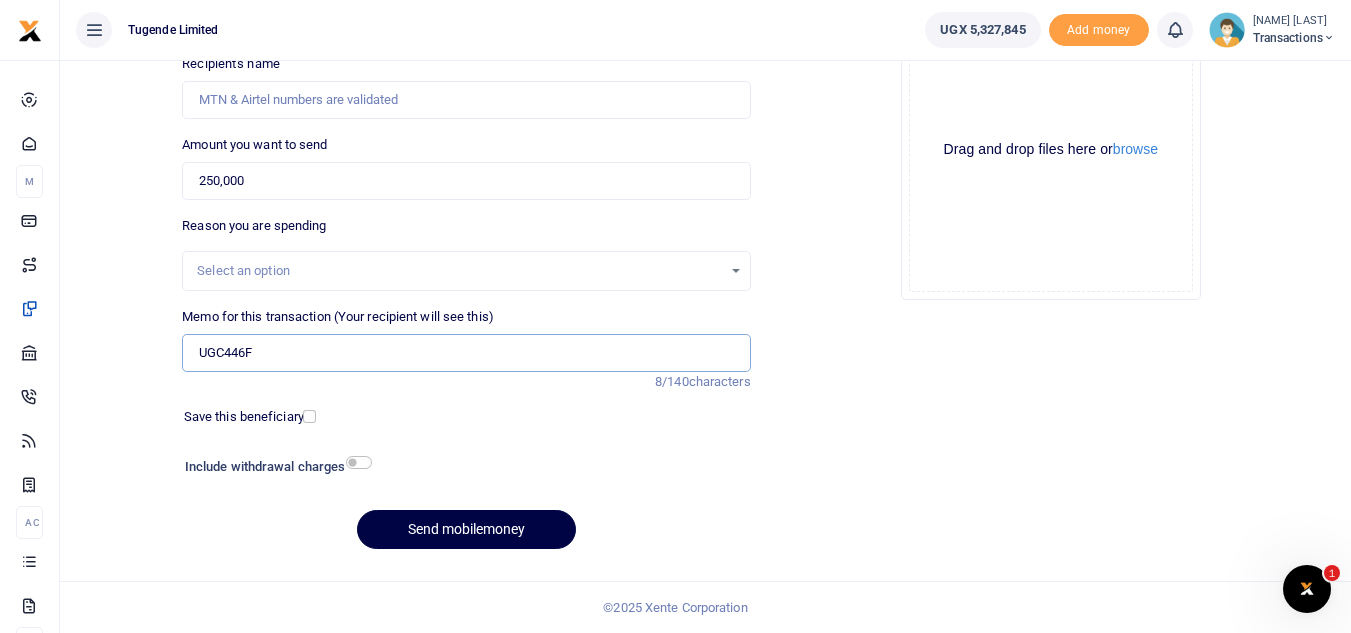 scroll, scrollTop: 0, scrollLeft: 0, axis: both 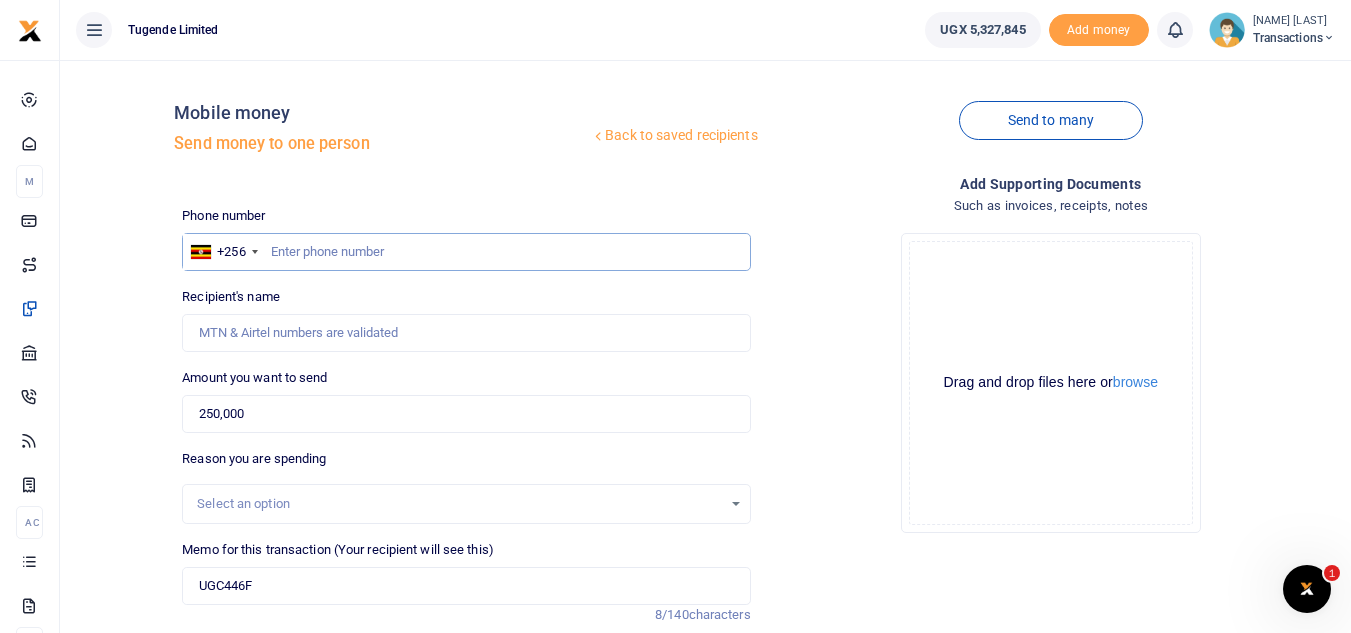click at bounding box center [466, 252] 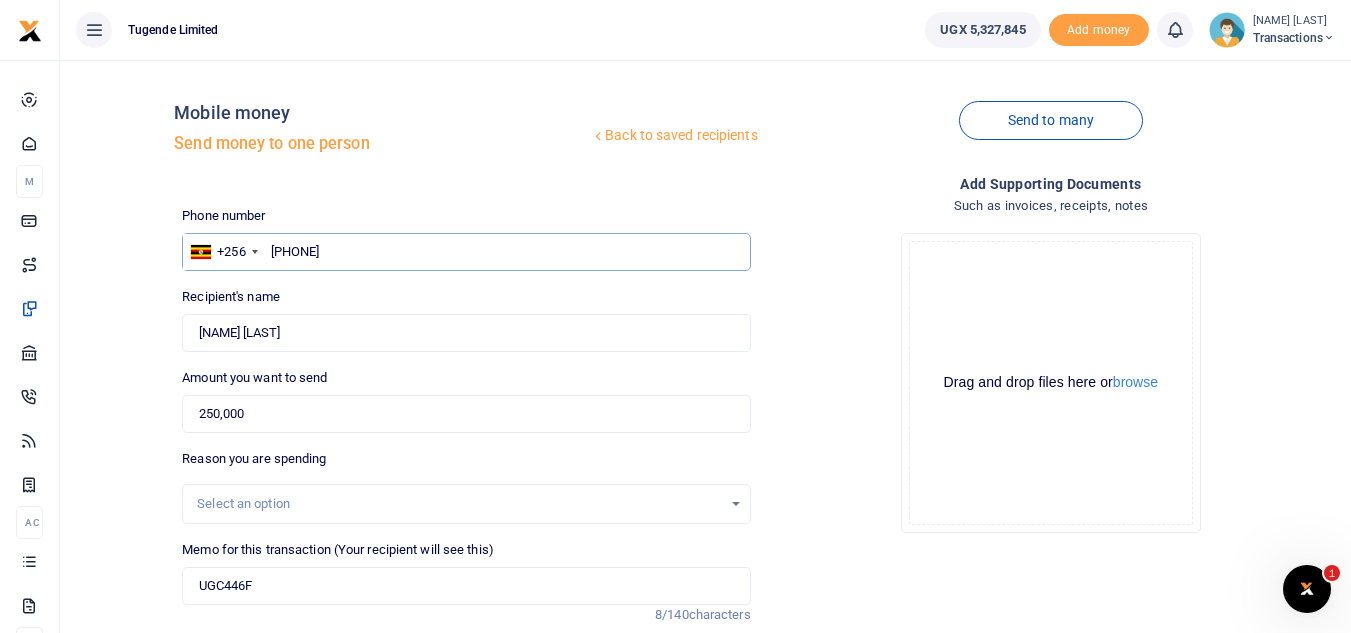 scroll, scrollTop: 233, scrollLeft: 0, axis: vertical 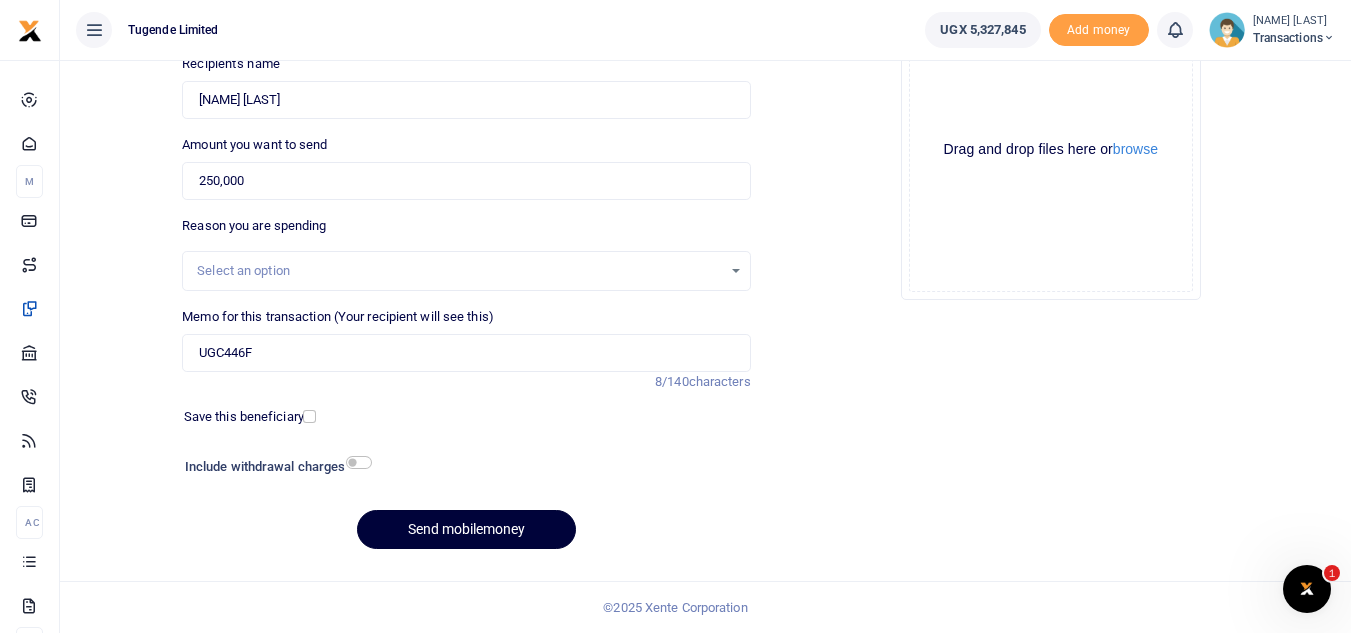 type on "[PHONE]" 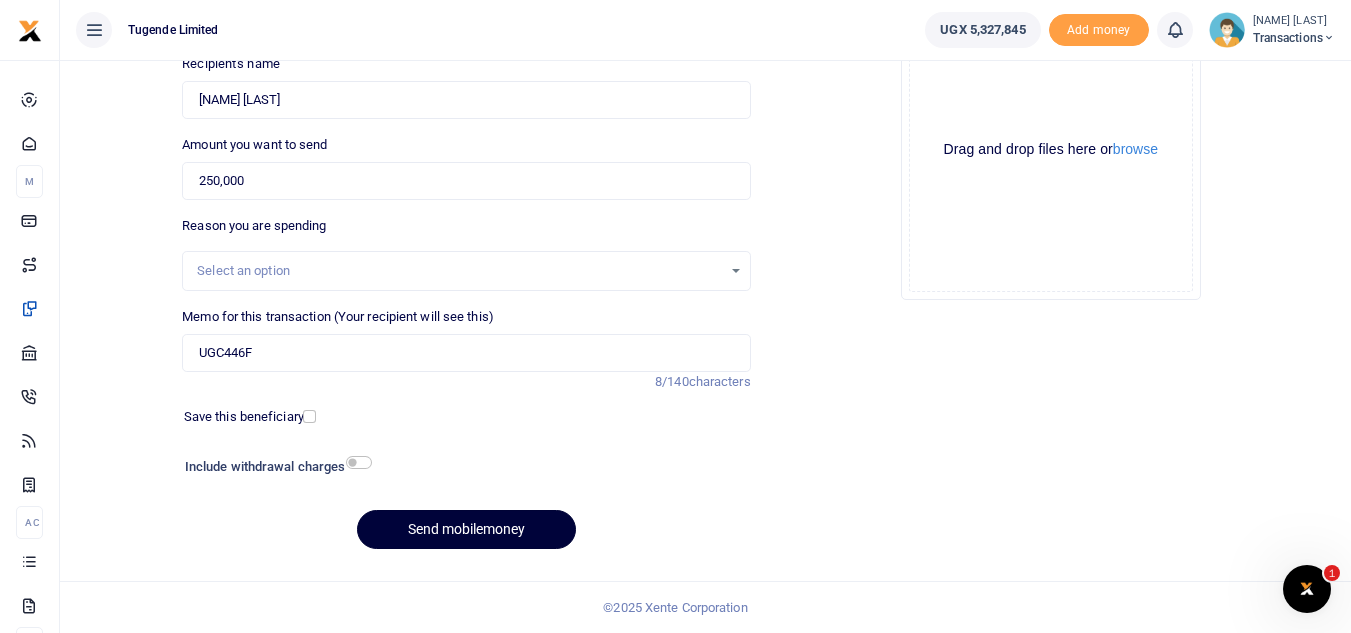 click on "Send mobilemoney" at bounding box center (466, 529) 